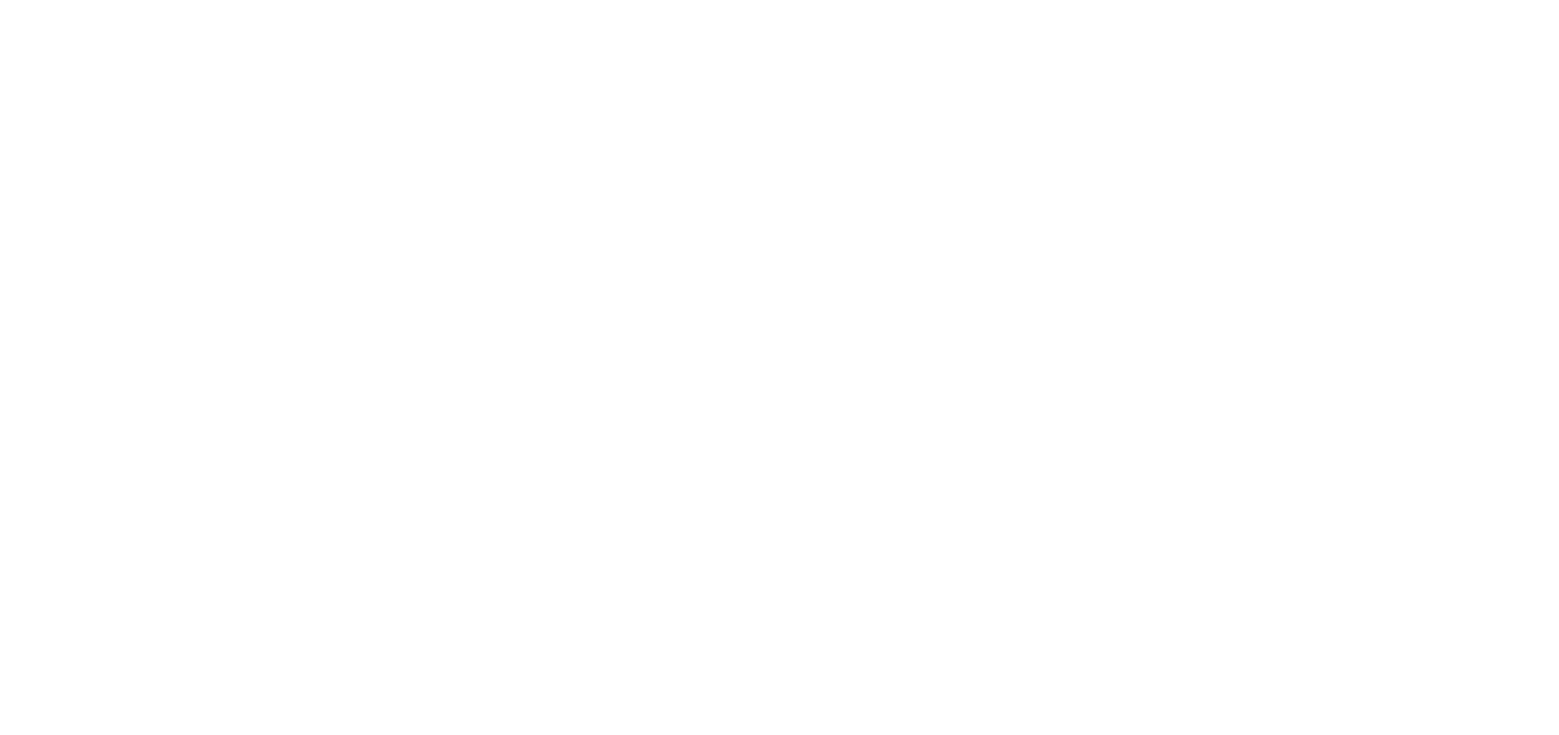 scroll, scrollTop: 0, scrollLeft: 0, axis: both 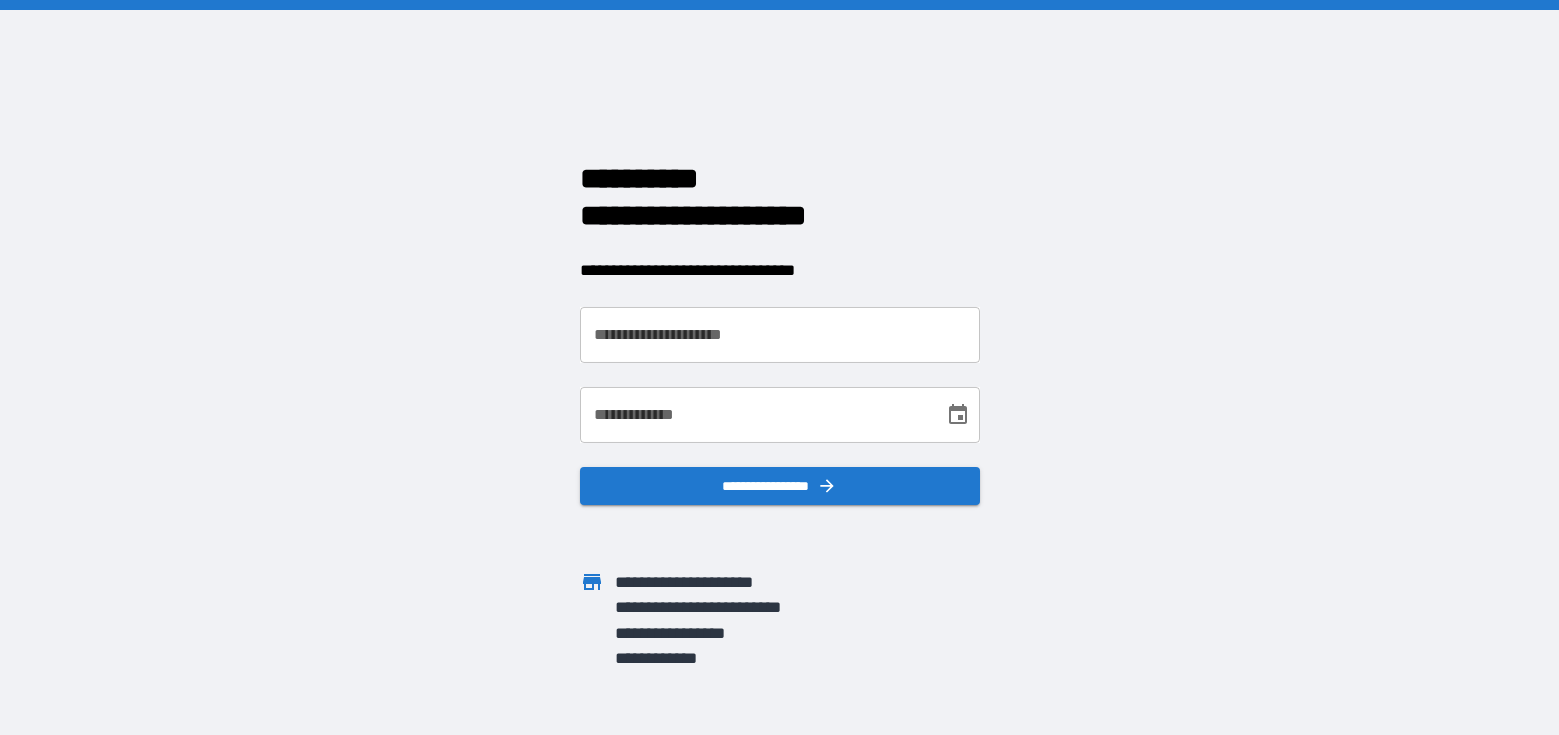 click on "**********" at bounding box center [768, 323] 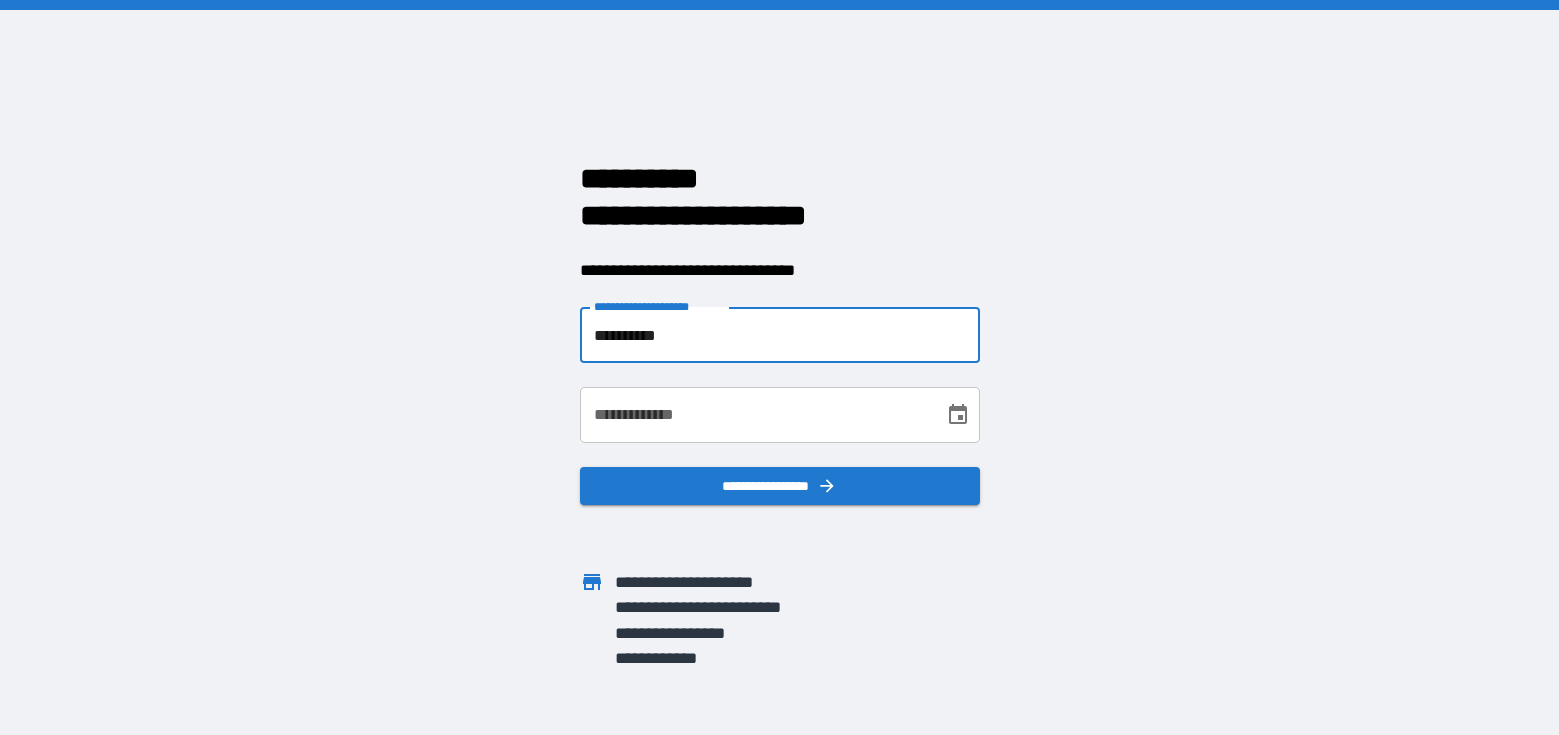 type on "**********" 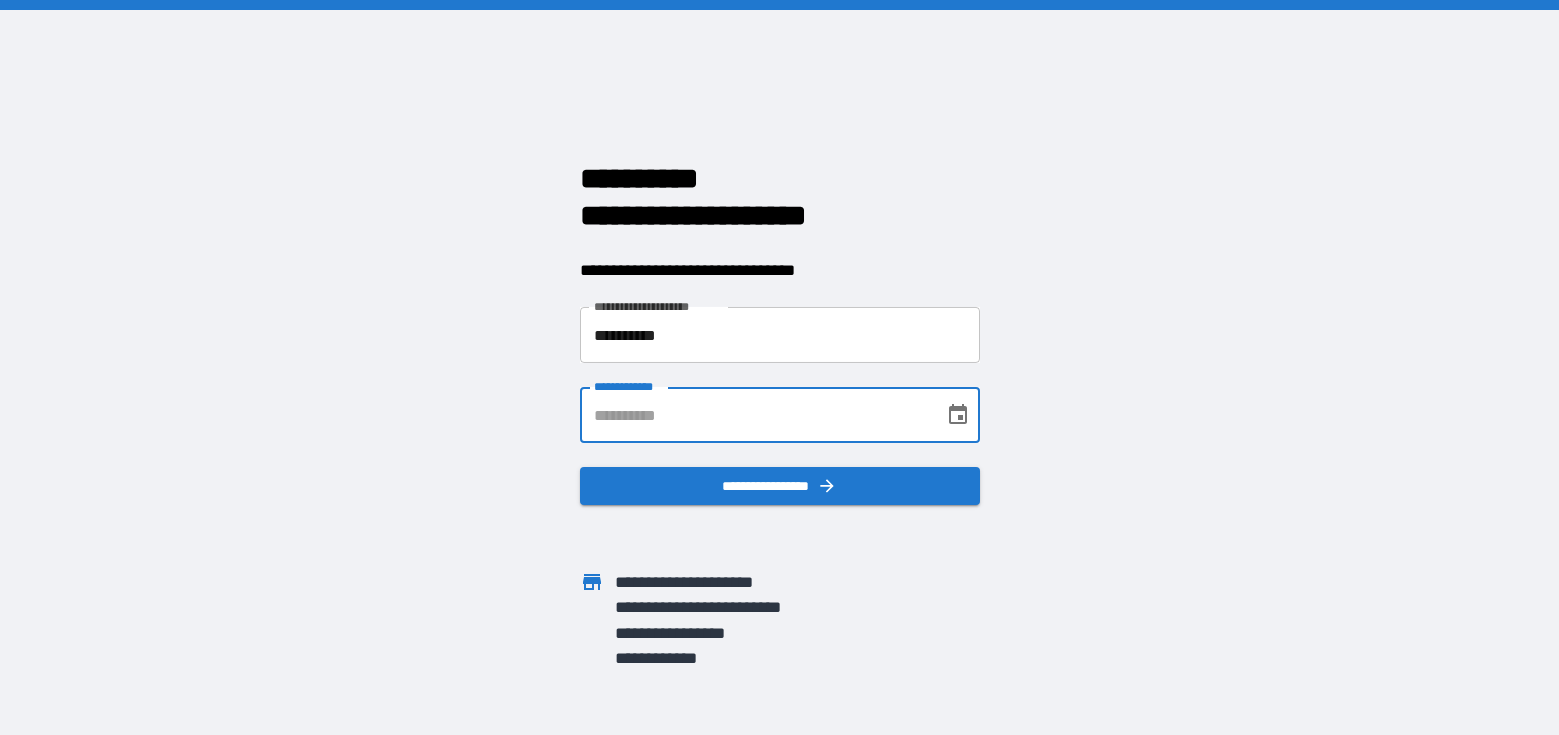 click on "**********" at bounding box center [755, 415] 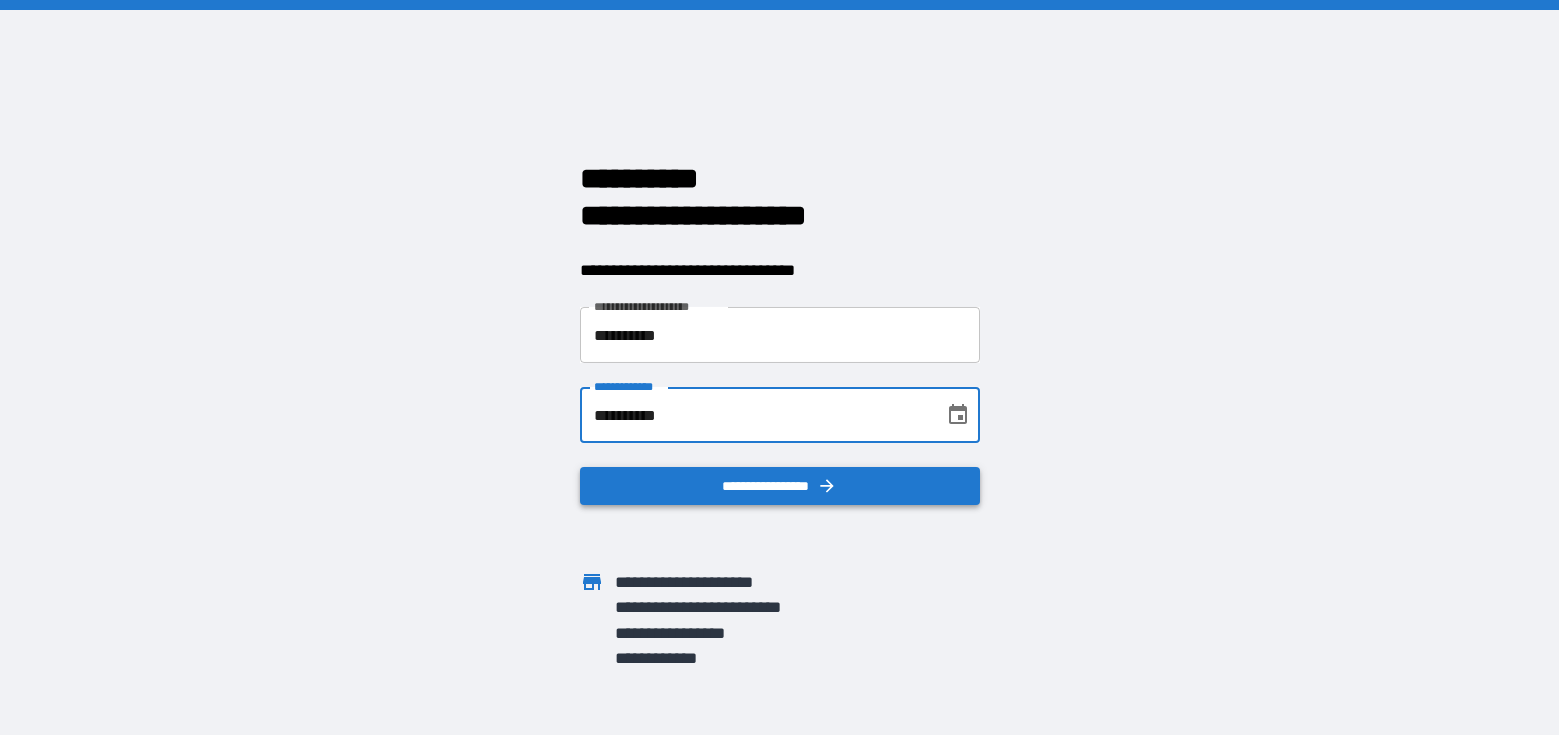 type on "**********" 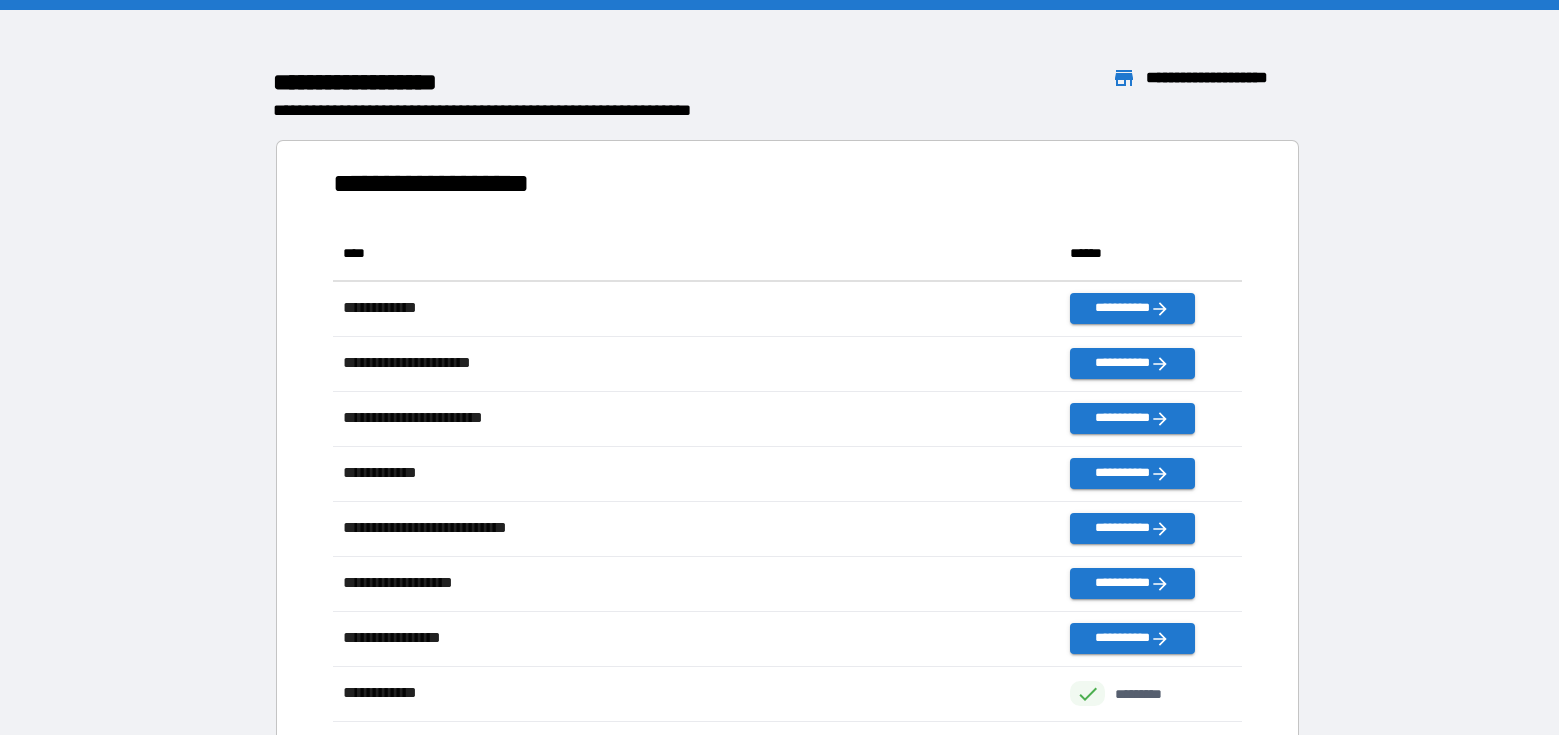 scroll, scrollTop: 1, scrollLeft: 1, axis: both 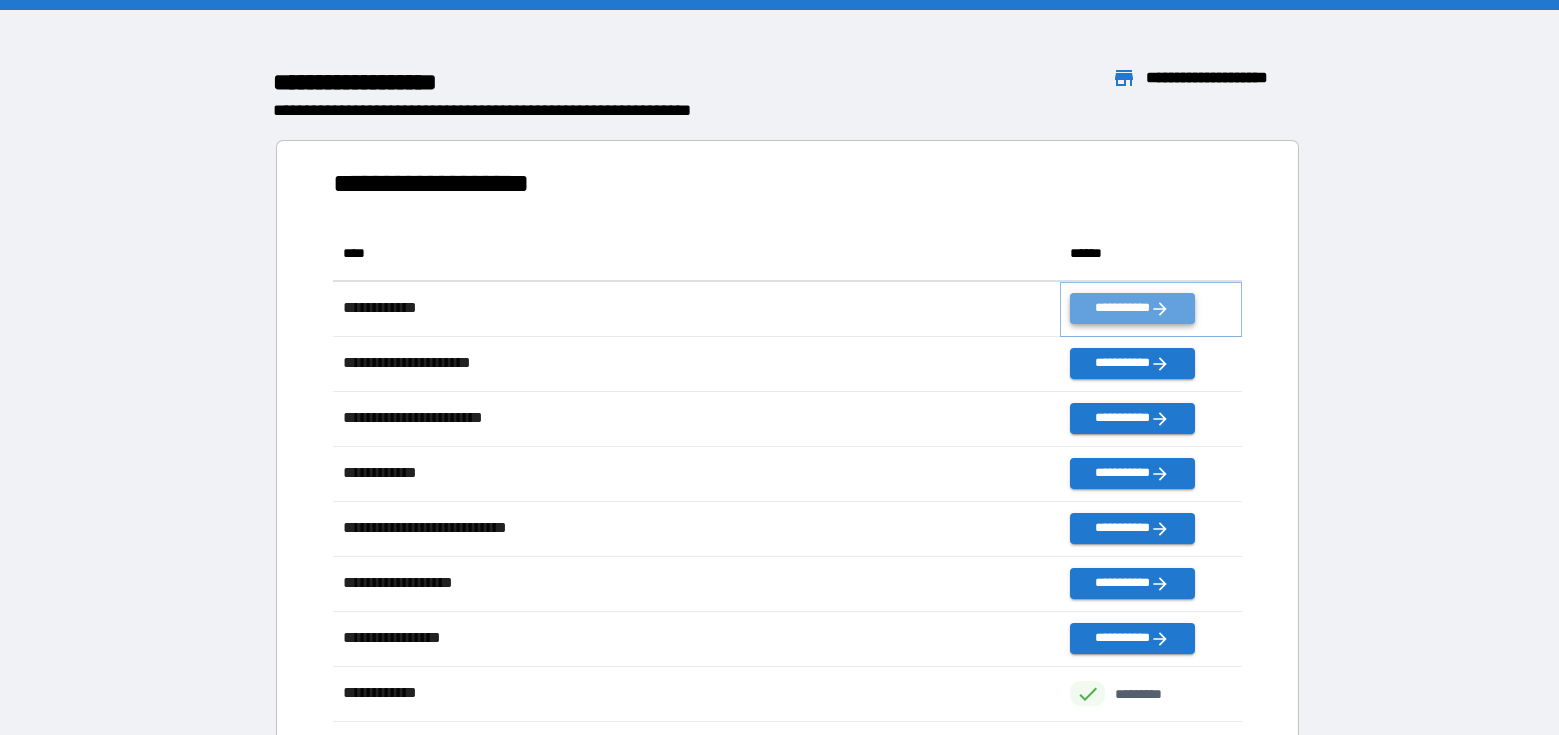 click on "**********" at bounding box center (1132, 308) 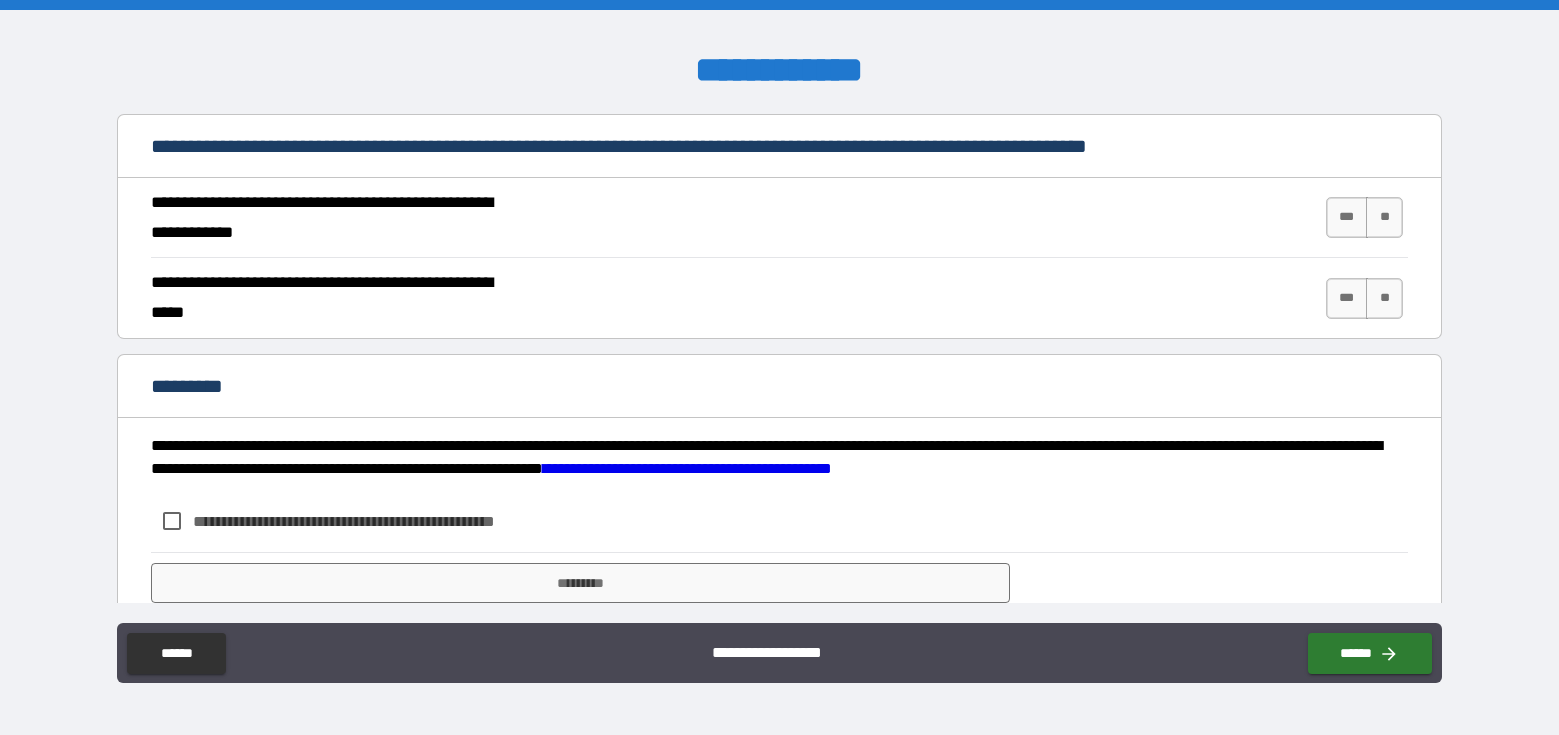 scroll, scrollTop: 1867, scrollLeft: 0, axis: vertical 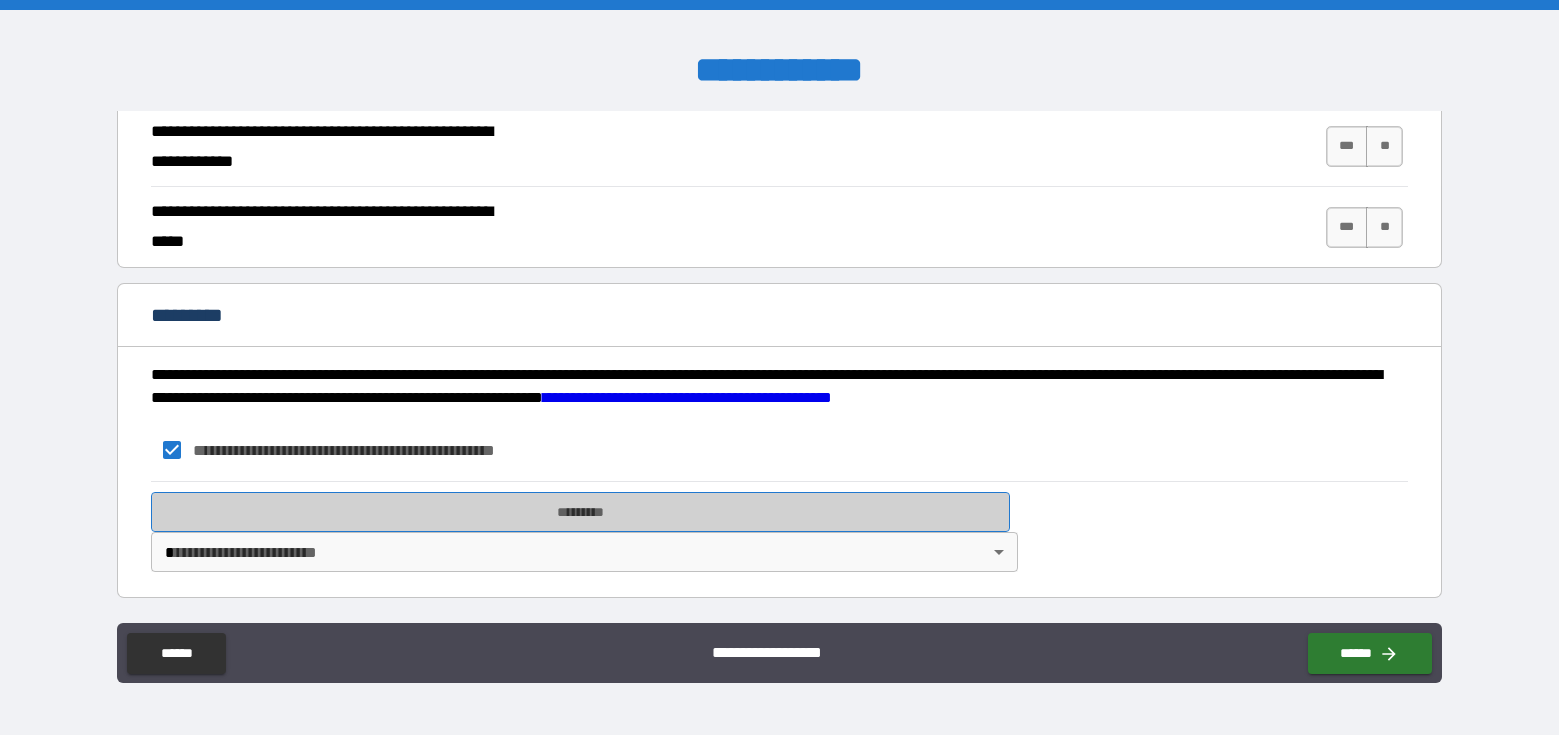 click on "*********" at bounding box center [580, 512] 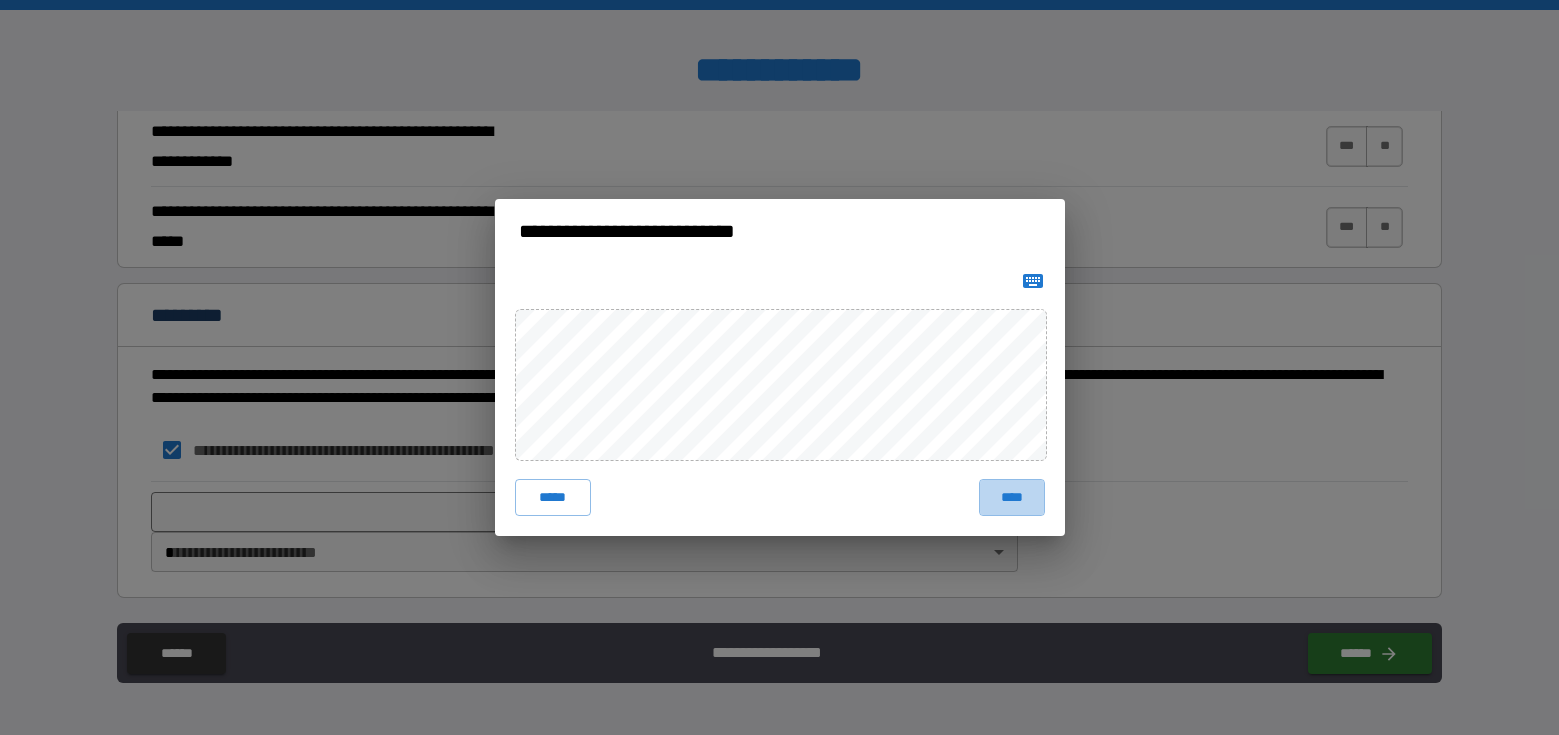 click on "****" at bounding box center [1012, 497] 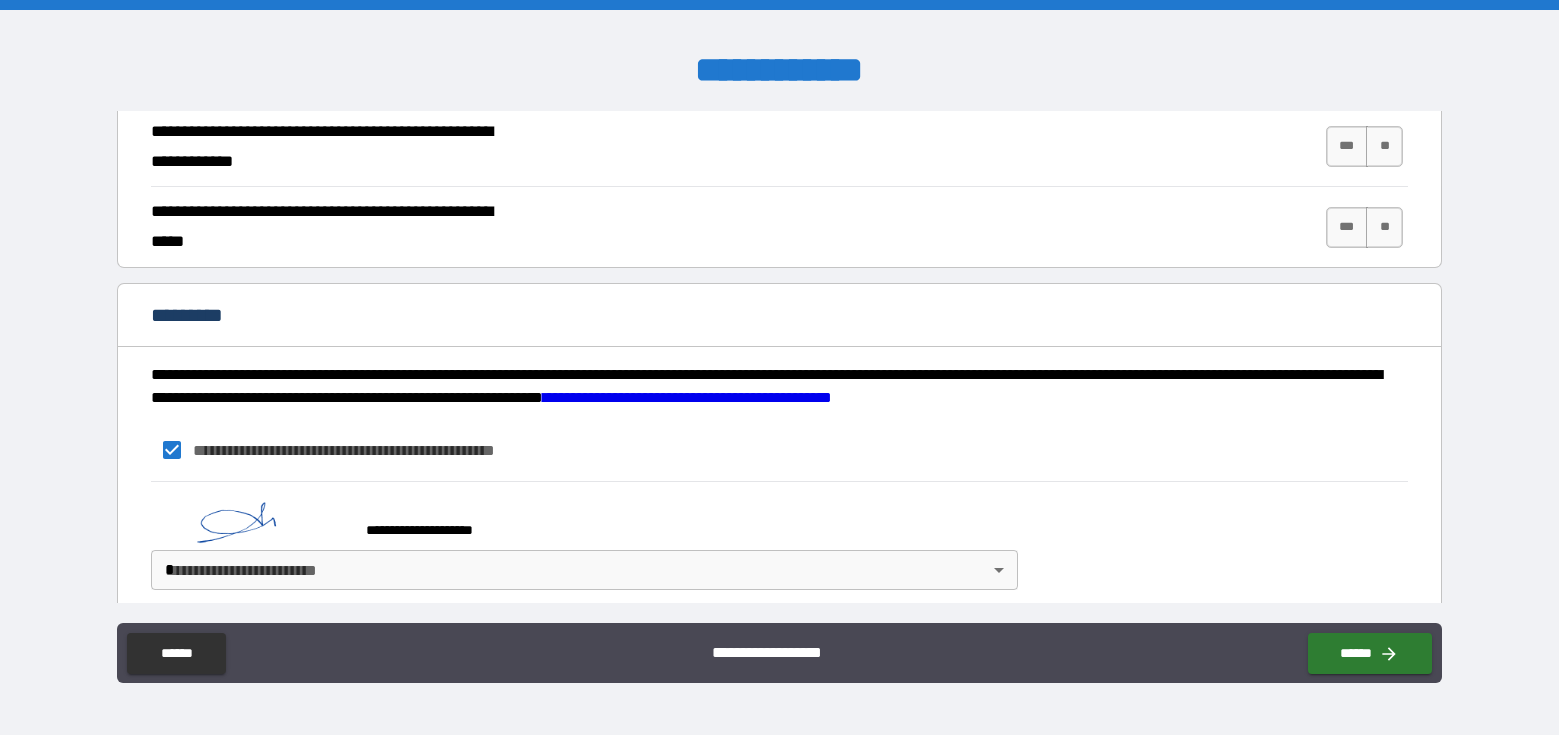 scroll, scrollTop: 1865, scrollLeft: 0, axis: vertical 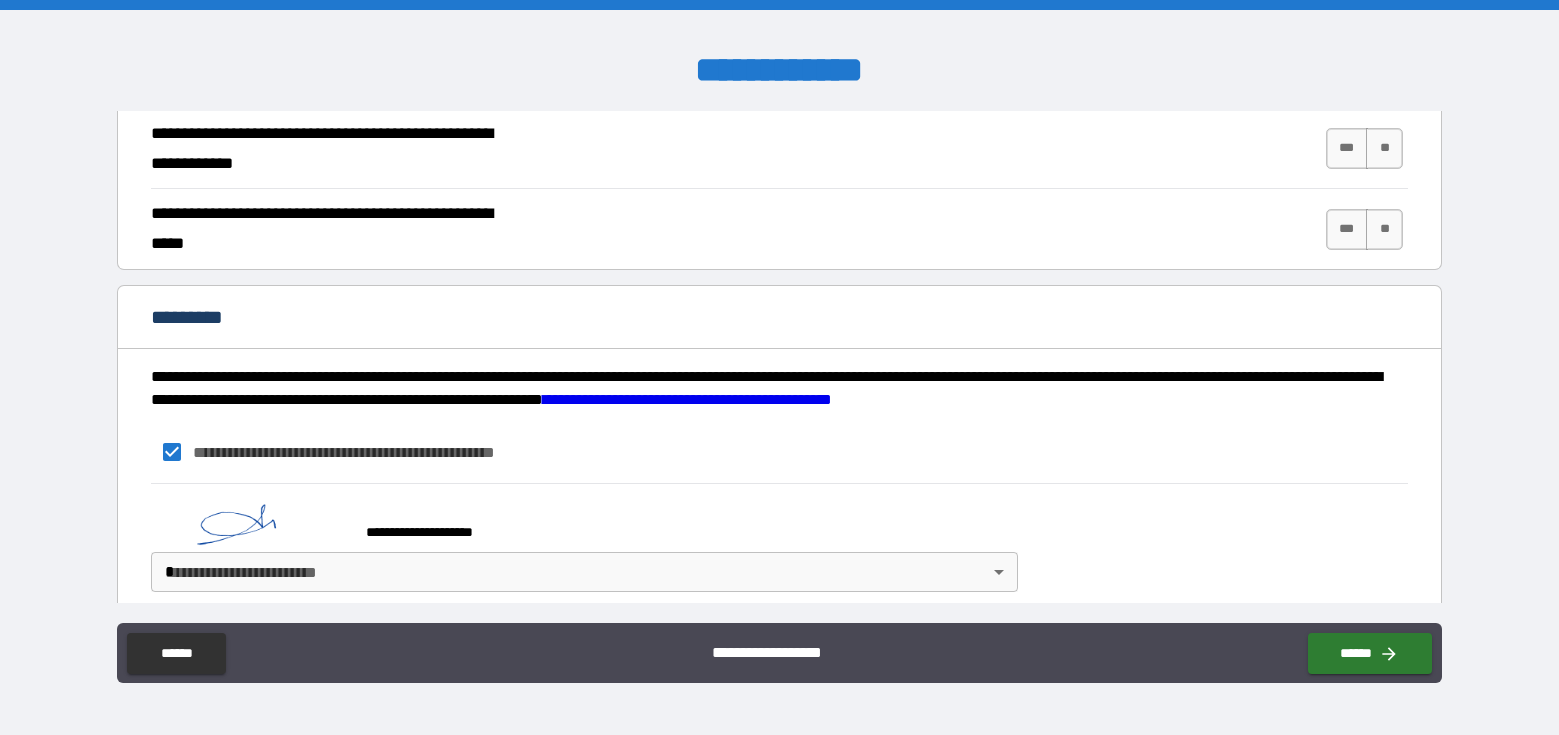 click on "[FIRST] [LAST] [STREET_NAME] [CITY] [STATE] [ZIP_CODE] [COUNTRY] [PHONE] [EMAIL] [DOB] [SSN] [LICENSE_NUMBER] [CREDIT_CARD_NUMBER]" at bounding box center [779, 367] 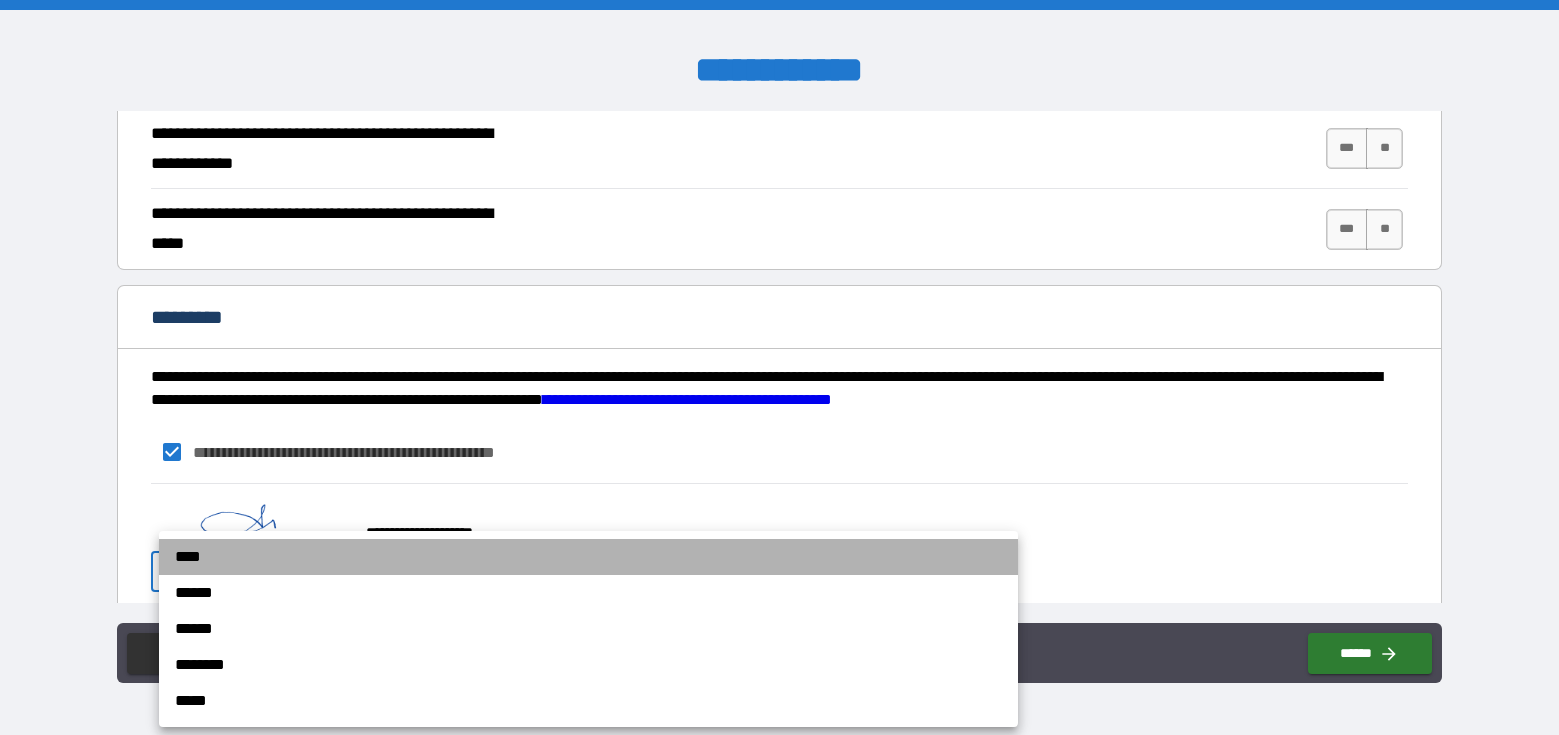 click on "****" at bounding box center (588, 557) 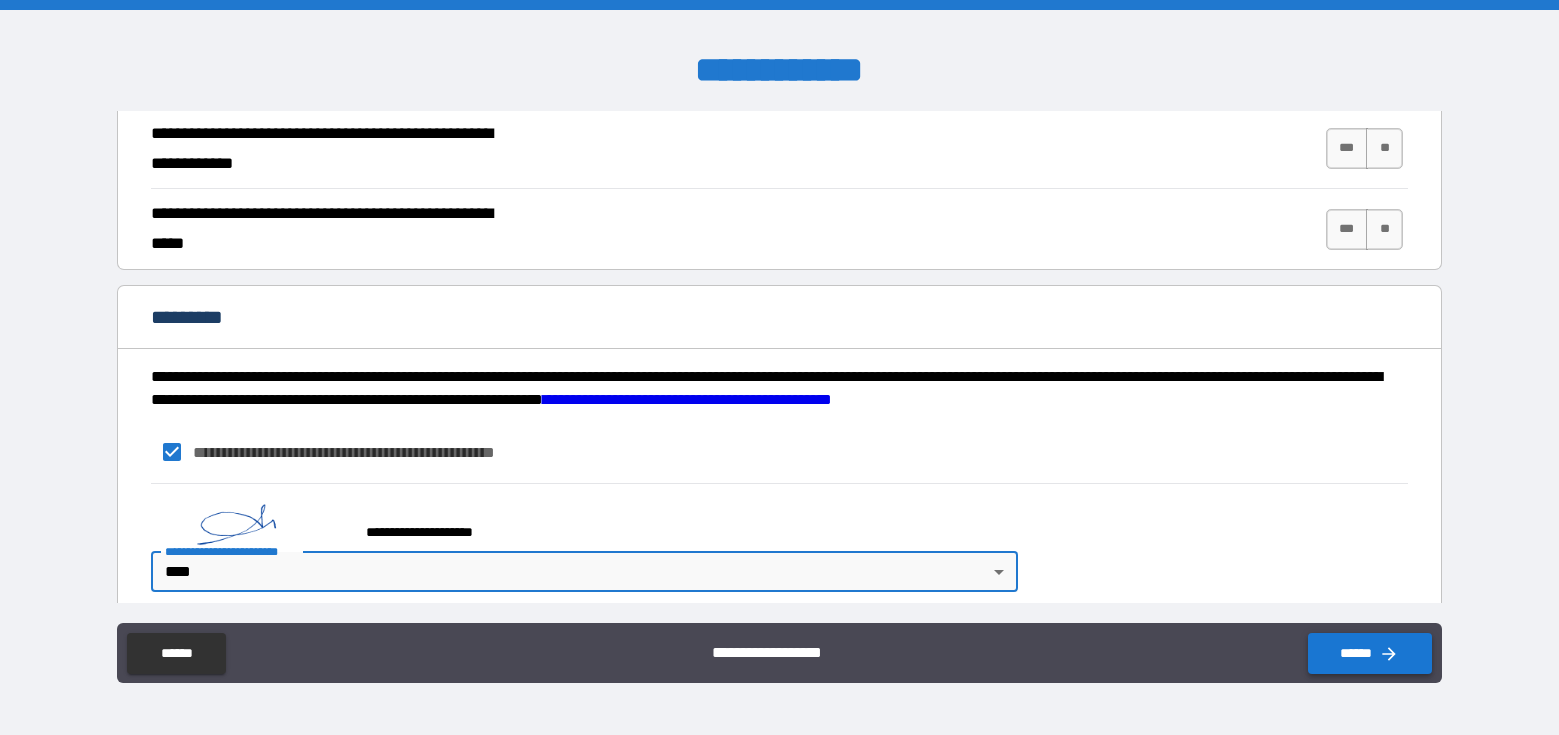 click on "******" at bounding box center (1370, 653) 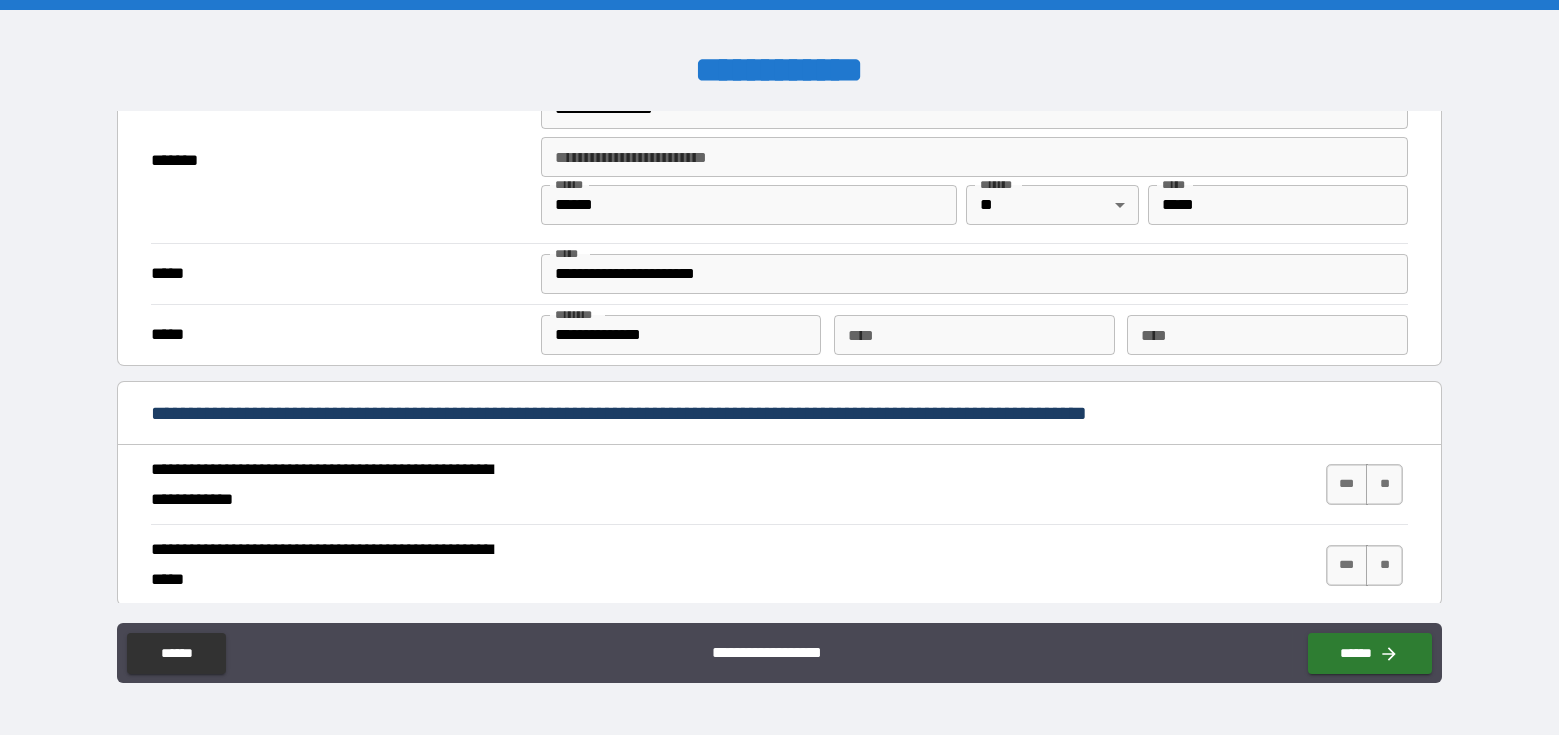 scroll, scrollTop: 1536, scrollLeft: 0, axis: vertical 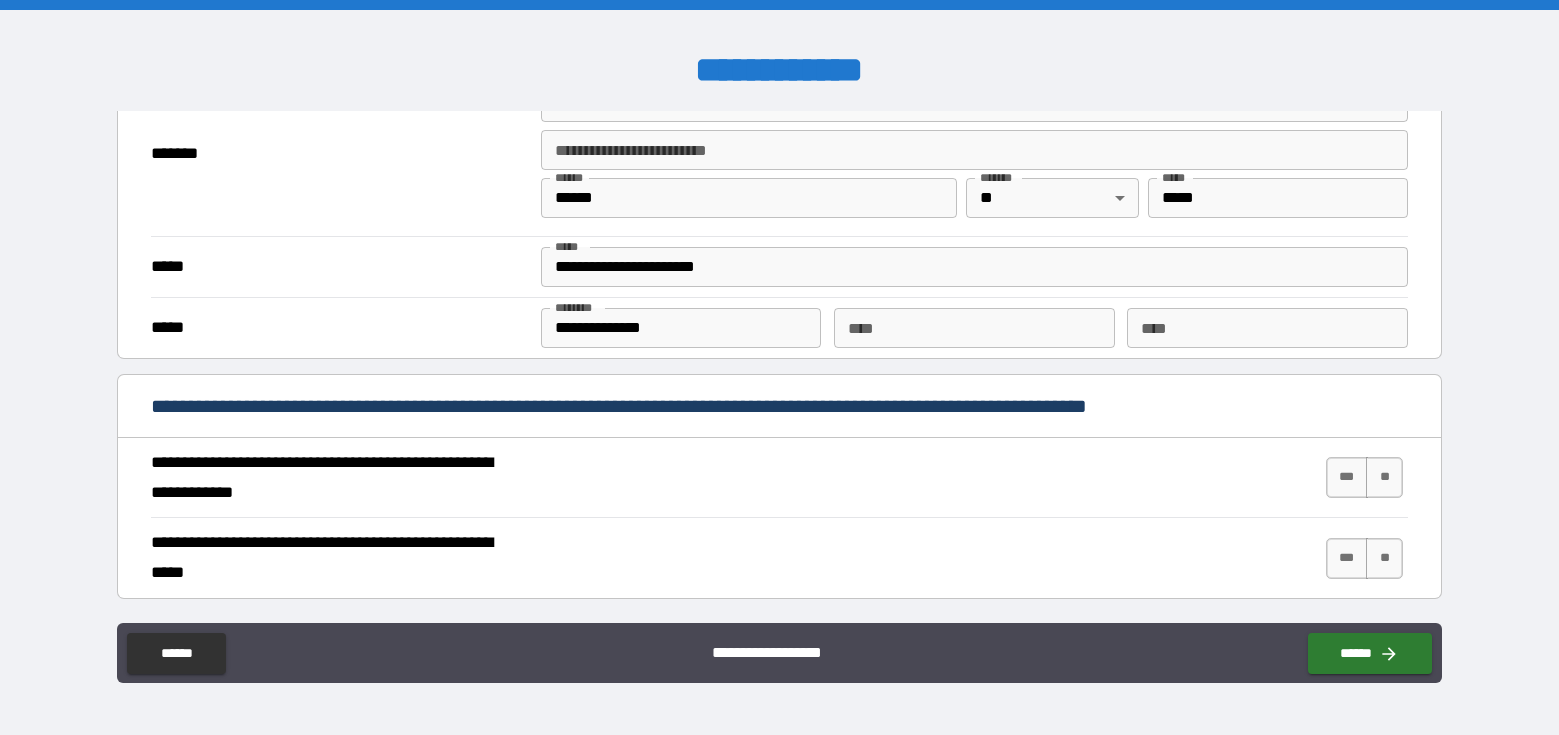 drag, startPoint x: 1333, startPoint y: 478, endPoint x: 1324, endPoint y: 523, distance: 45.891174 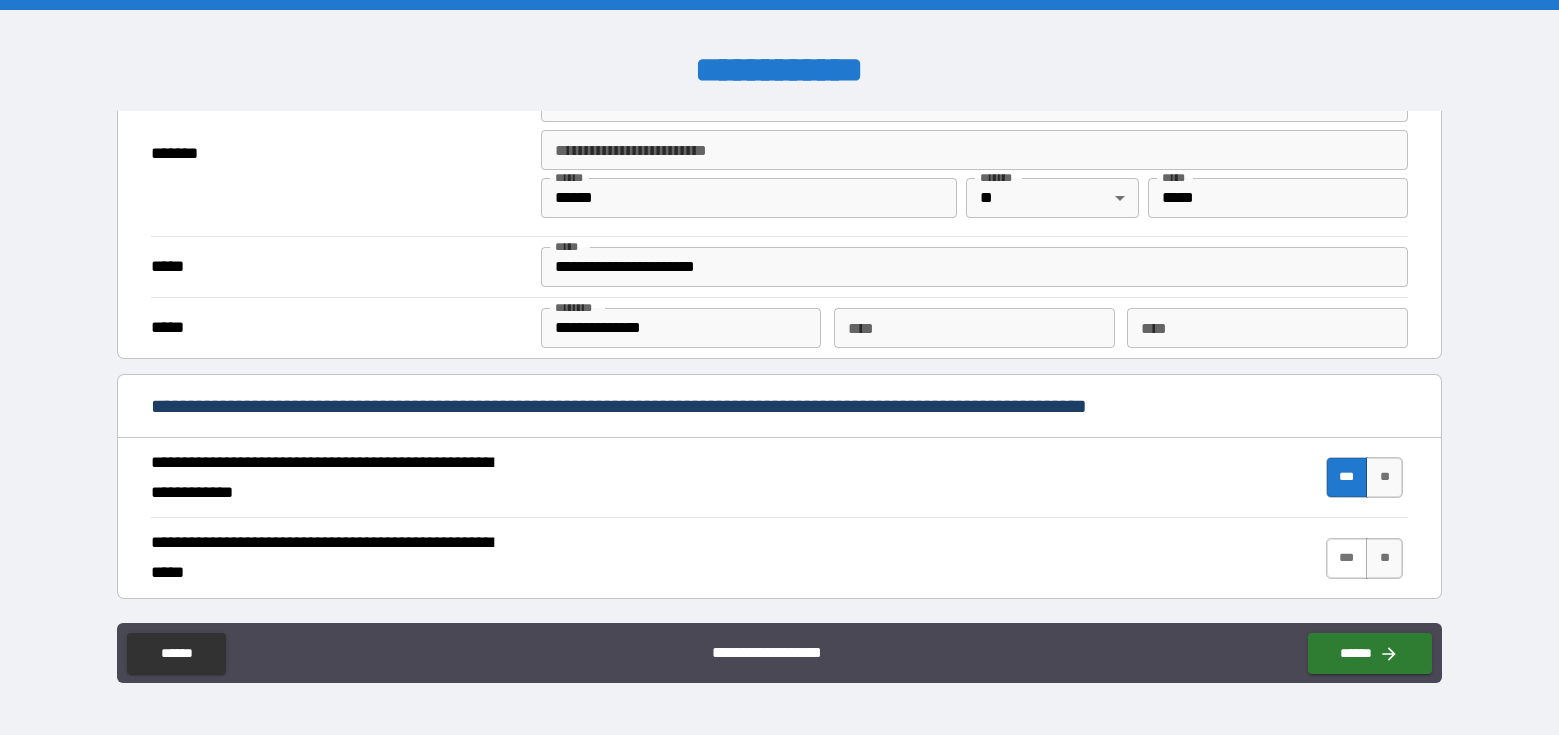 click on "***" at bounding box center (1347, 558) 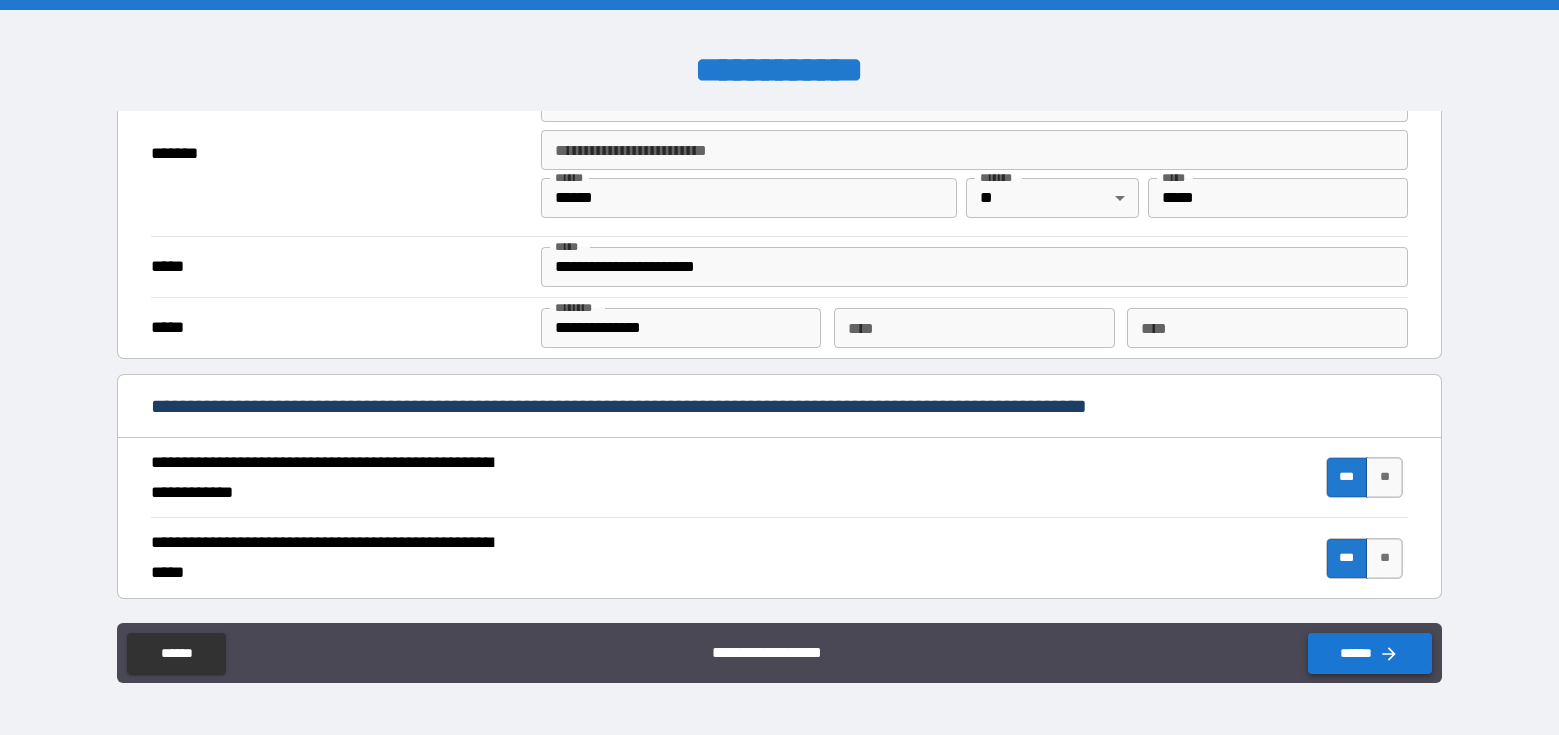 click on "******" at bounding box center [1370, 653] 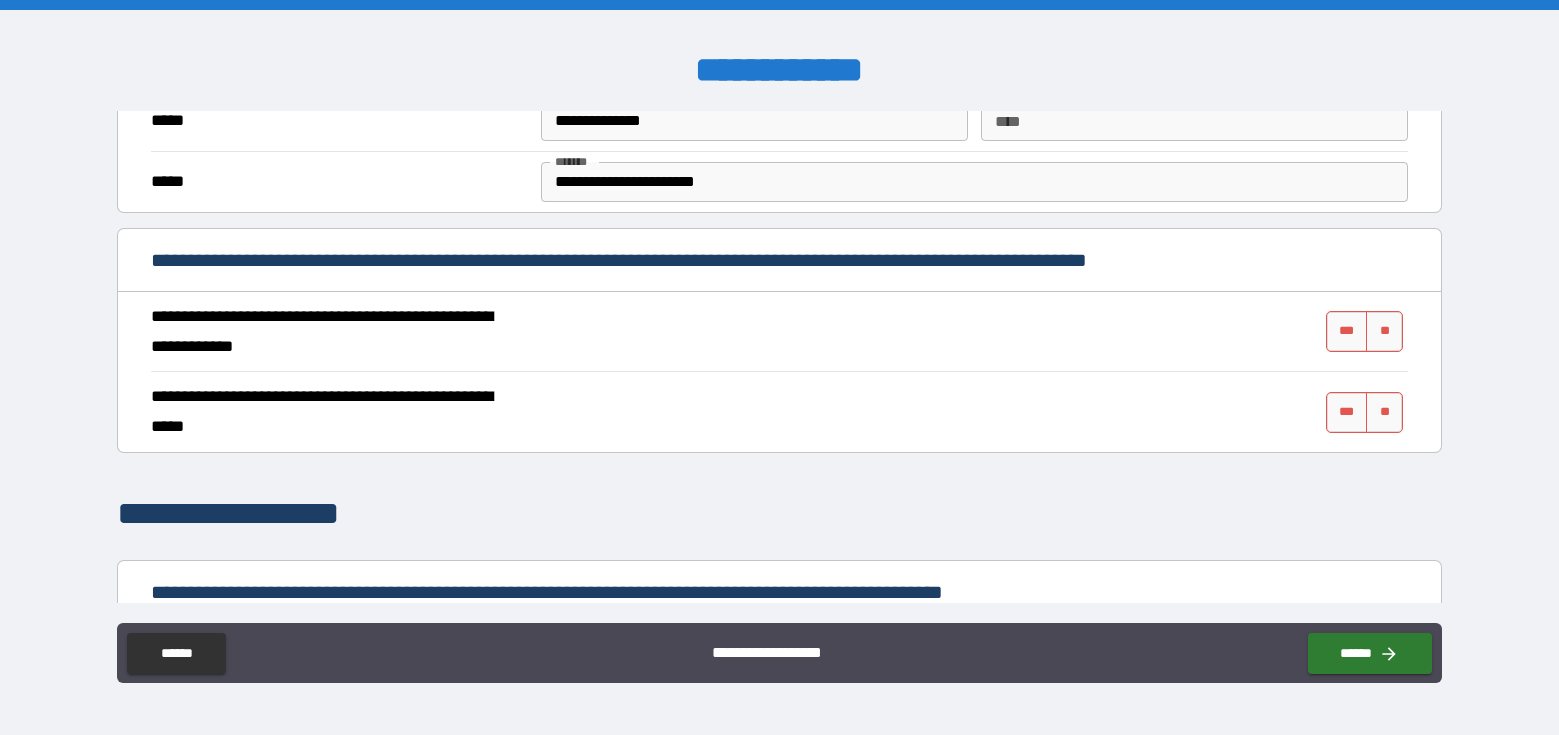 scroll, scrollTop: 691, scrollLeft: 0, axis: vertical 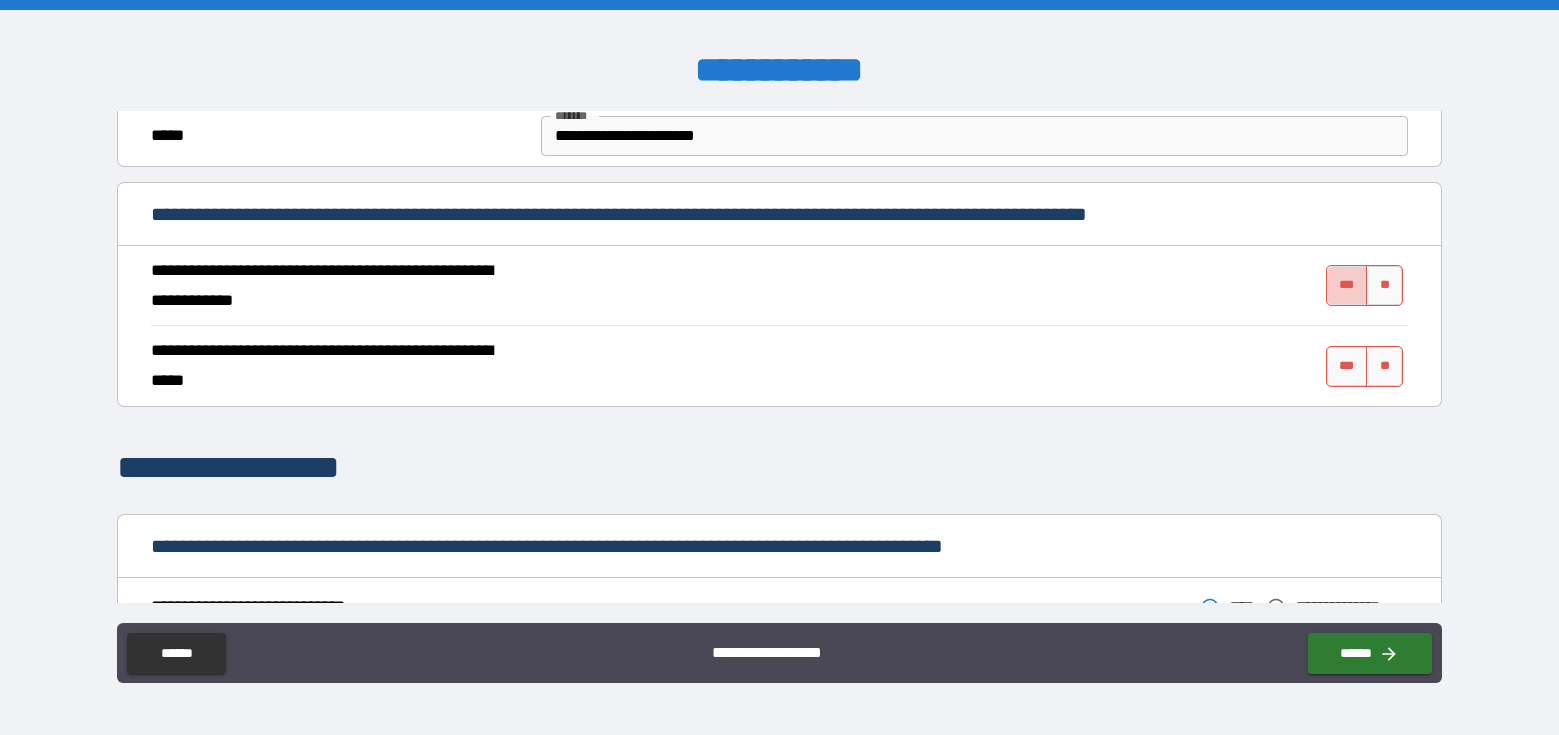 click on "***" at bounding box center (1347, 285) 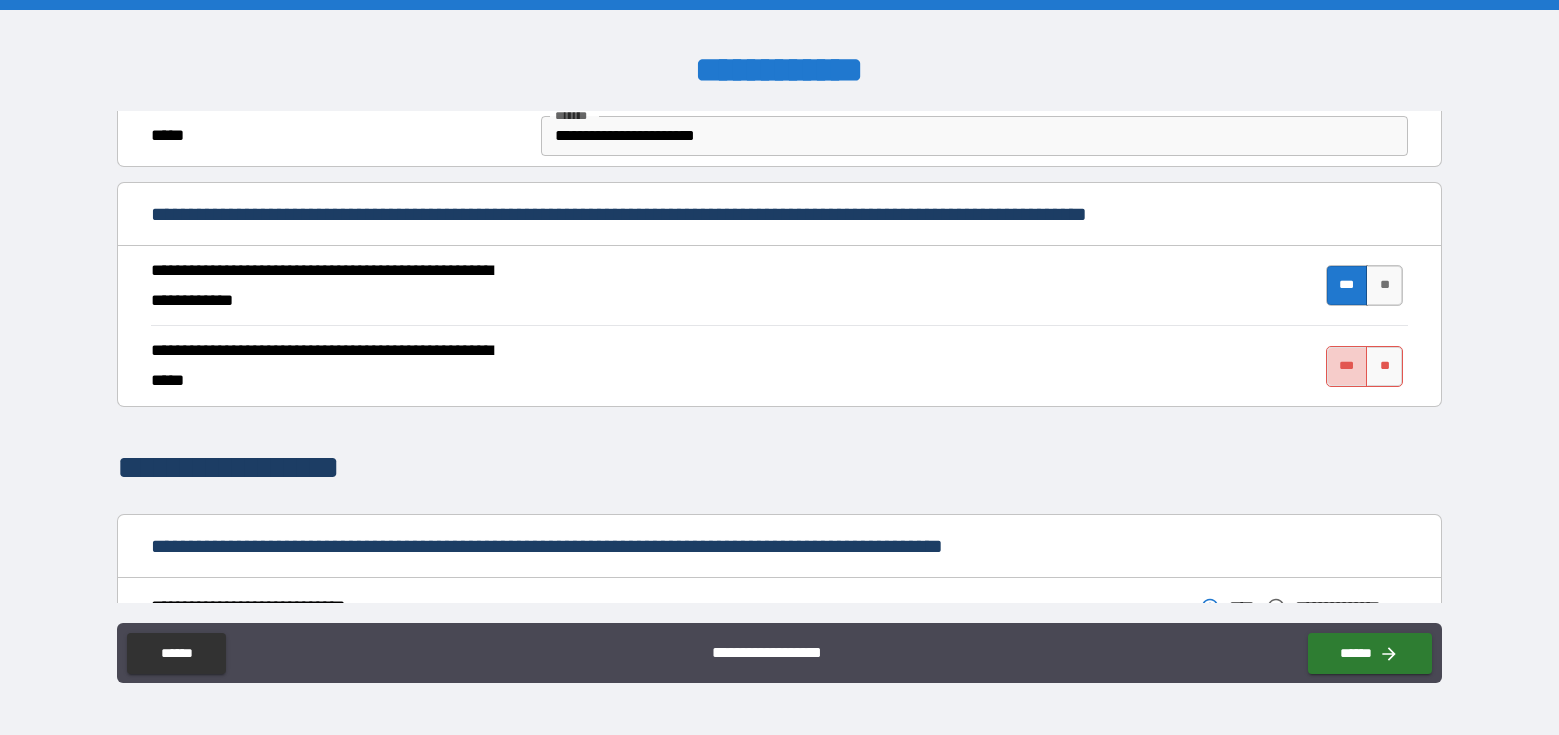 click on "***" at bounding box center (1347, 366) 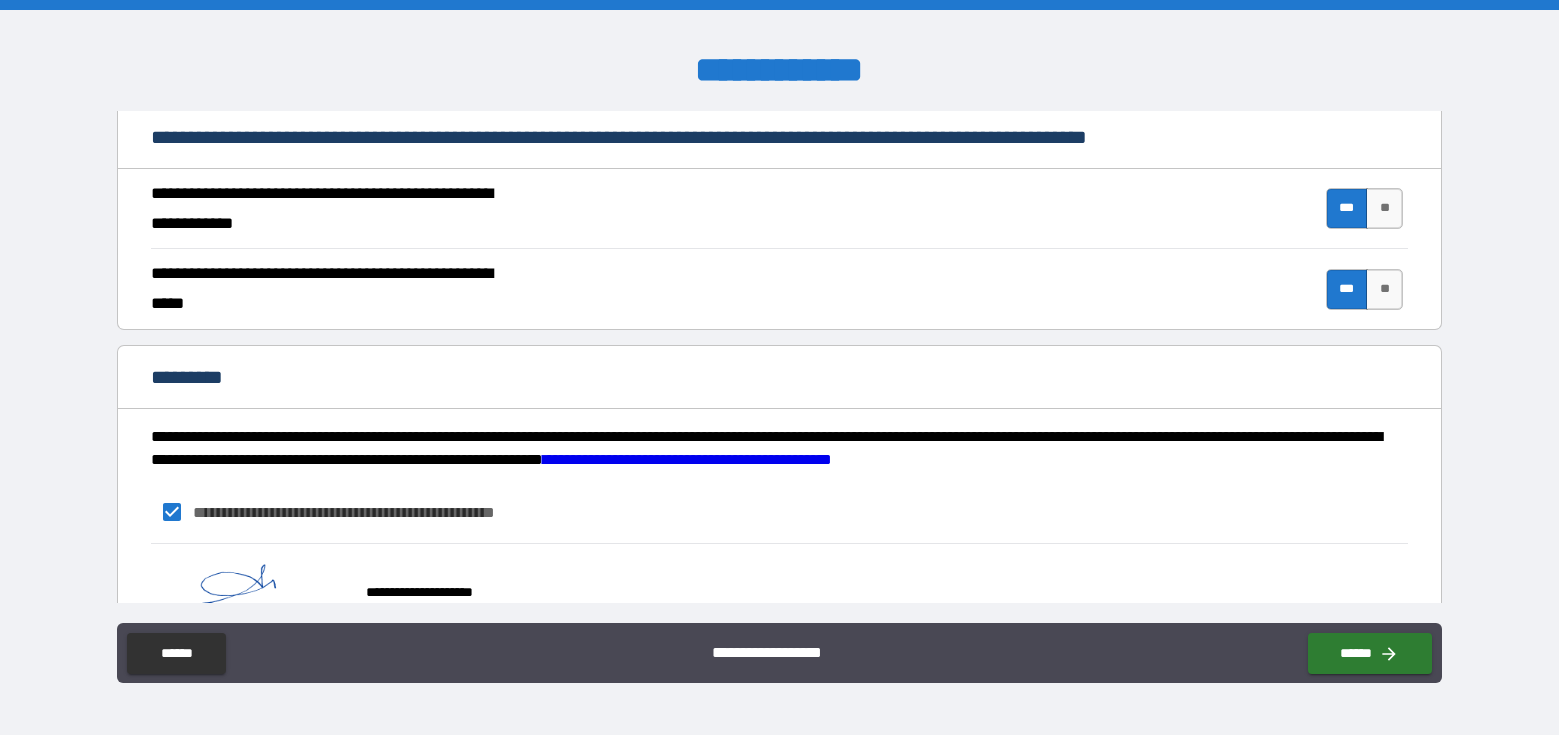 scroll, scrollTop: 1806, scrollLeft: 0, axis: vertical 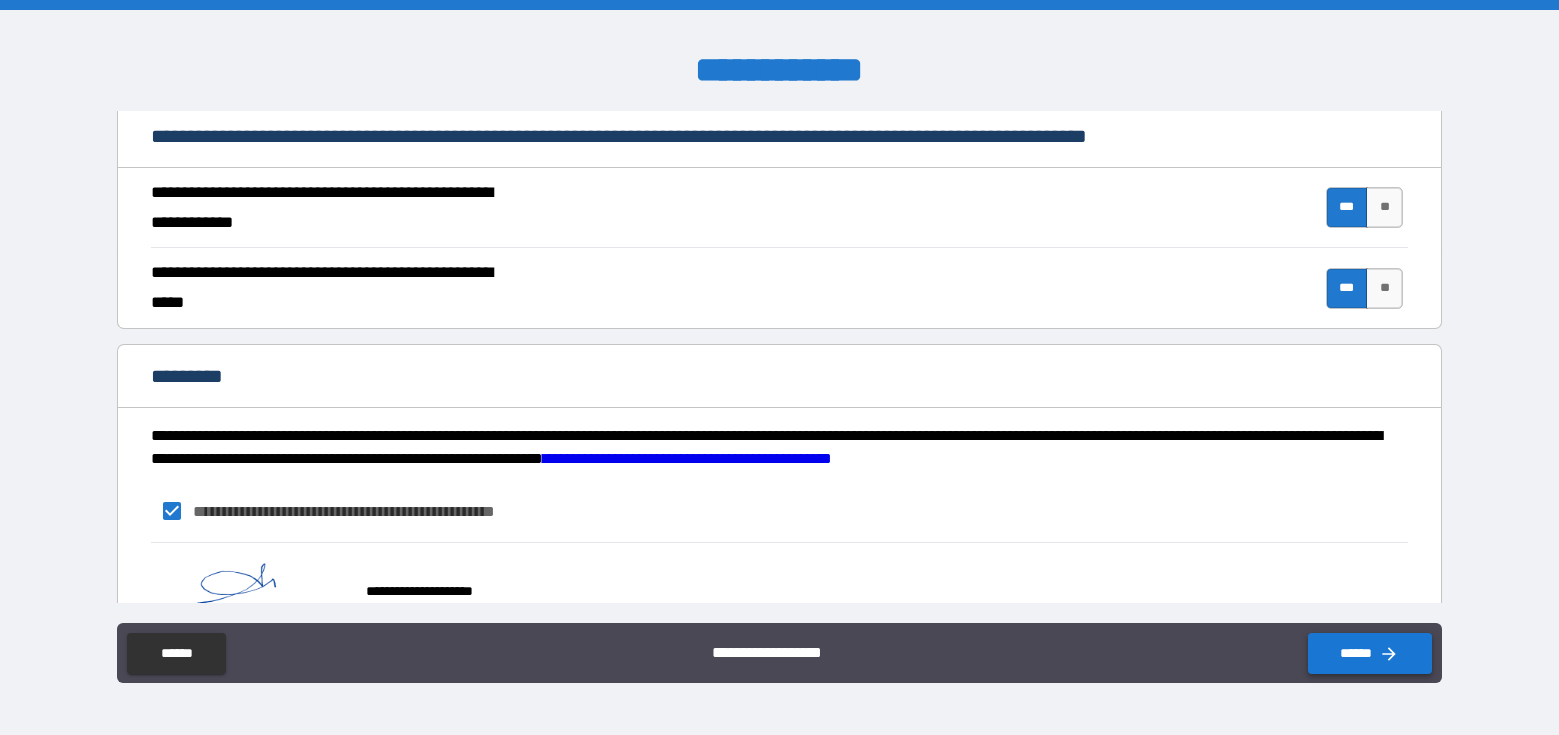 click on "******" at bounding box center [1370, 653] 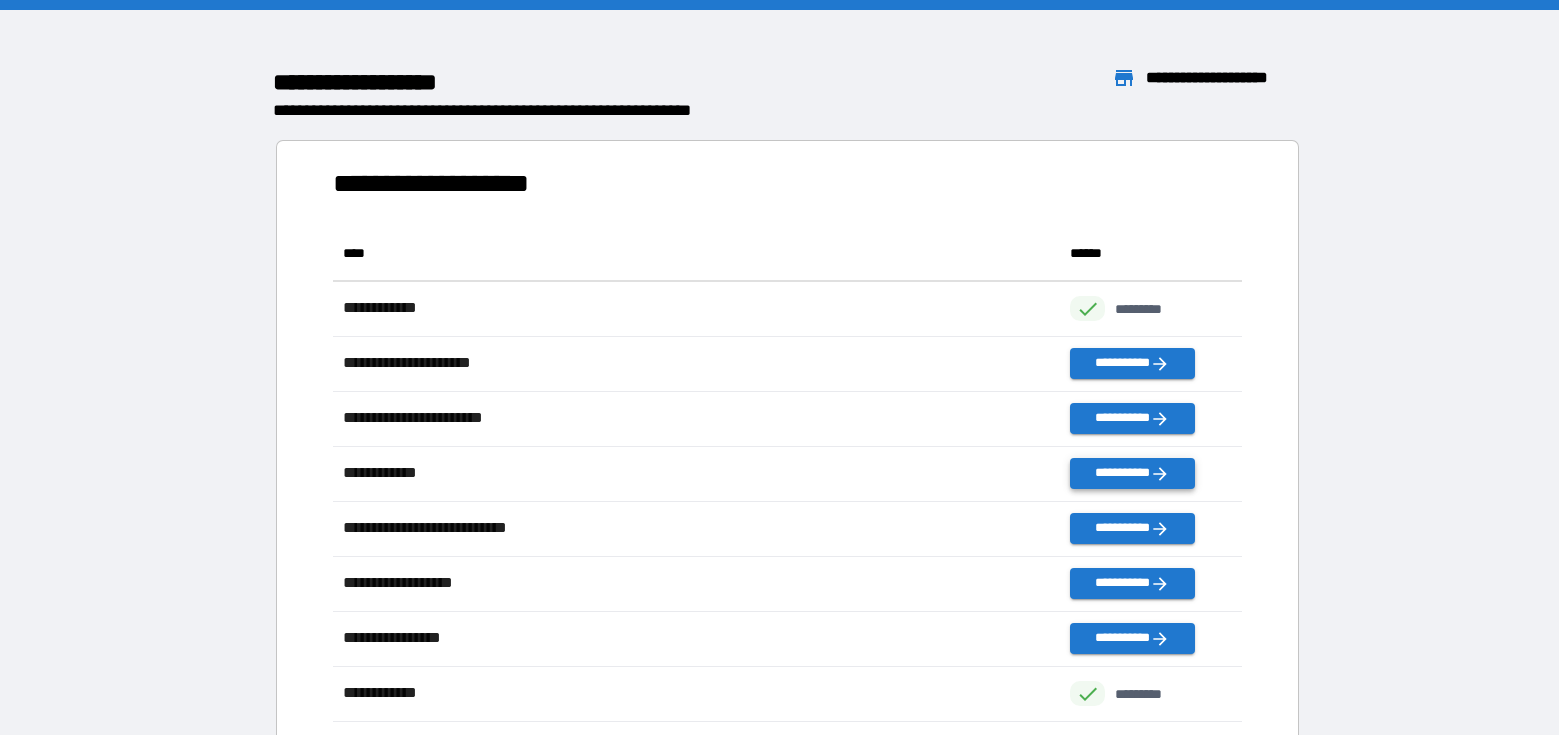 scroll, scrollTop: 1, scrollLeft: 1, axis: both 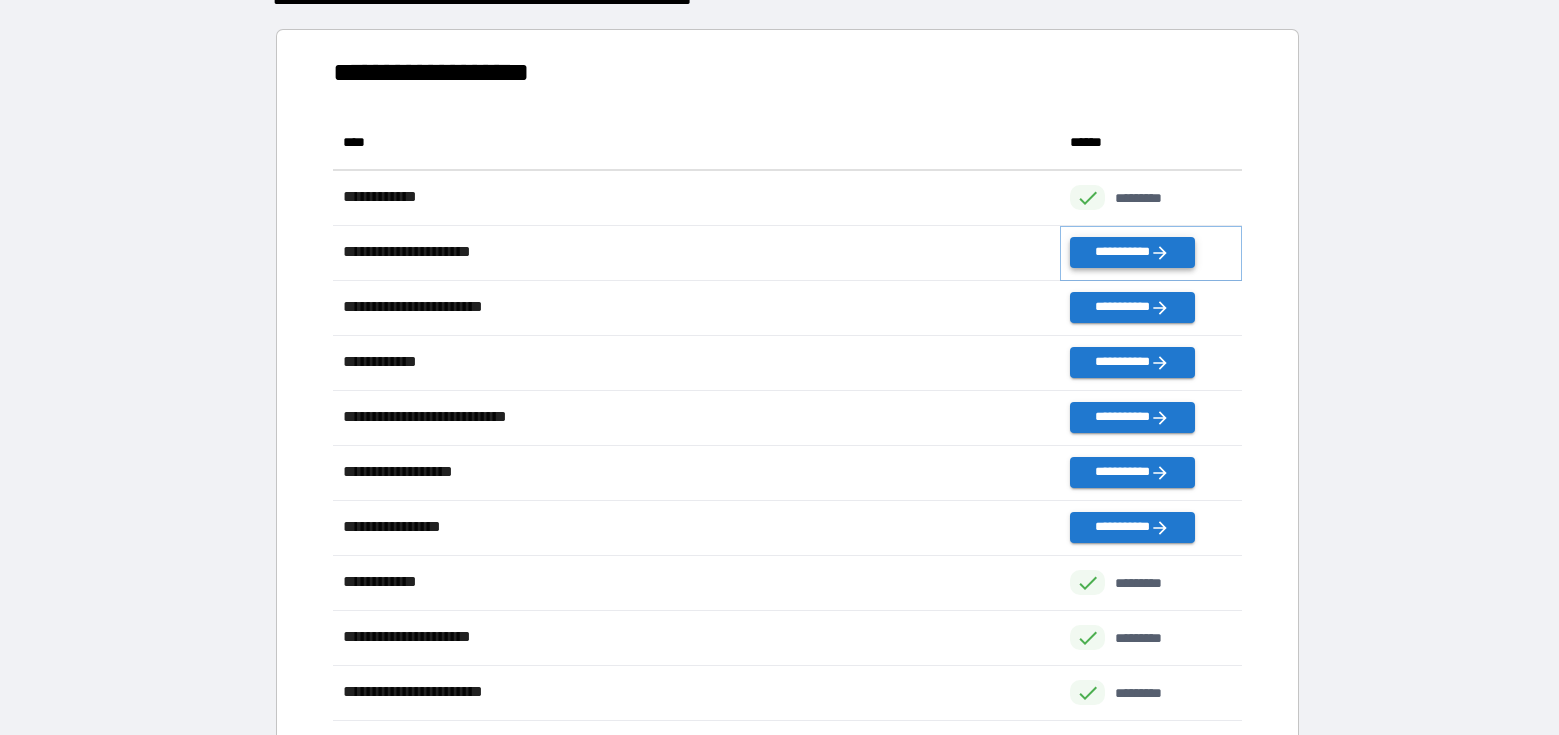 click on "**********" at bounding box center (1132, 252) 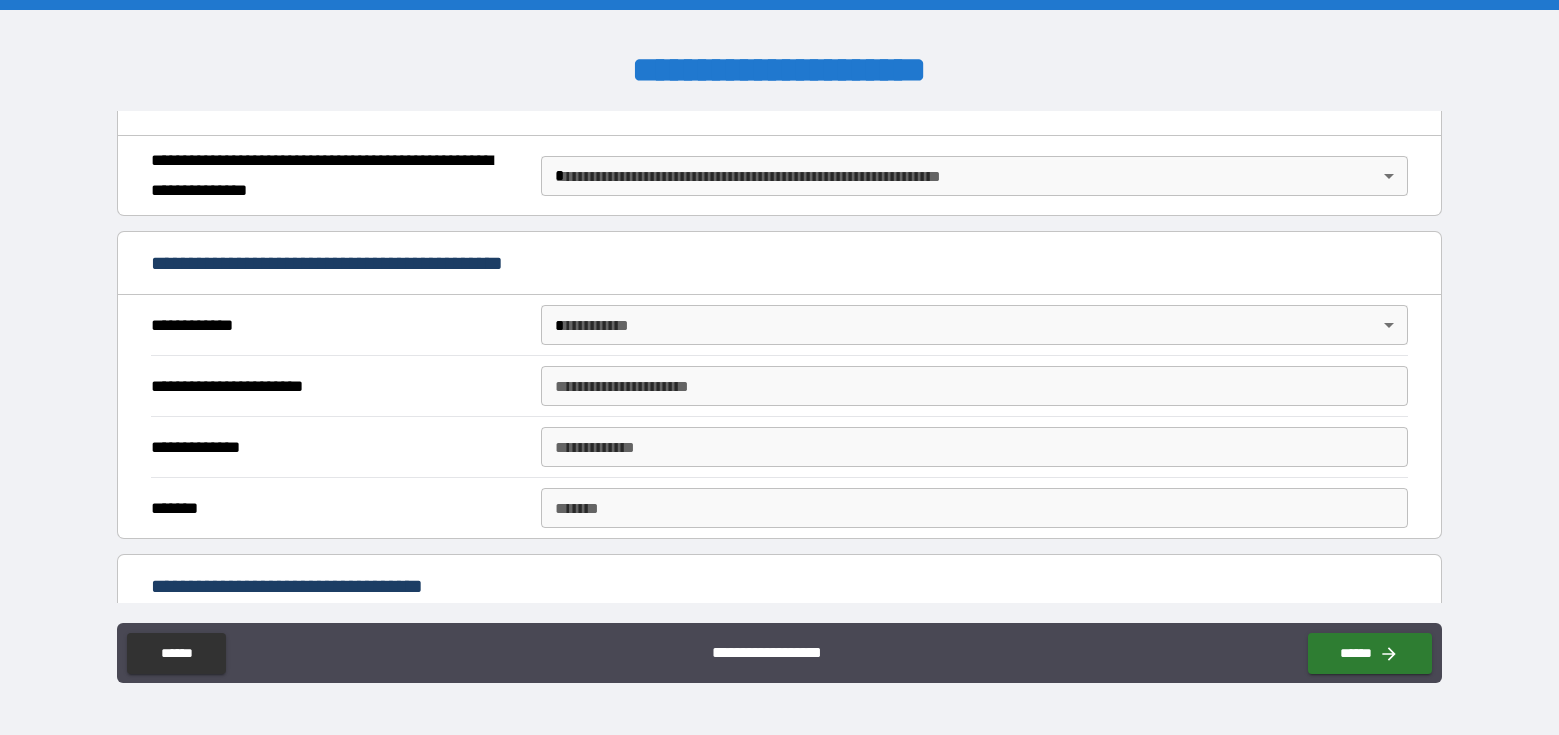 scroll, scrollTop: 303, scrollLeft: 0, axis: vertical 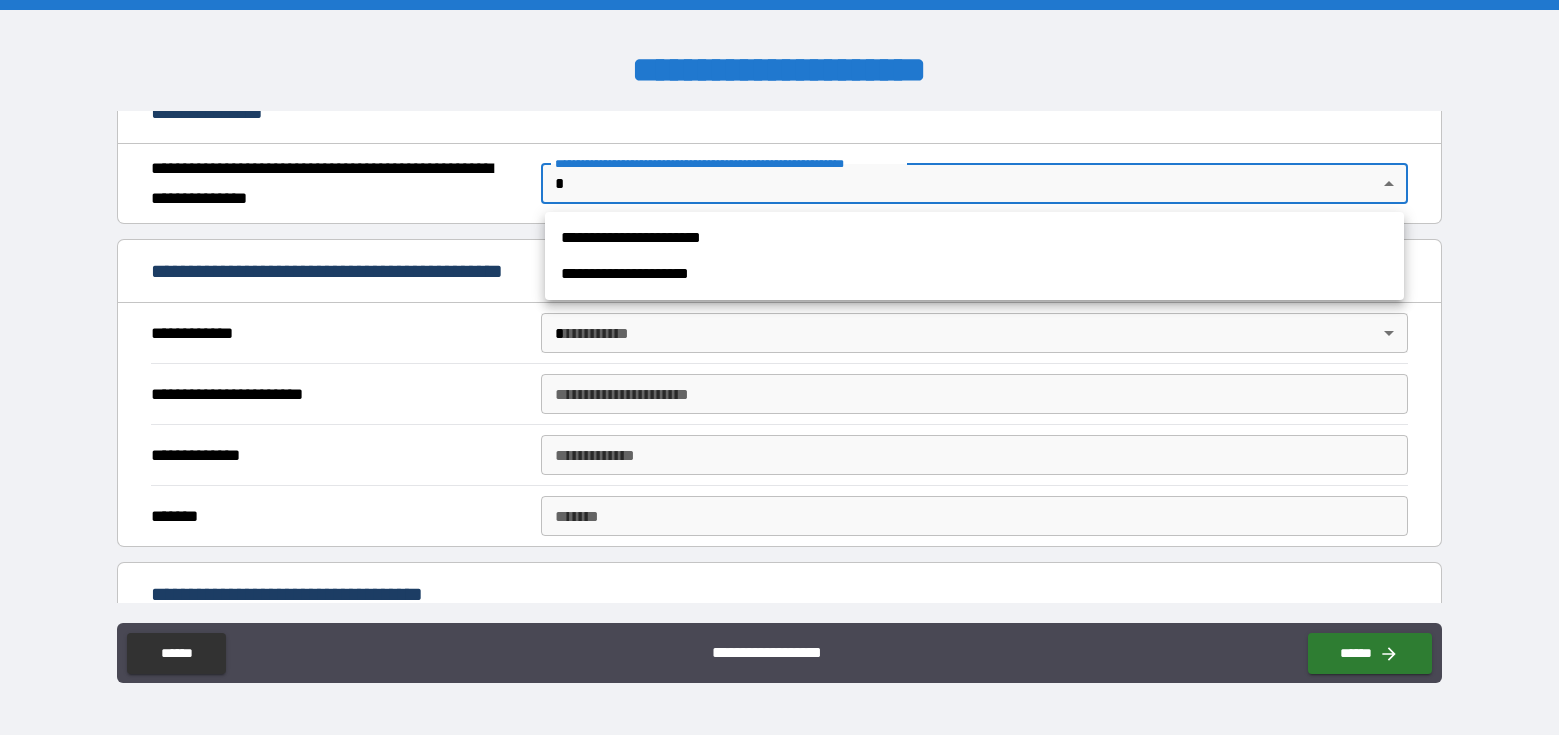 click on "[FIRST] [LAST] [STREET_NAME] [CITY] [STATE] [ZIP_CODE] [COUNTRY] [PHONE] [EMAIL] [DOB] [SSN] [LICENSE_NUMBER] [CREDIT_CARD_NUMBER]" at bounding box center (779, 367) 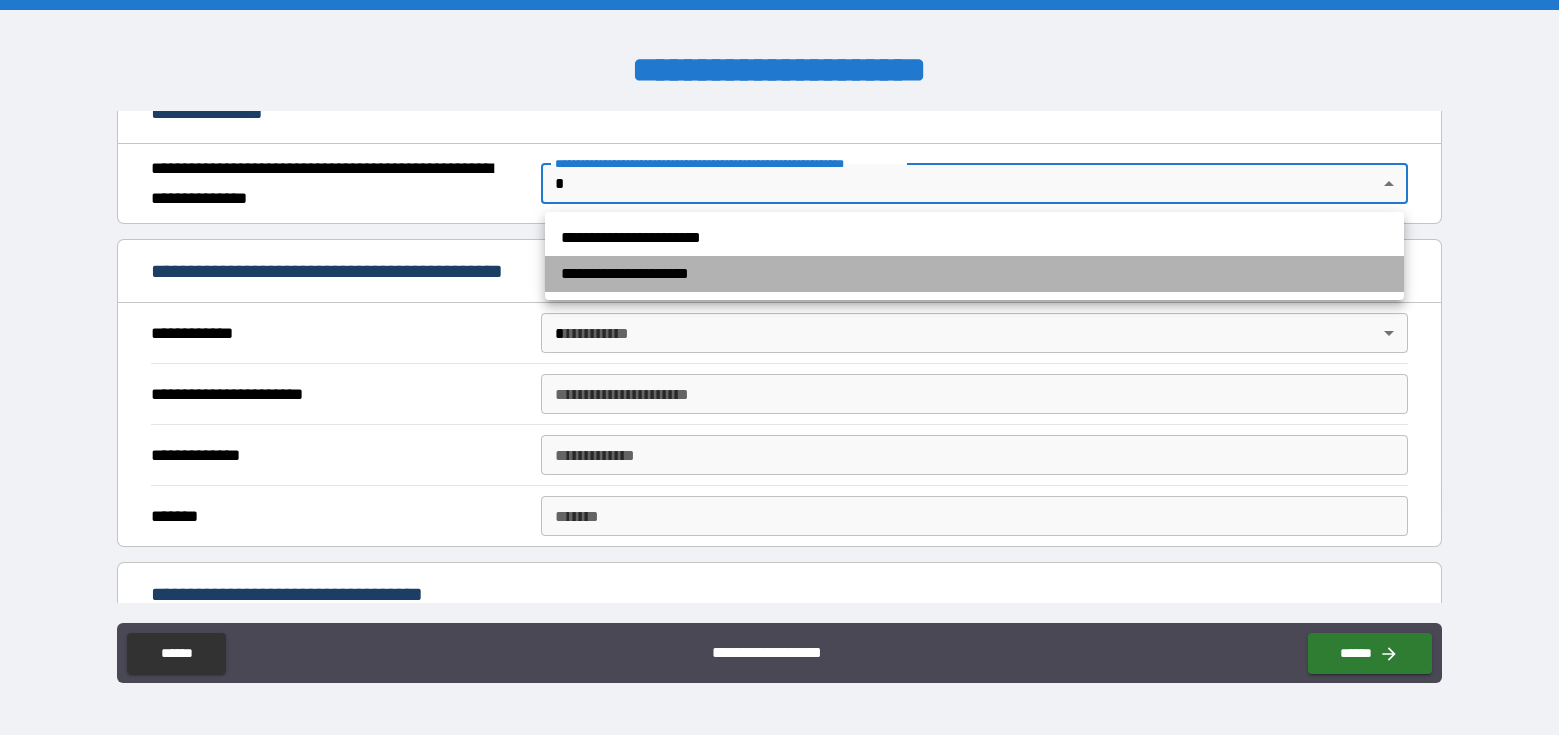 click on "**********" at bounding box center [974, 274] 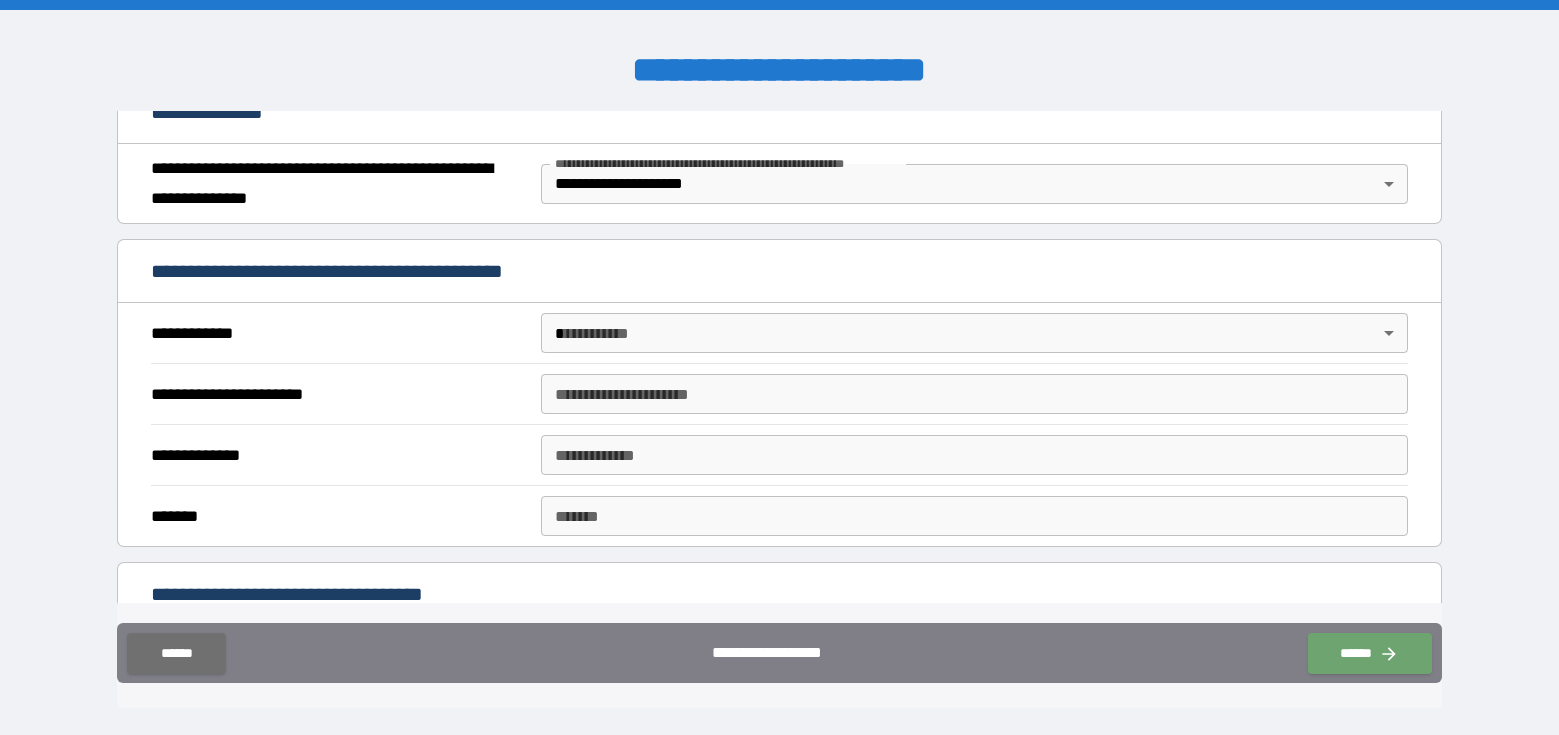 drag, startPoint x: 1373, startPoint y: 660, endPoint x: 1272, endPoint y: 590, distance: 122.88612 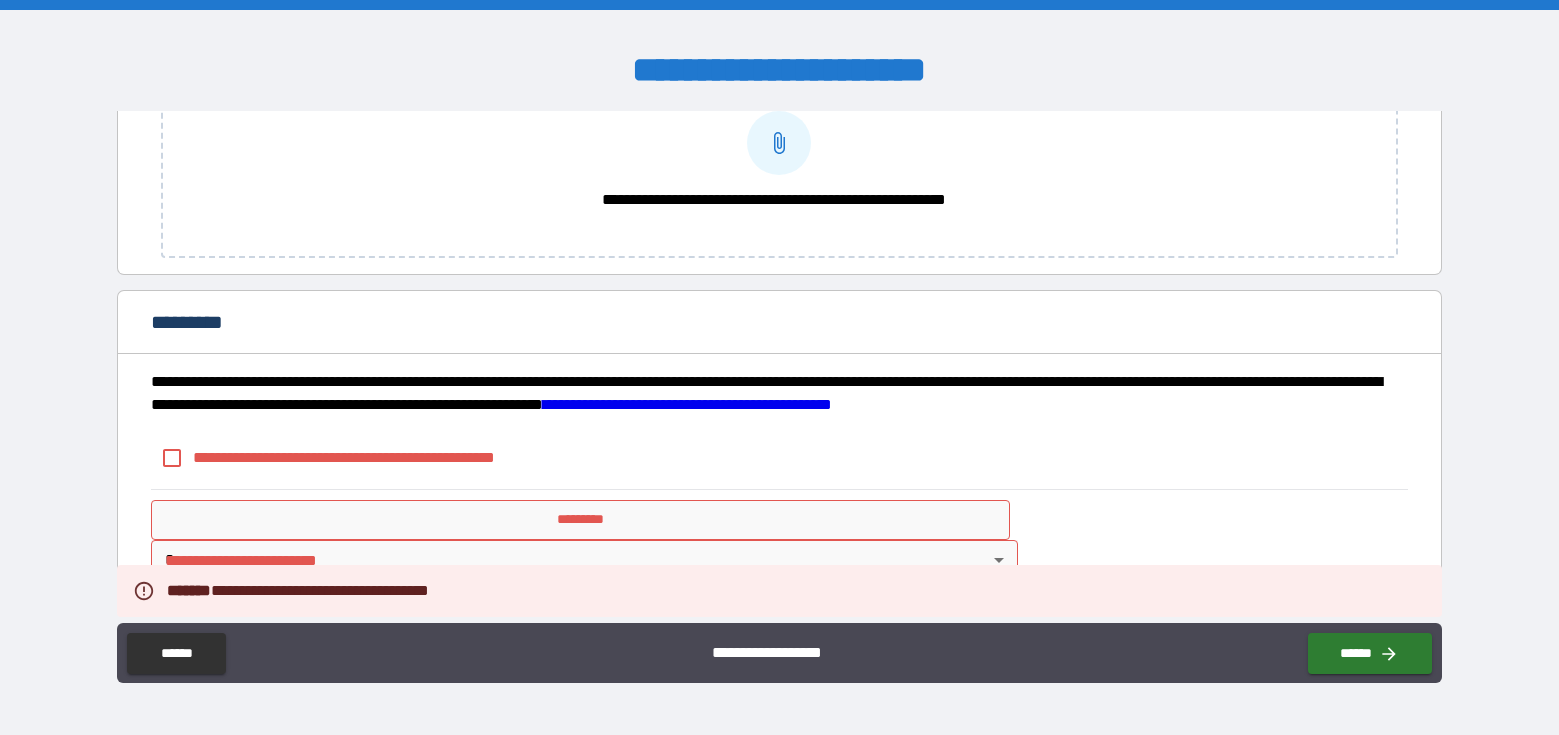 scroll, scrollTop: 1653, scrollLeft: 0, axis: vertical 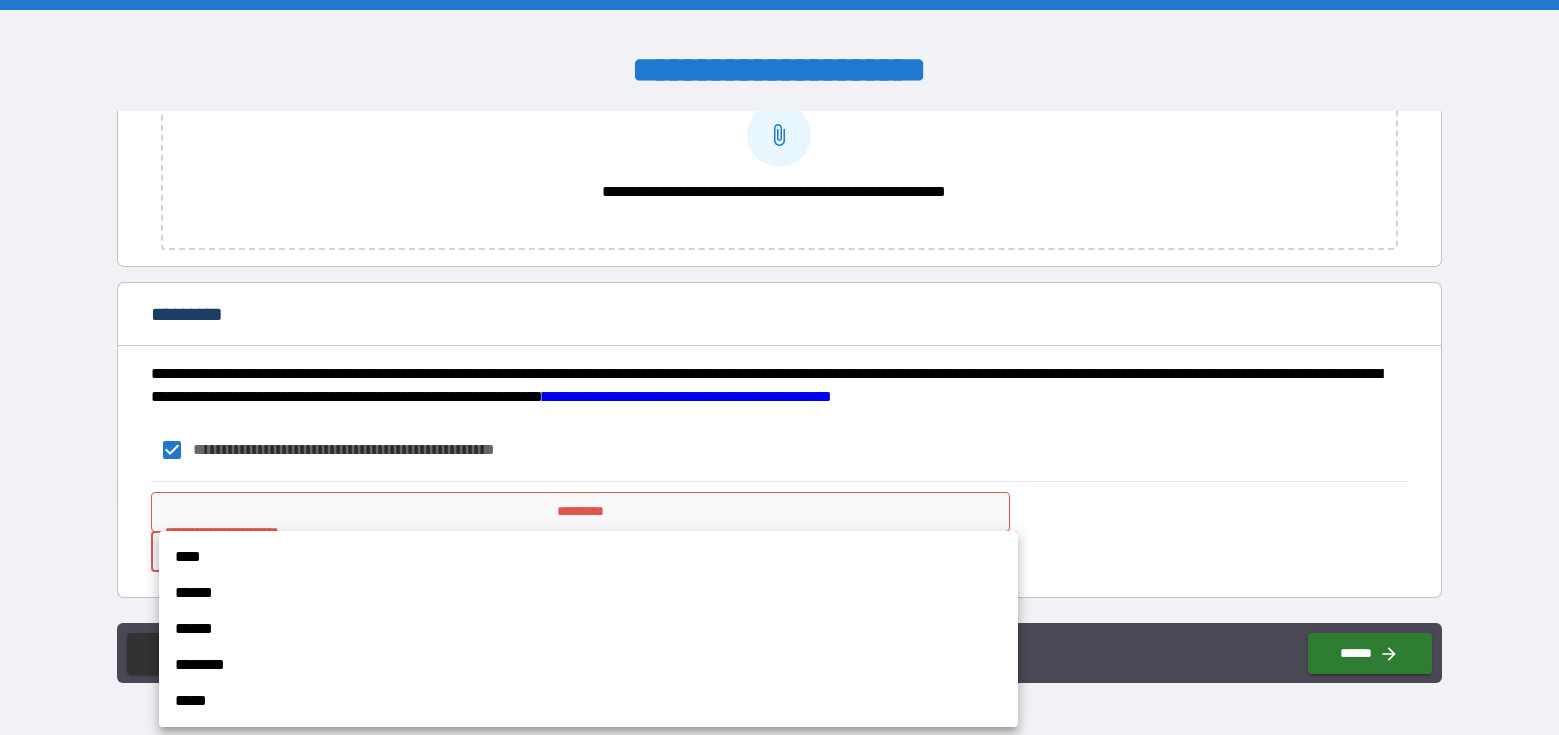 click on "[FIRST] [LAST] [STREET_NAME] [CITY] [STATE] [ZIP_CODE] [COUNTRY] [PHONE] [EMAIL] [DOB] [SSN] [LICENSE_NUMBER] [CREDIT_CARD_NUMBER]" at bounding box center [779, 367] 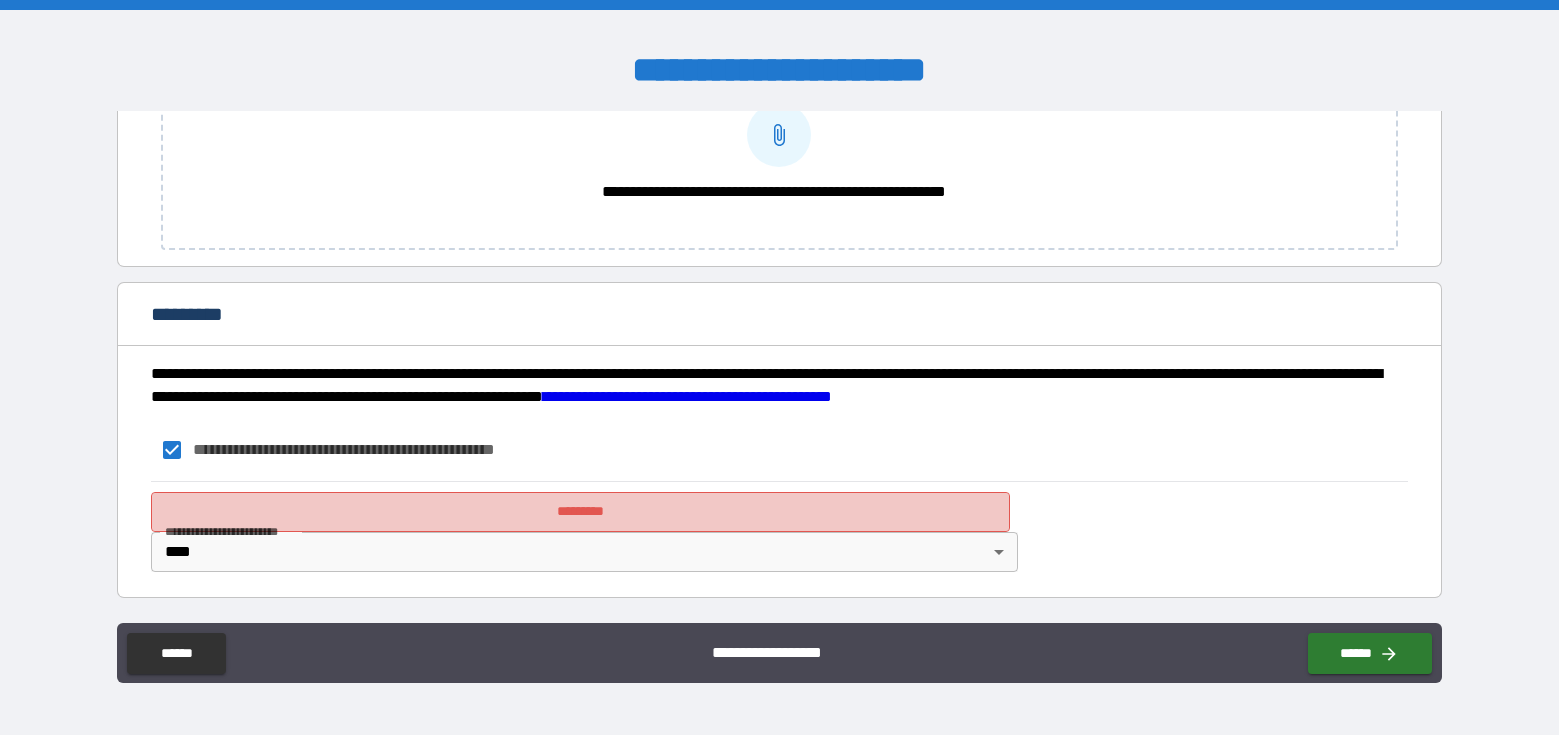 click on "*********" at bounding box center [580, 512] 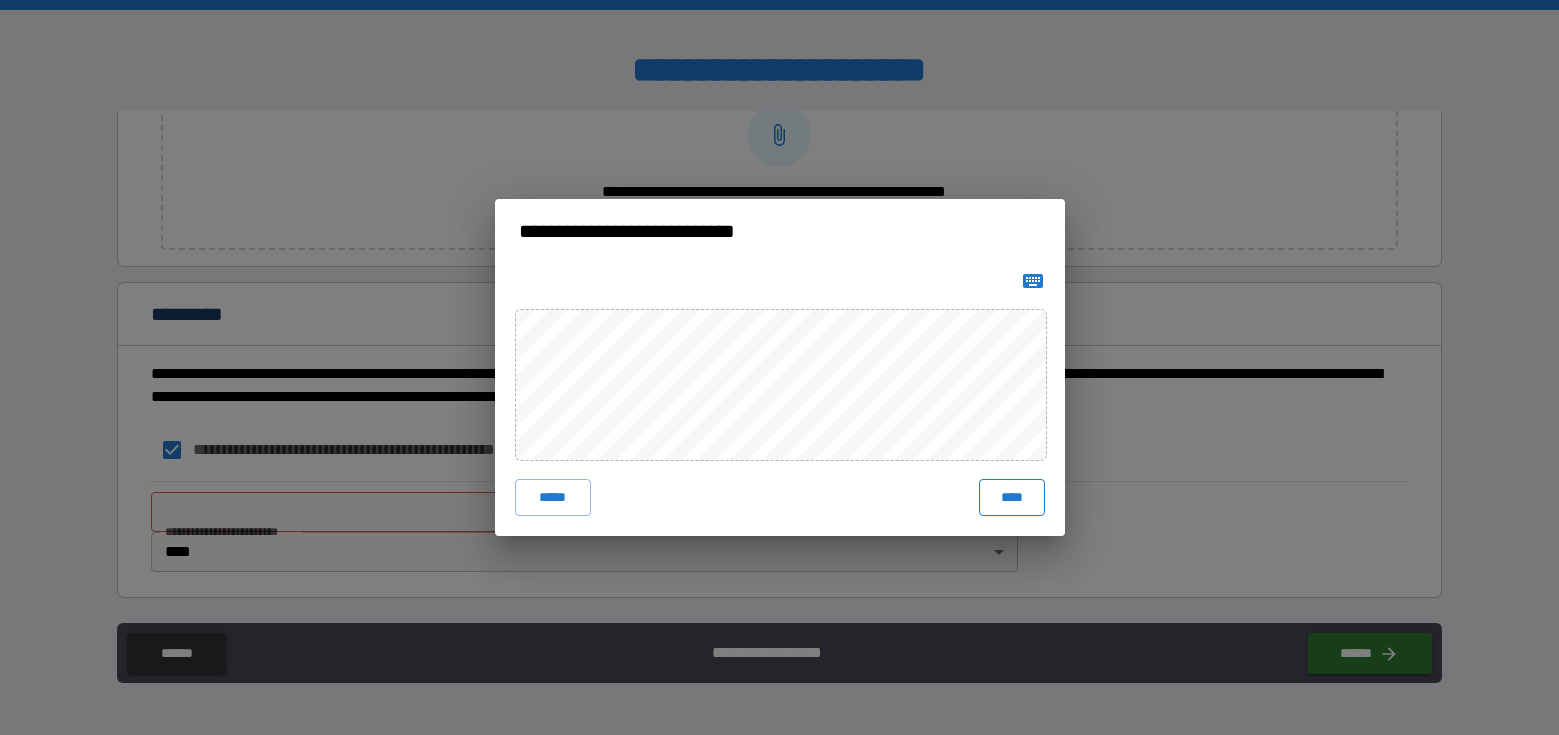 click on "****" at bounding box center [1012, 497] 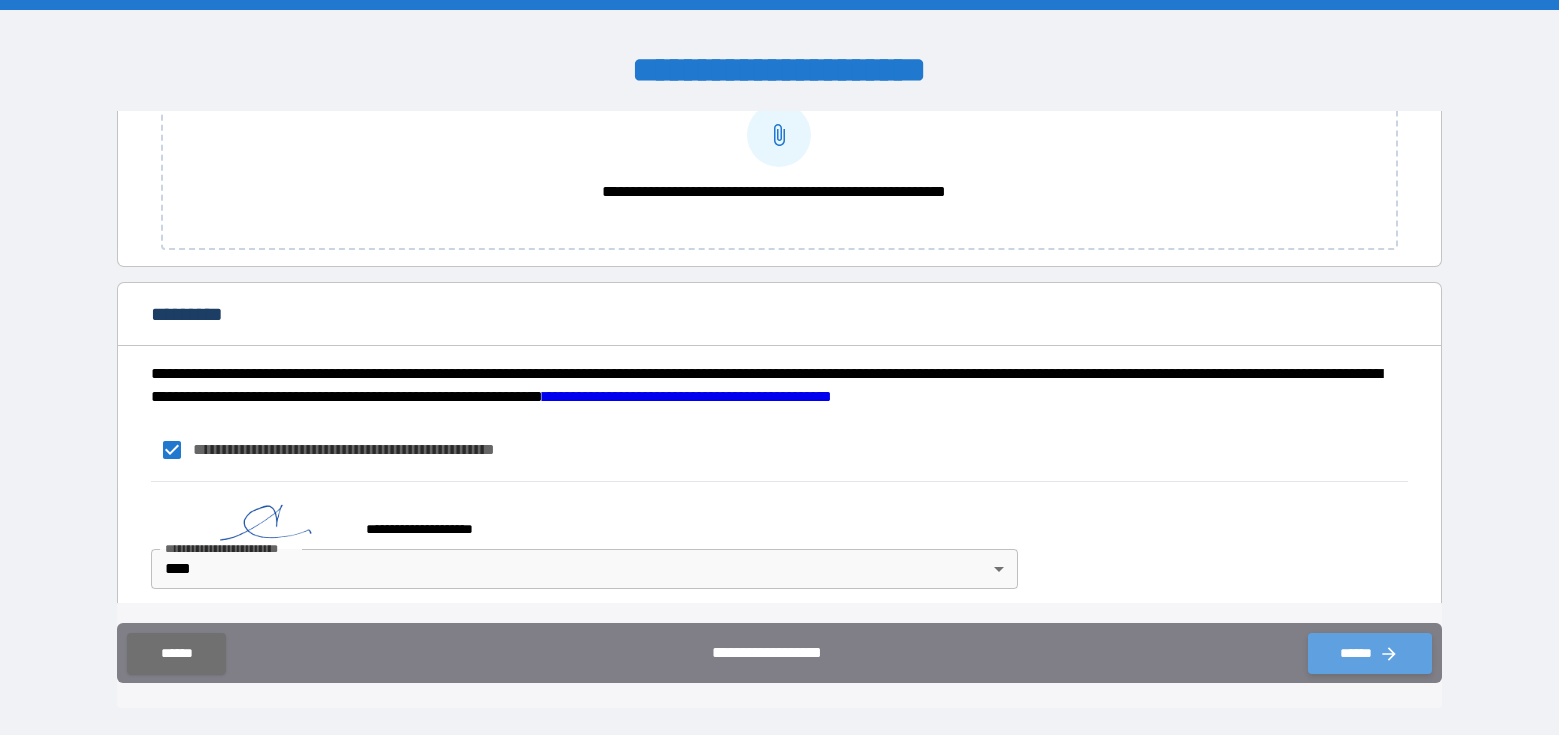 click on "******" at bounding box center (1370, 653) 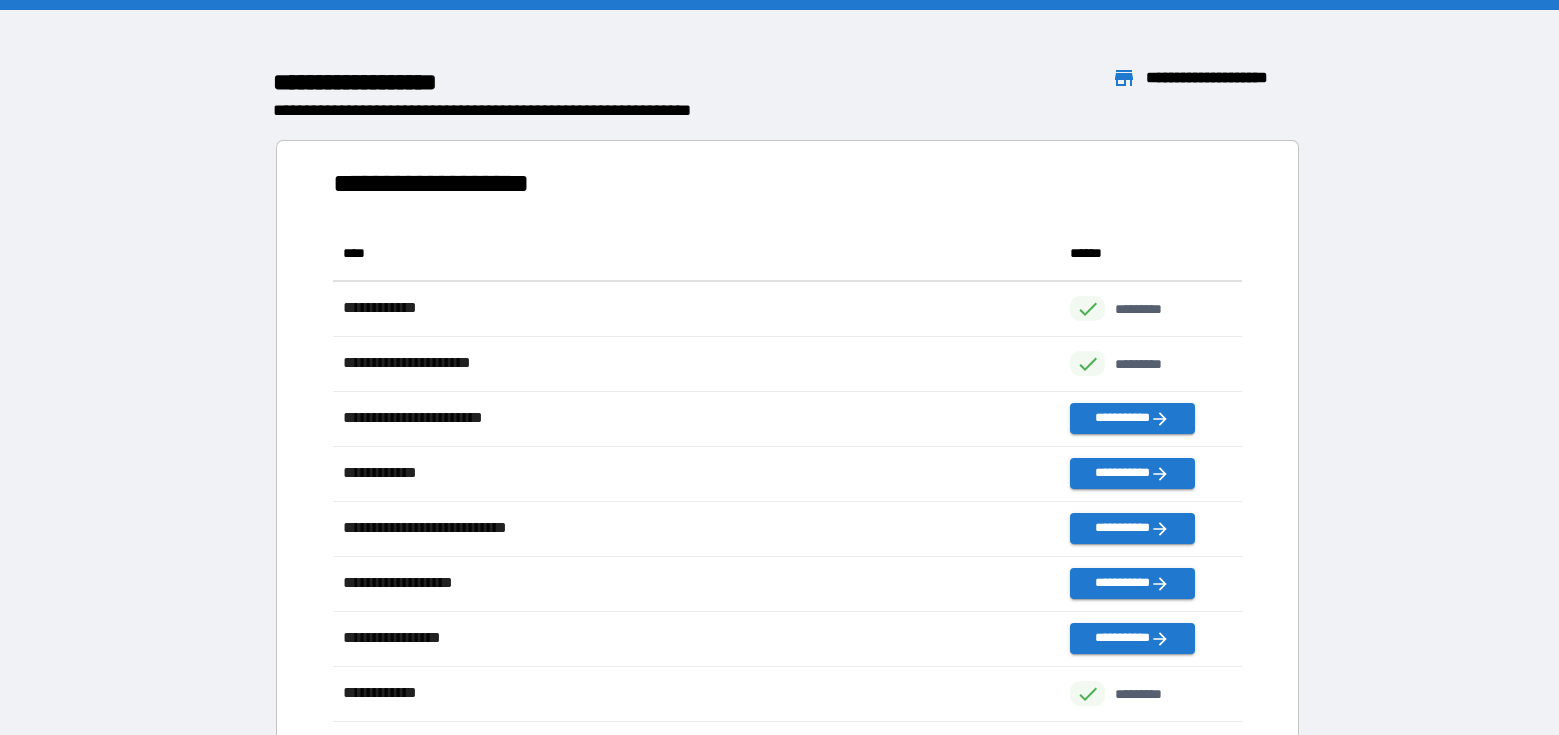 scroll, scrollTop: 1, scrollLeft: 1, axis: both 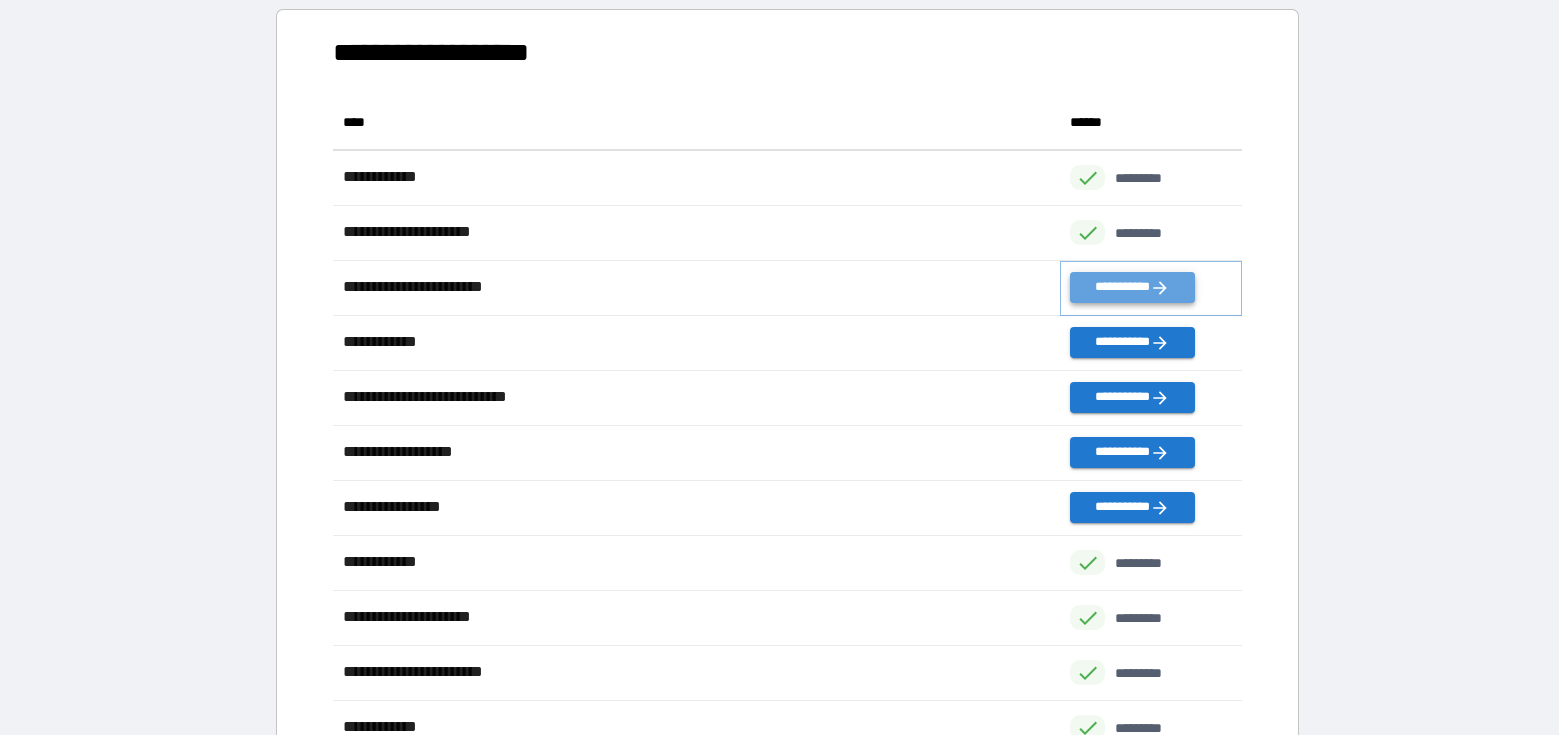 click on "**********" at bounding box center [1132, 287] 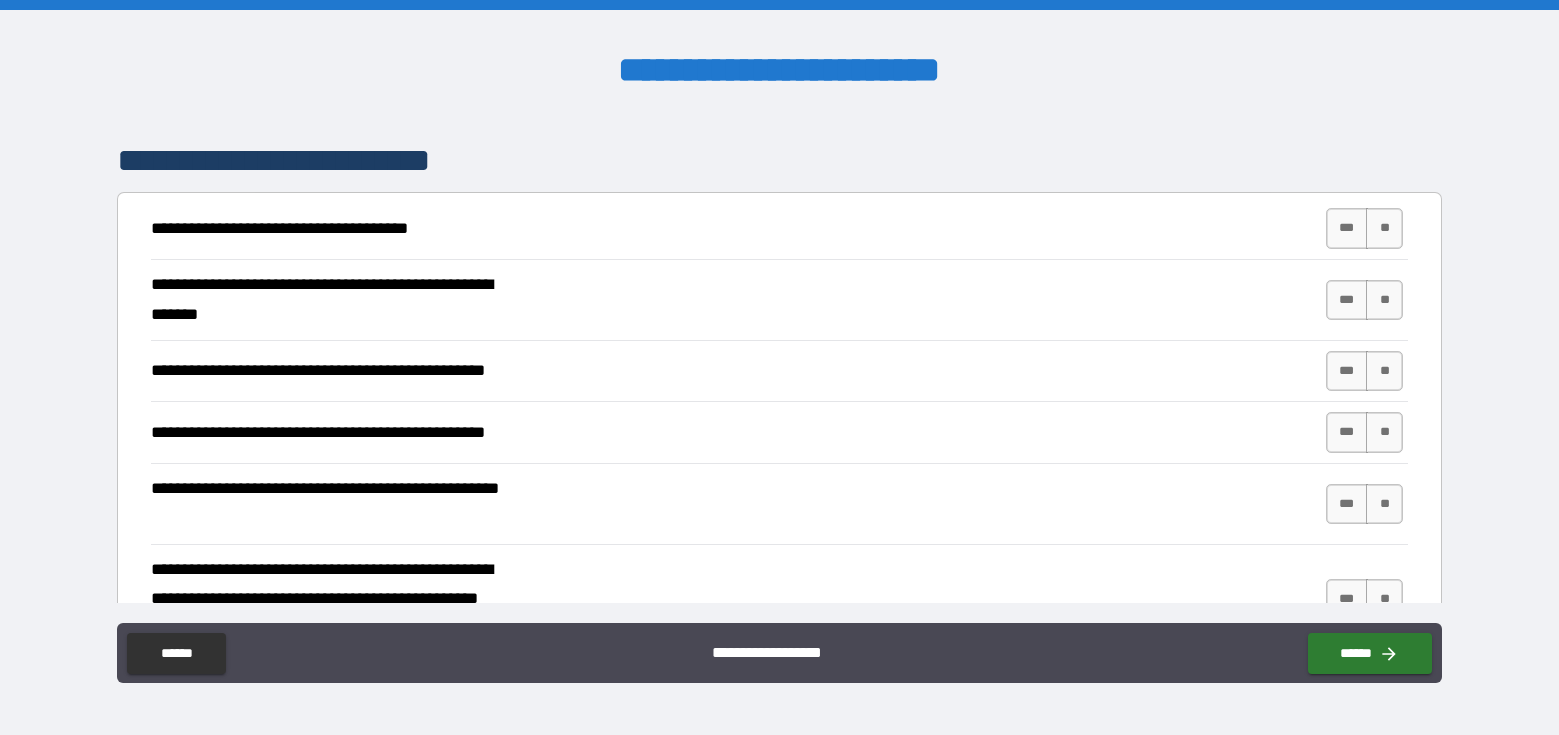 scroll, scrollTop: 312, scrollLeft: 0, axis: vertical 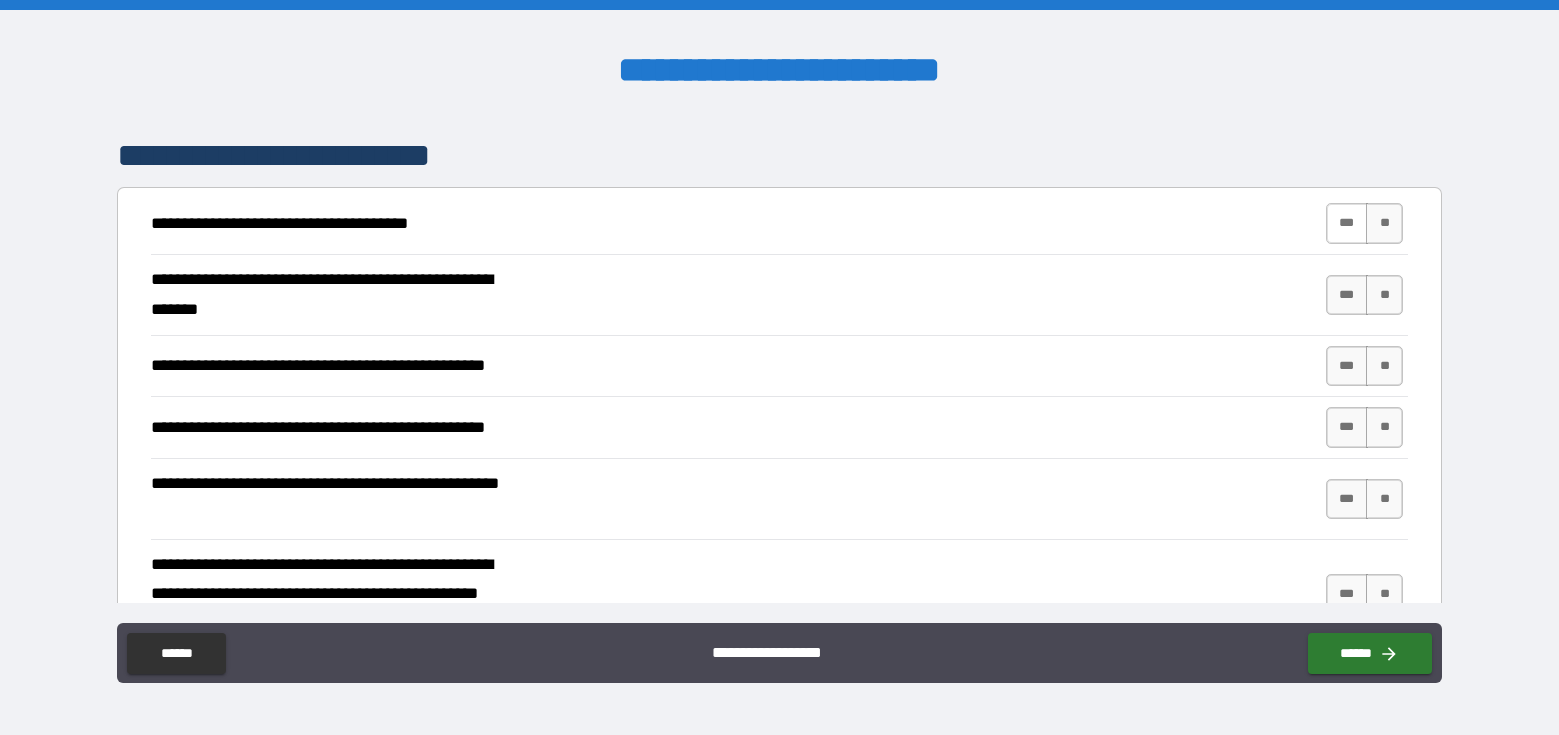 click on "***" at bounding box center (1347, 223) 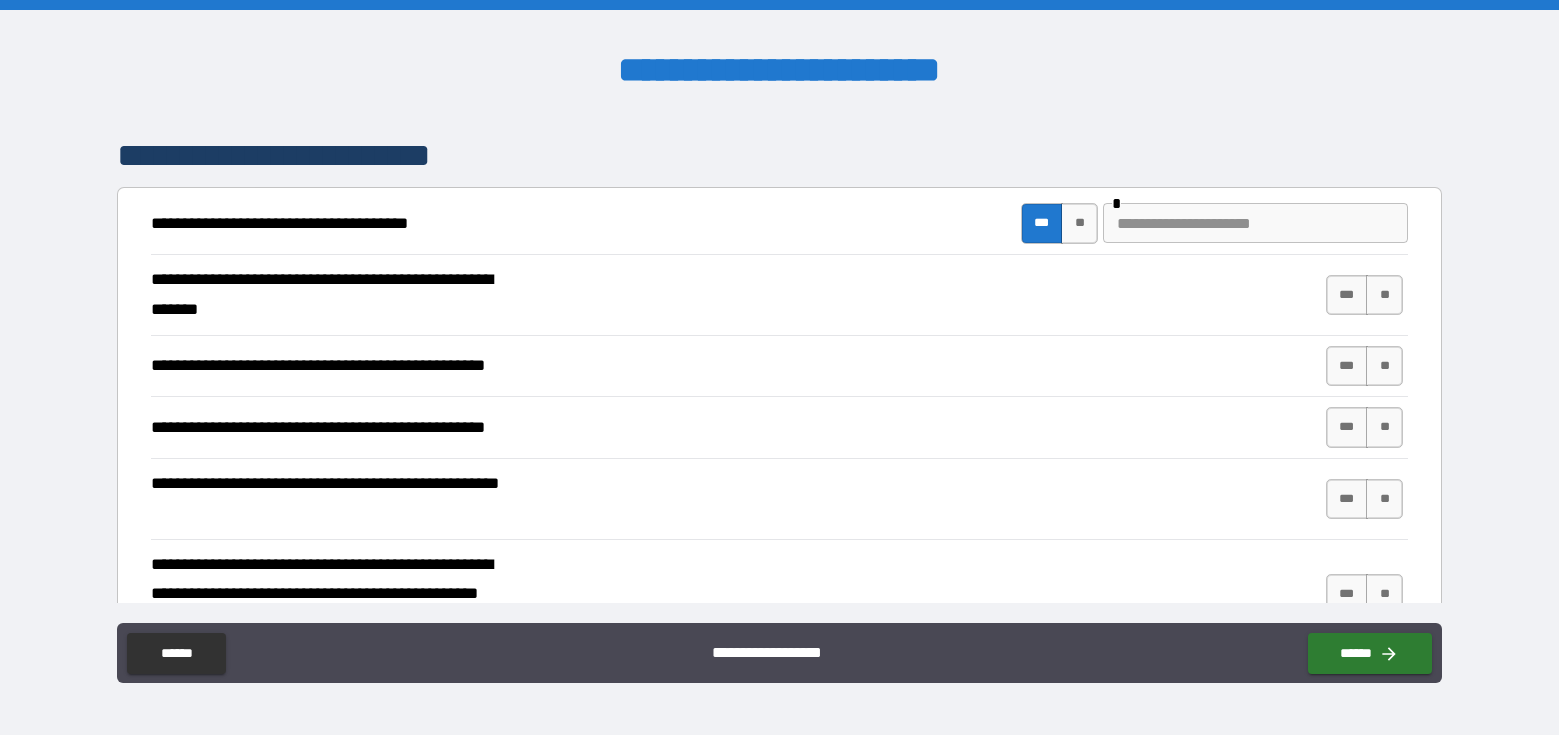 drag, startPoint x: 1371, startPoint y: 299, endPoint x: 946, endPoint y: 220, distance: 432.28 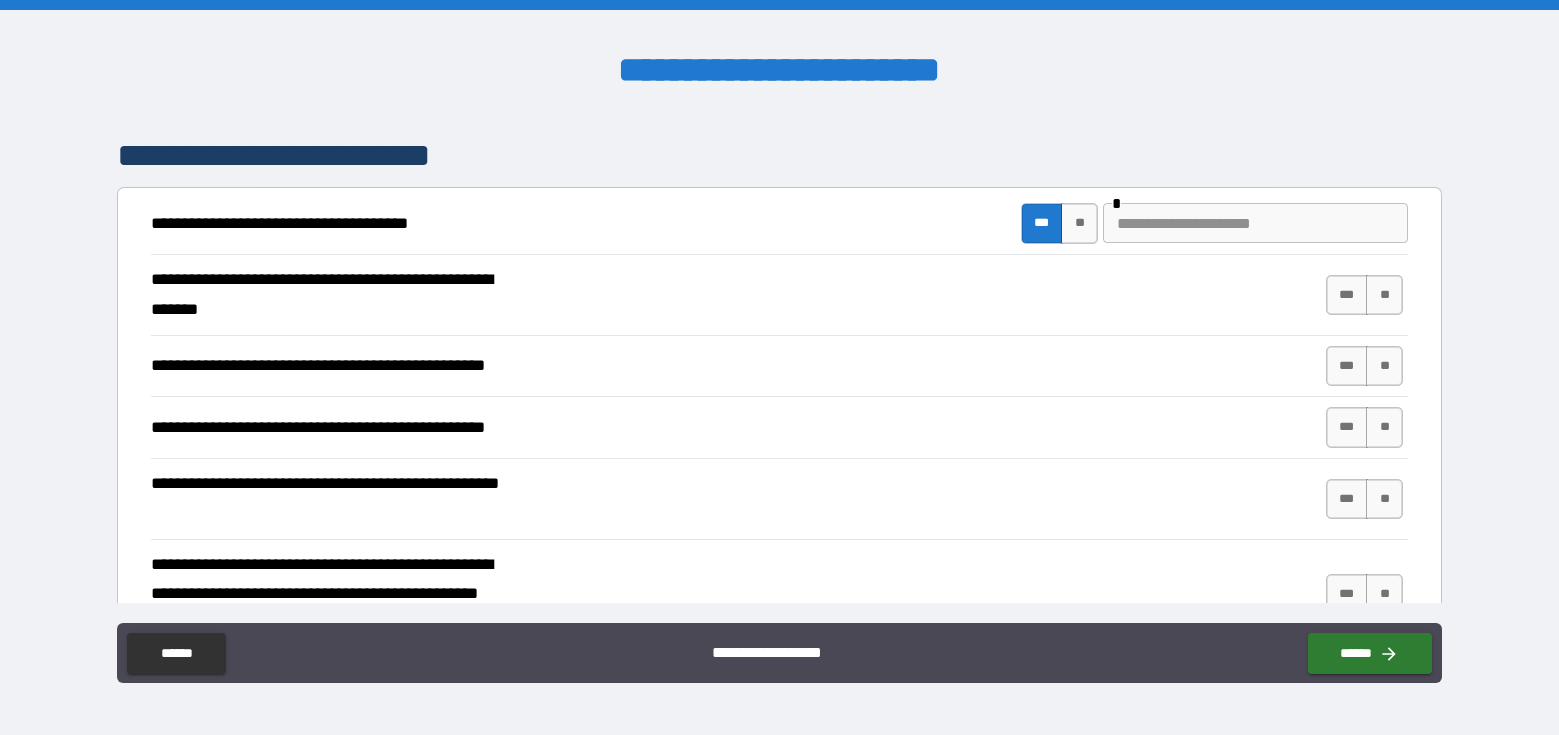 drag, startPoint x: 1061, startPoint y: 221, endPoint x: 1082, endPoint y: 225, distance: 21.377558 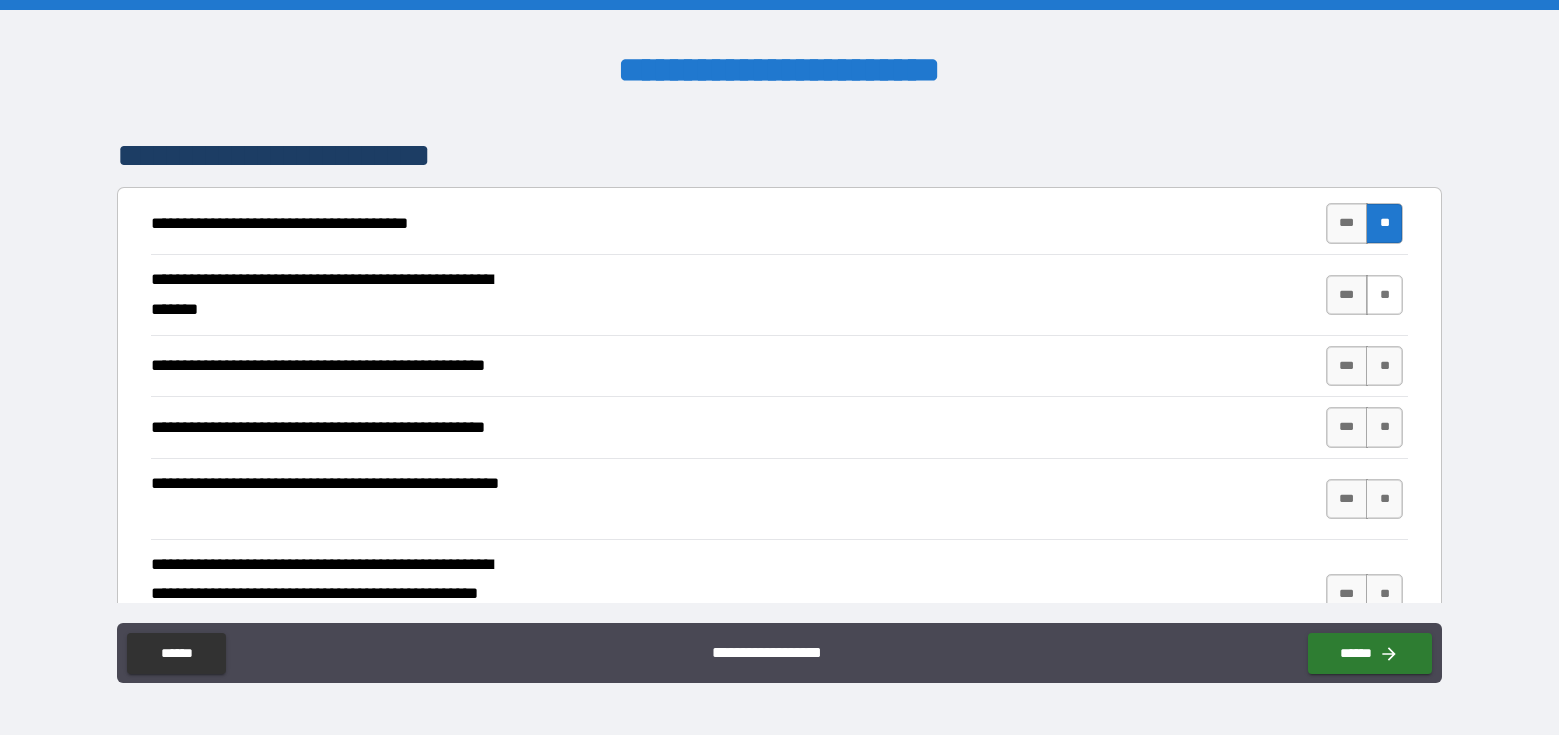 click on "**" at bounding box center [1384, 295] 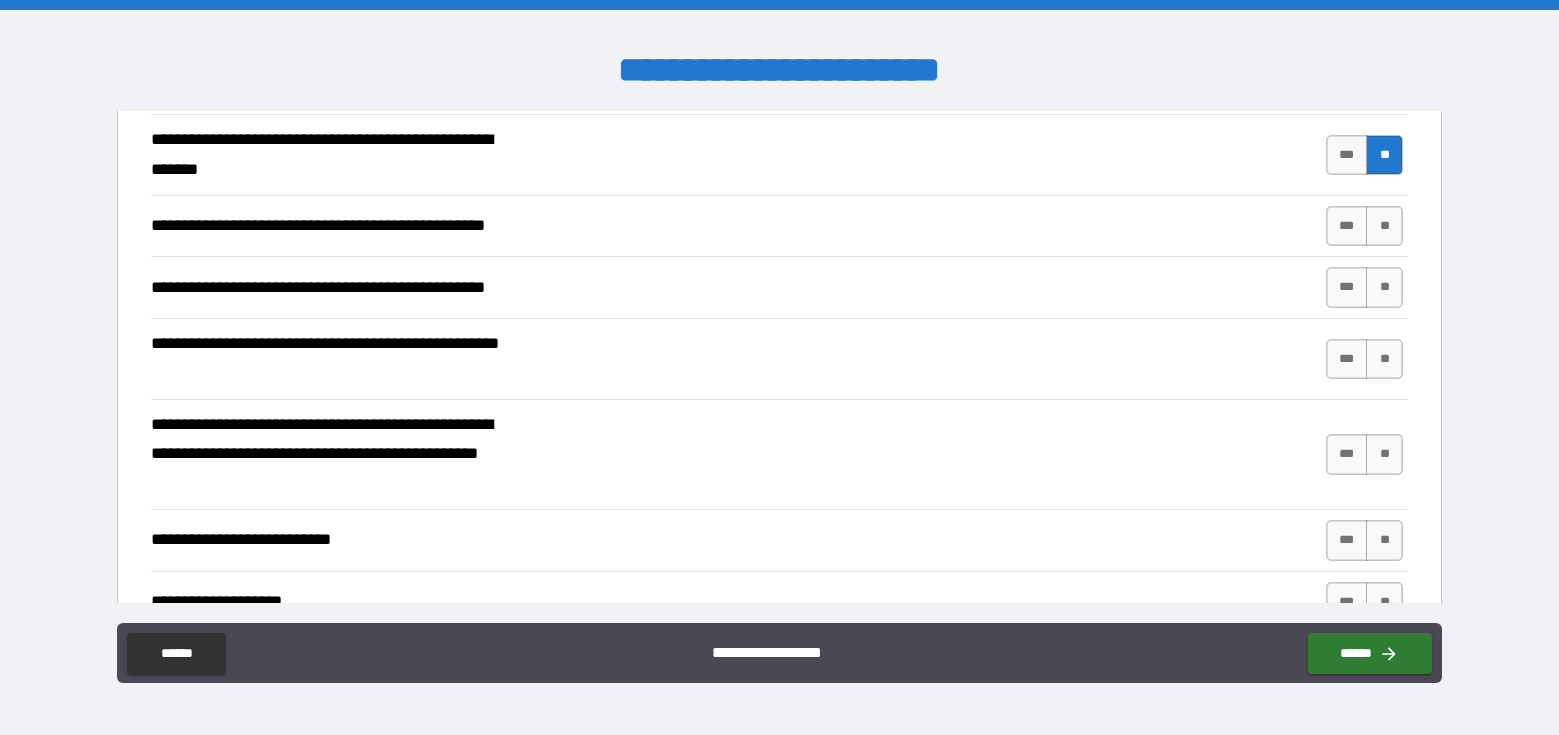 scroll, scrollTop: 460, scrollLeft: 0, axis: vertical 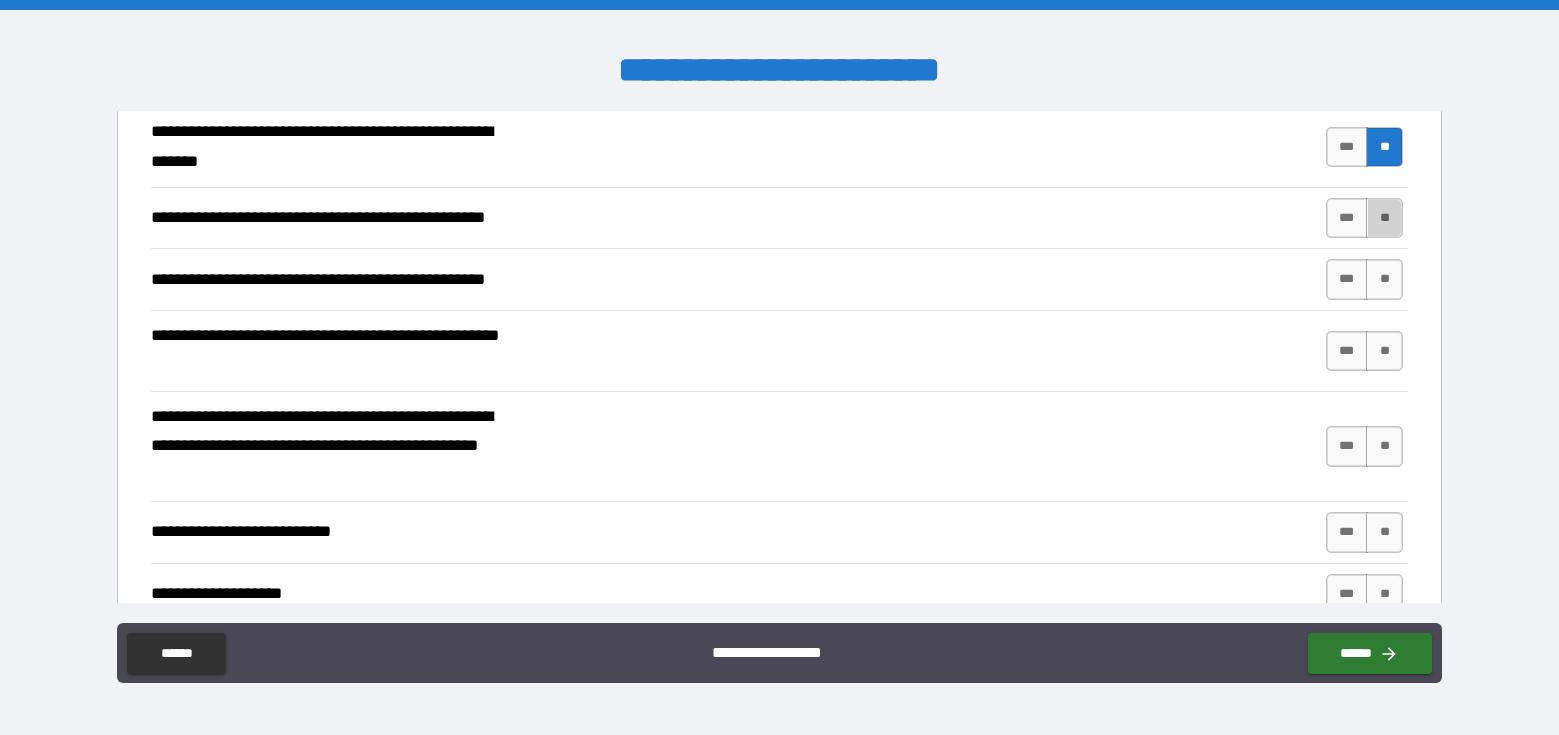 drag, startPoint x: 1373, startPoint y: 215, endPoint x: 1372, endPoint y: 247, distance: 32.01562 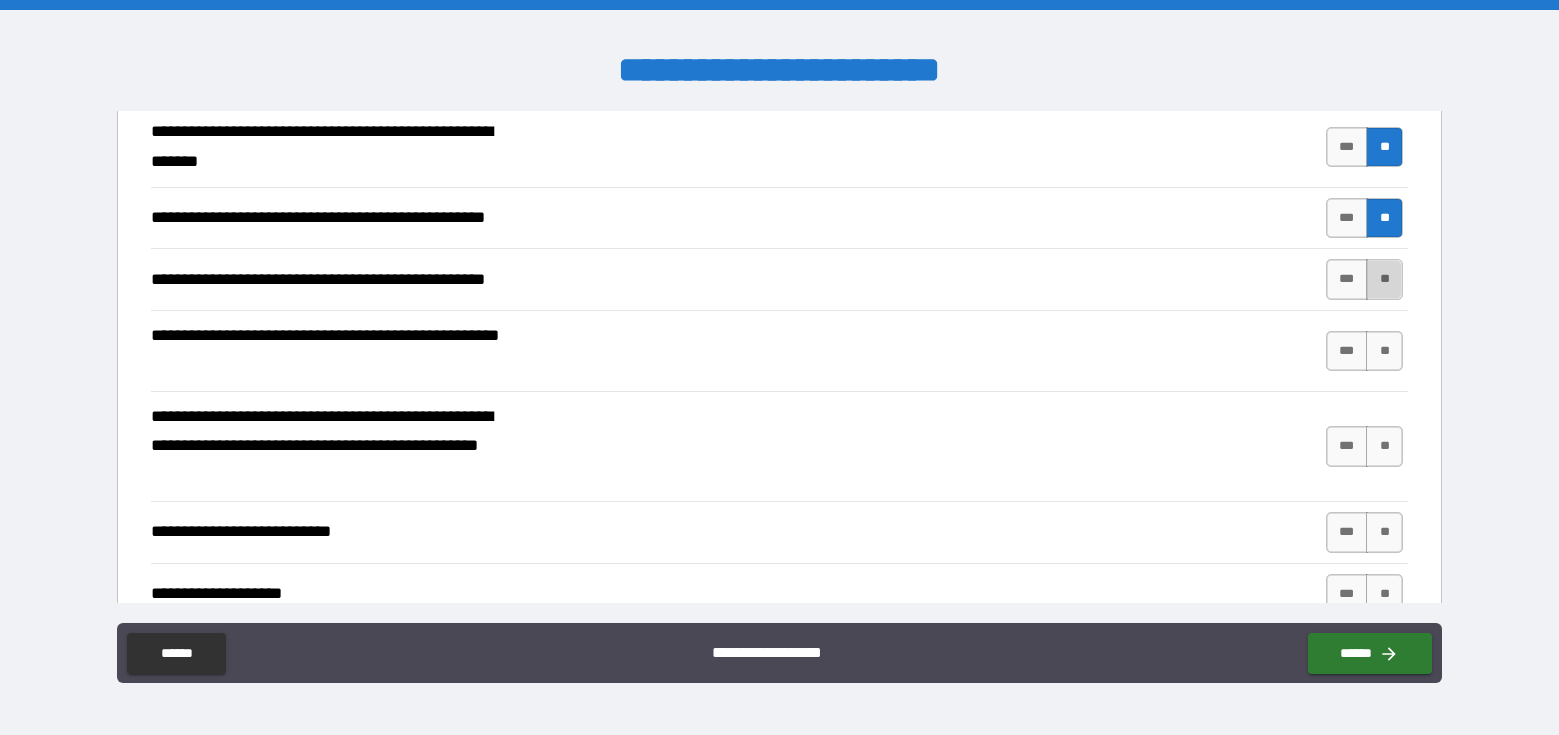 click on "**" at bounding box center (1384, 279) 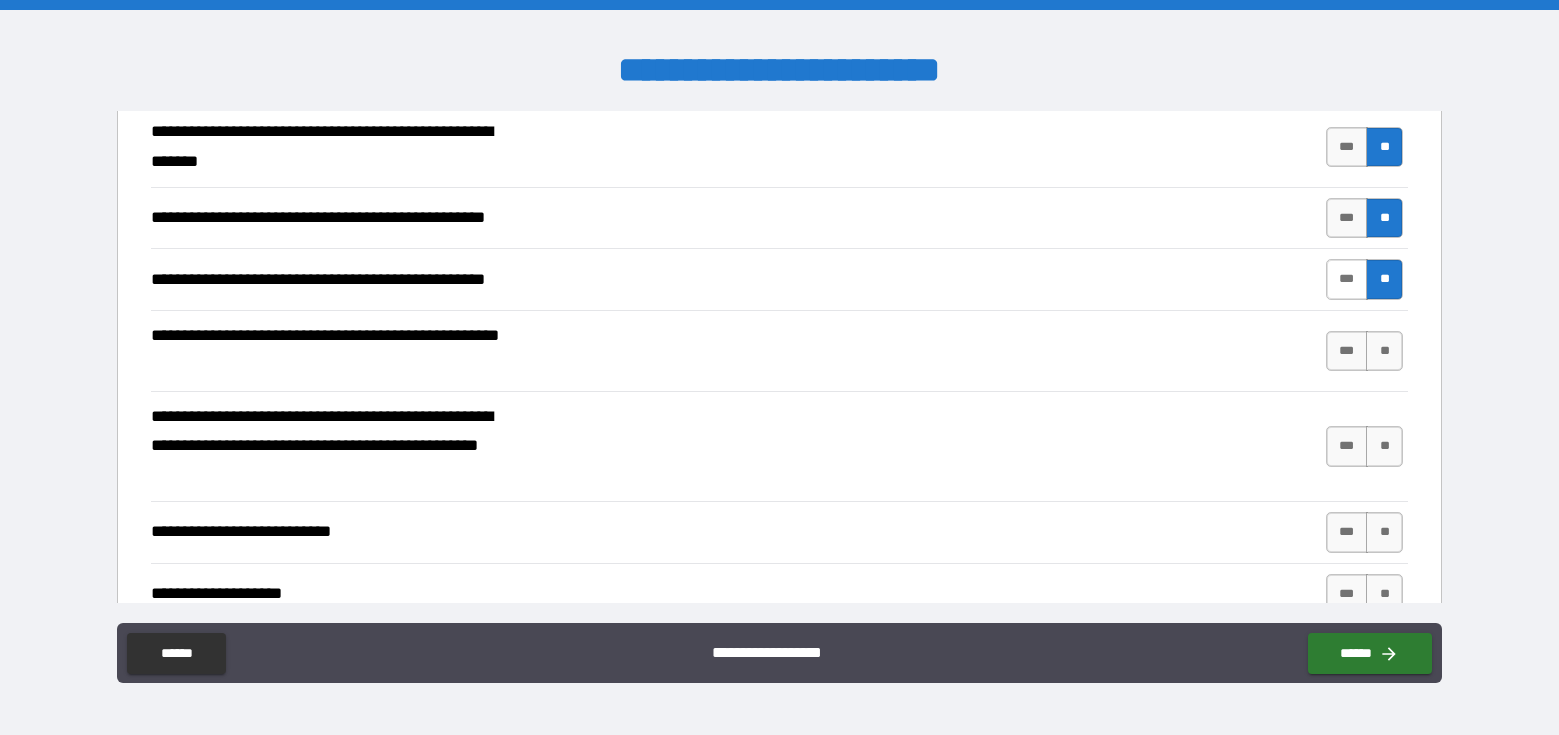 click on "***" at bounding box center (1347, 279) 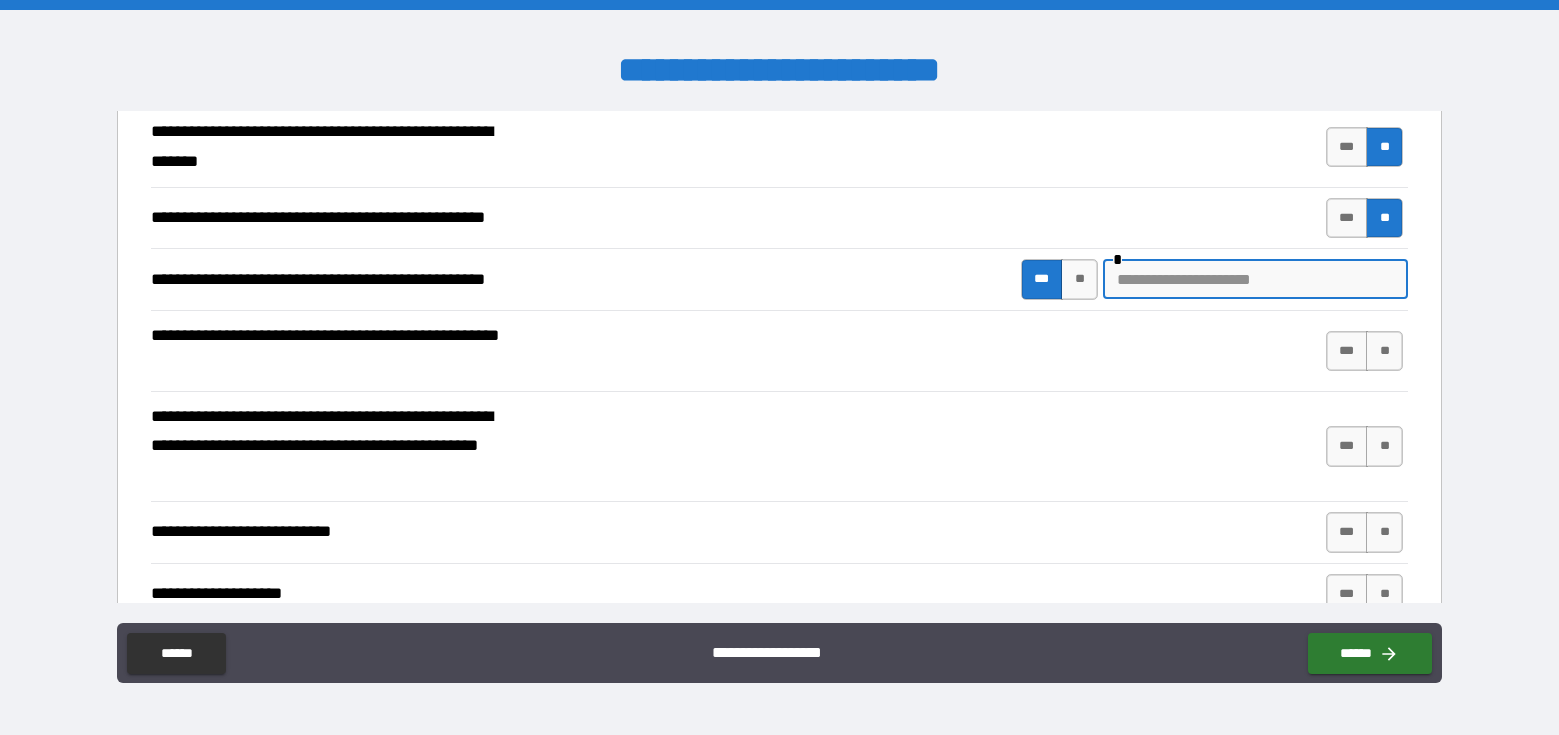 click at bounding box center (1255, 279) 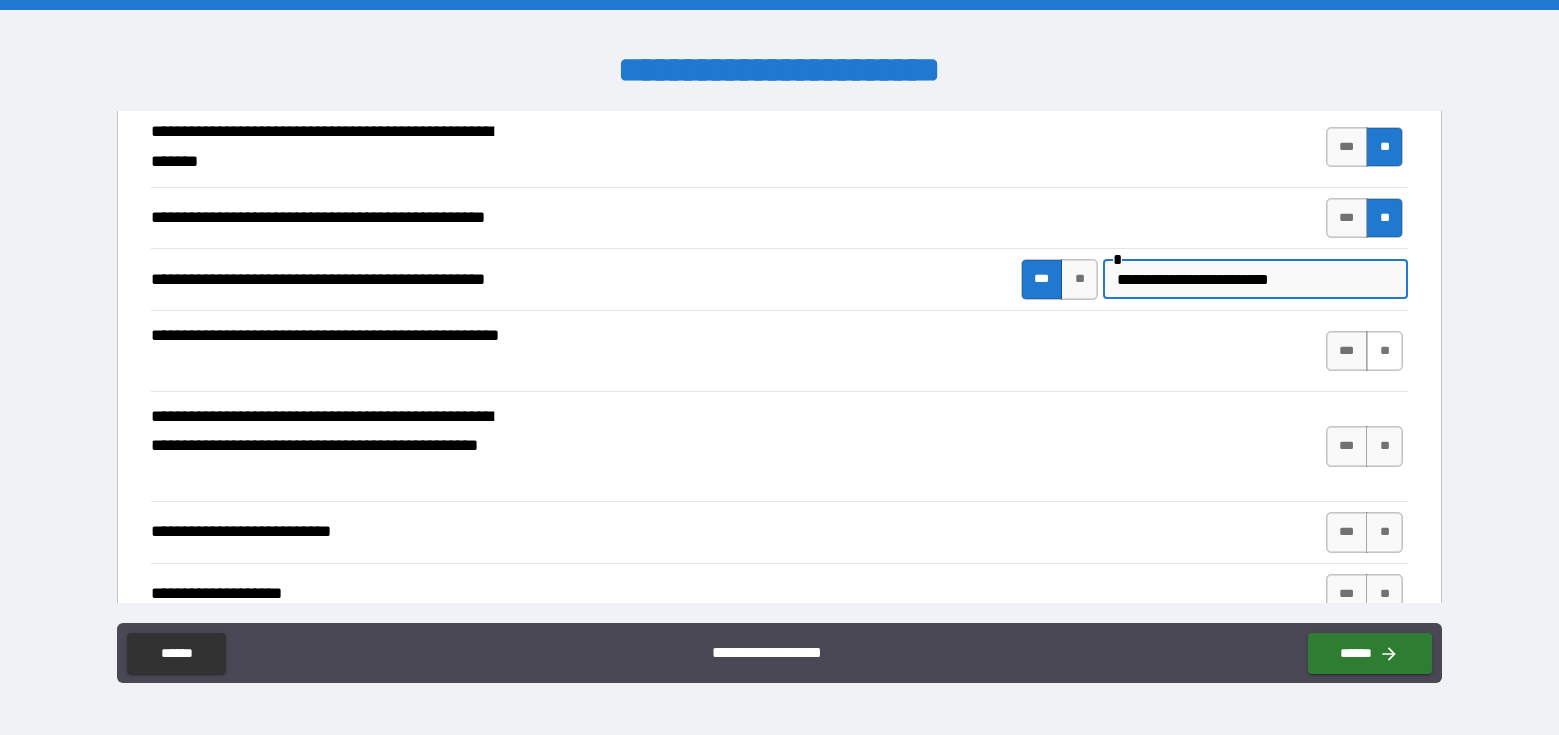 type on "**********" 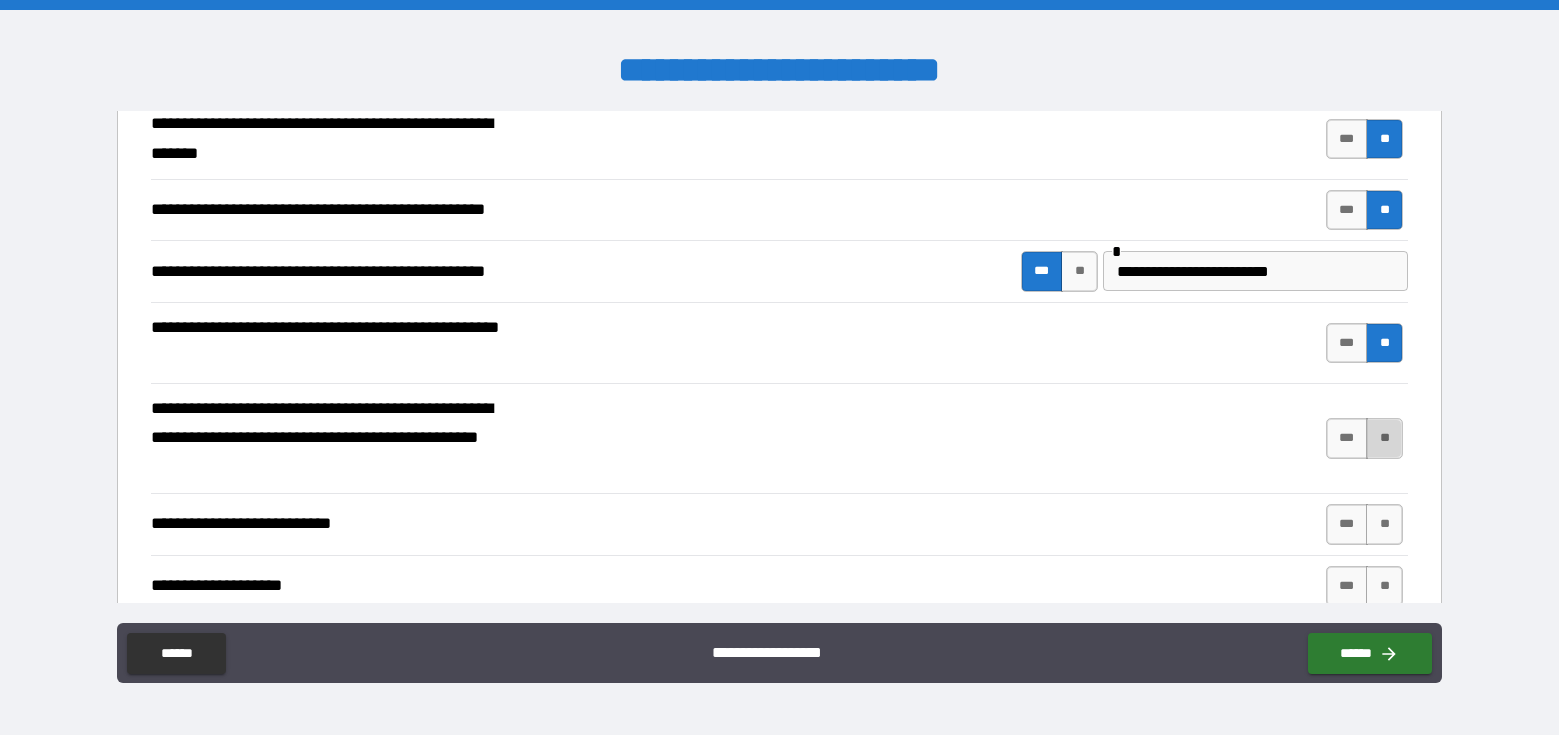 click on "**" at bounding box center [1384, 438] 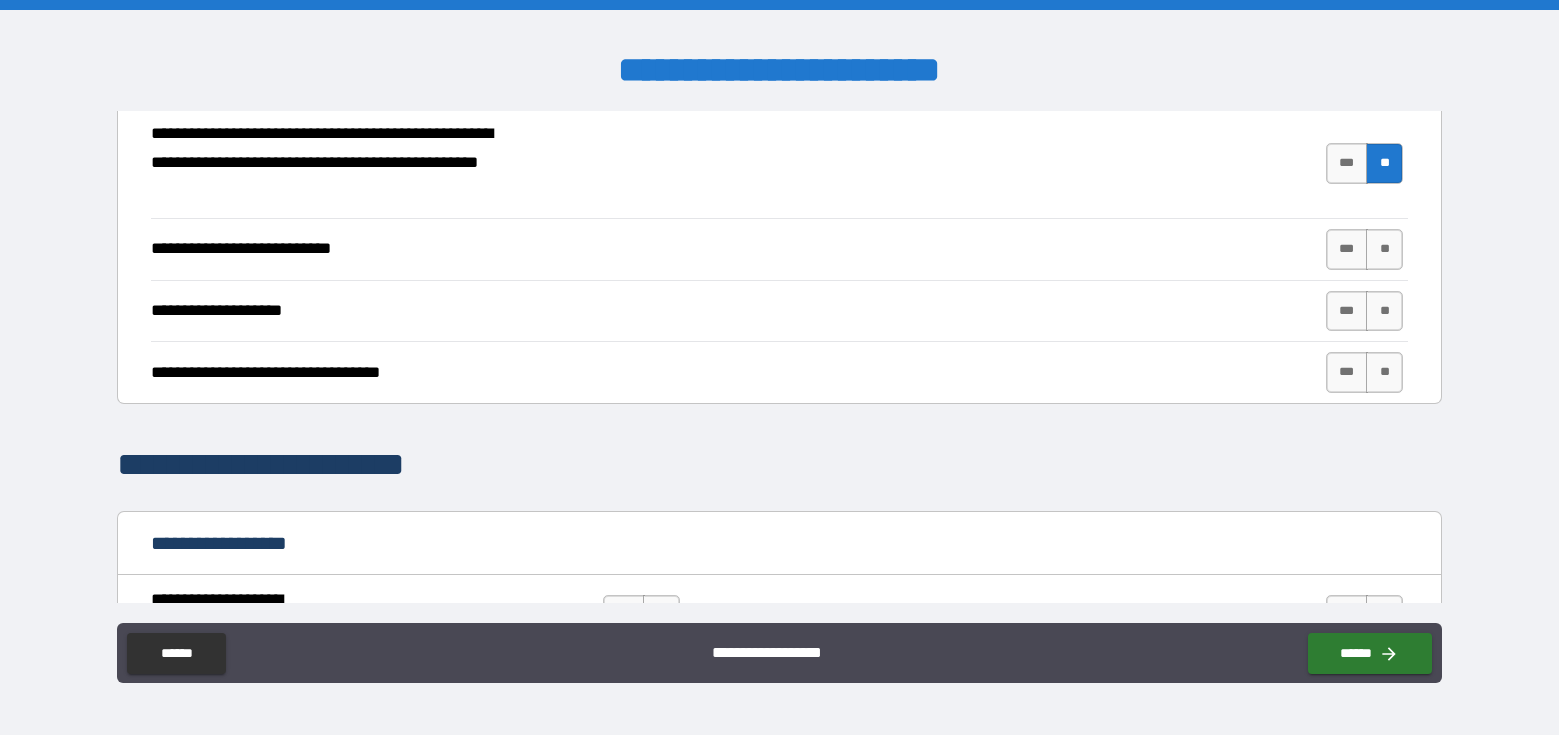 scroll, scrollTop: 744, scrollLeft: 0, axis: vertical 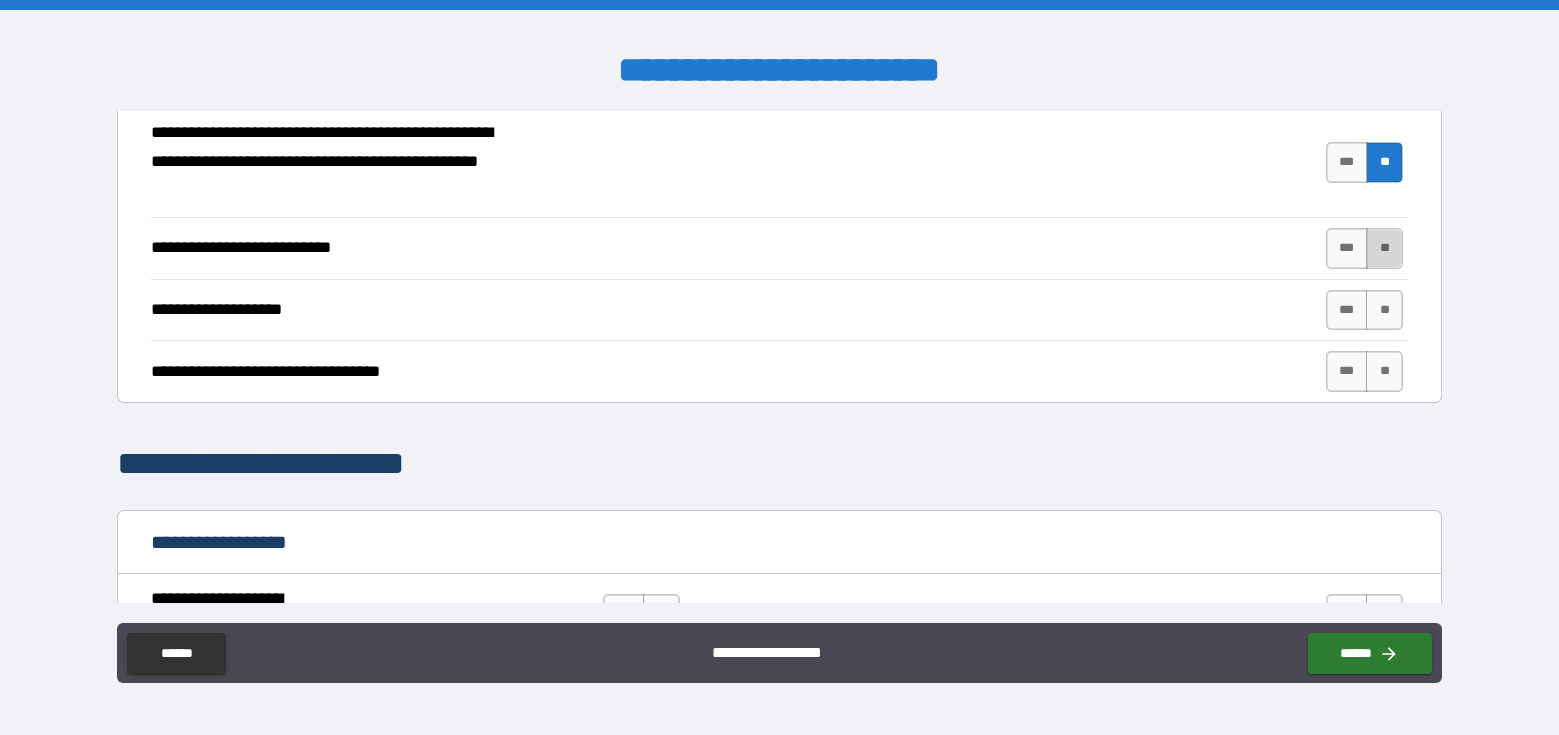 click on "**" at bounding box center [1384, 248] 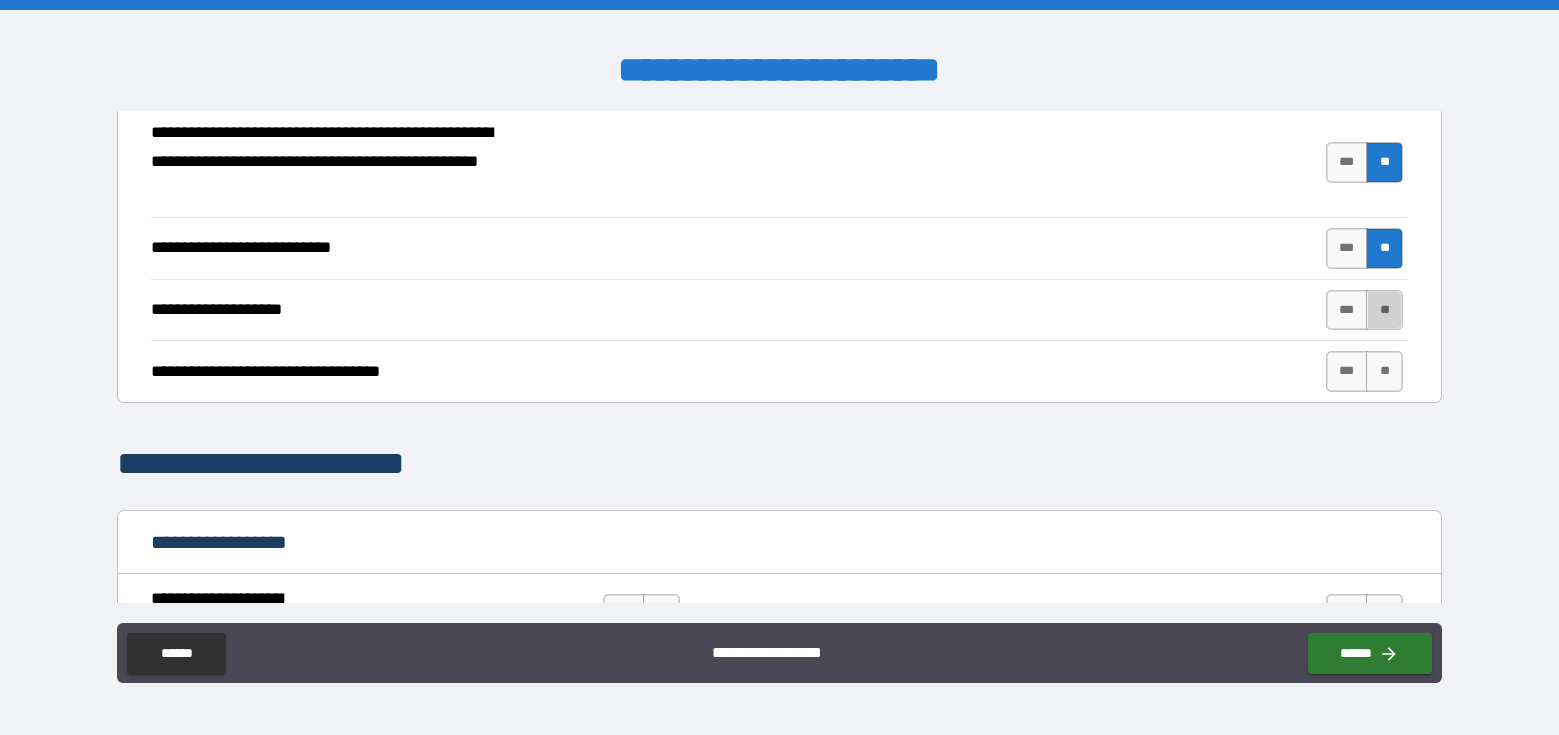 drag, startPoint x: 1376, startPoint y: 306, endPoint x: 1375, endPoint y: 343, distance: 37.01351 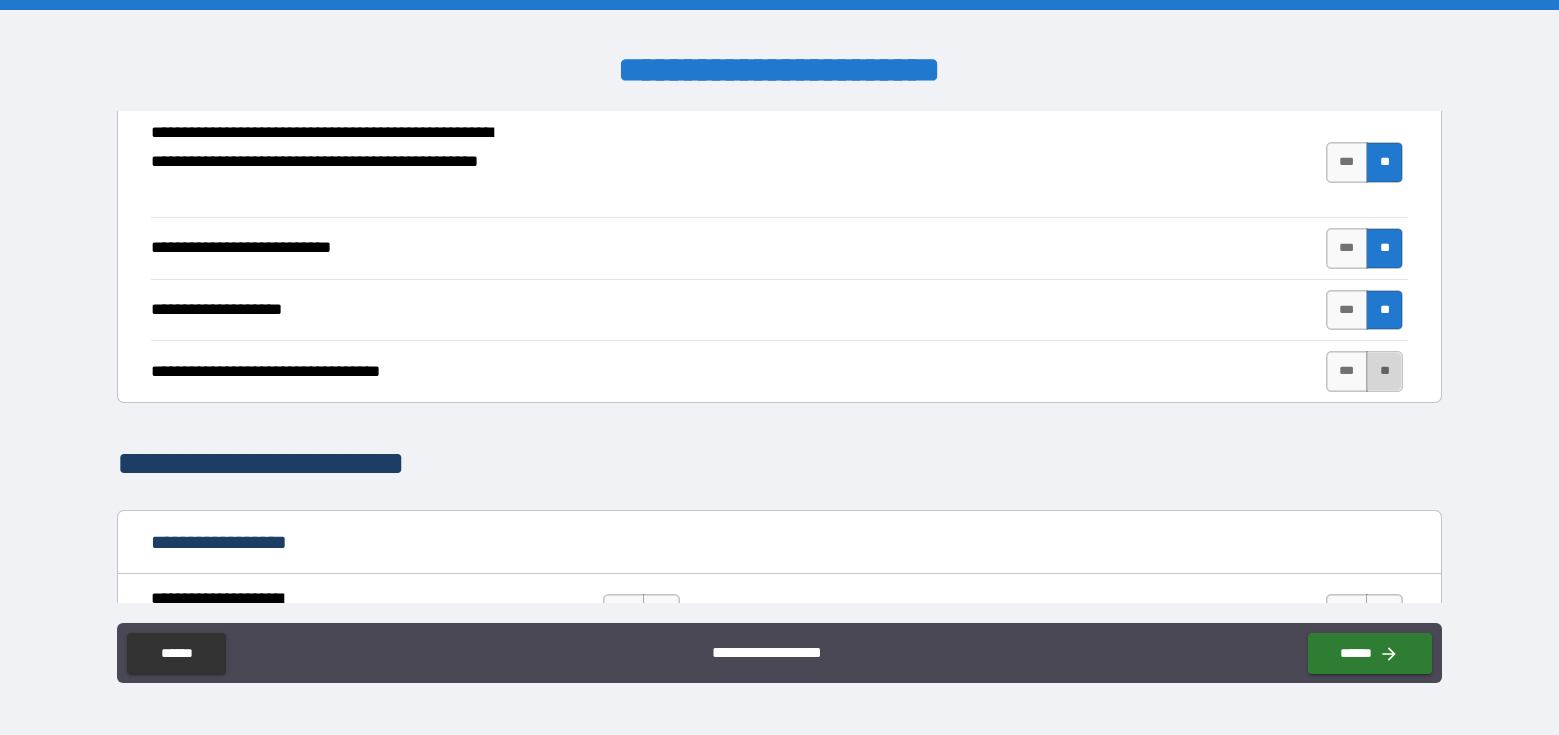 click on "**" at bounding box center (1384, 371) 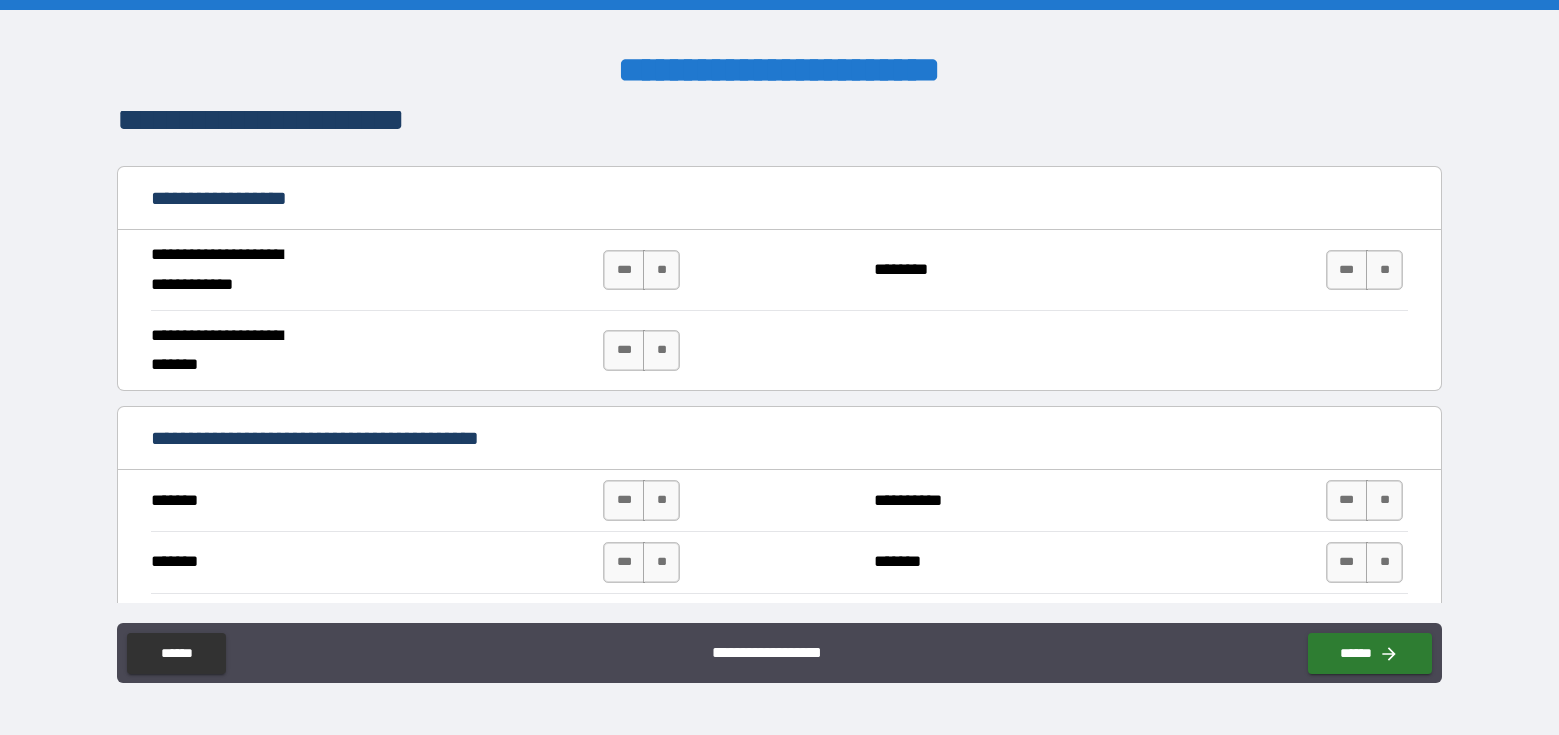 scroll, scrollTop: 1119, scrollLeft: 0, axis: vertical 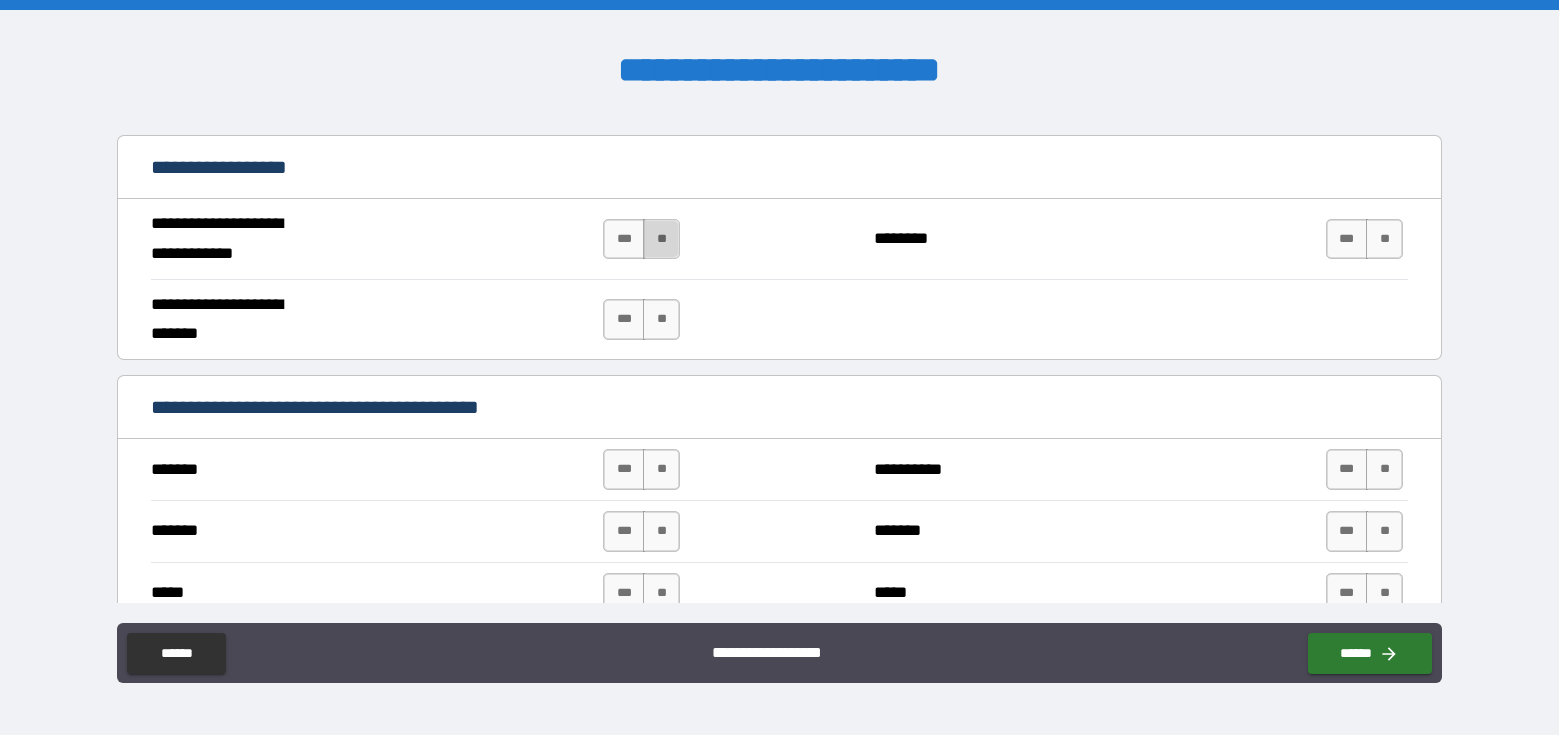 click on "**" at bounding box center (661, 239) 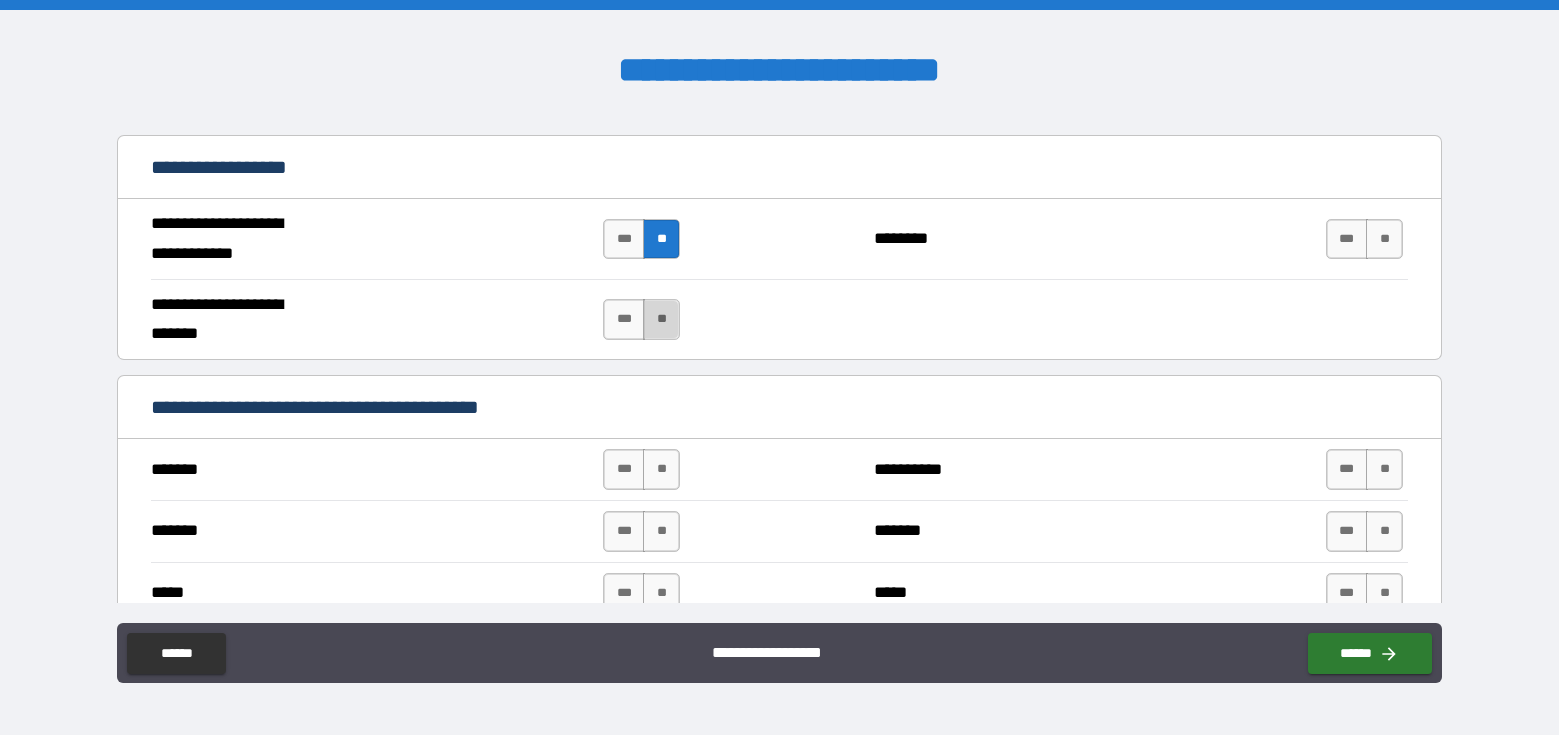 click on "**" at bounding box center (661, 319) 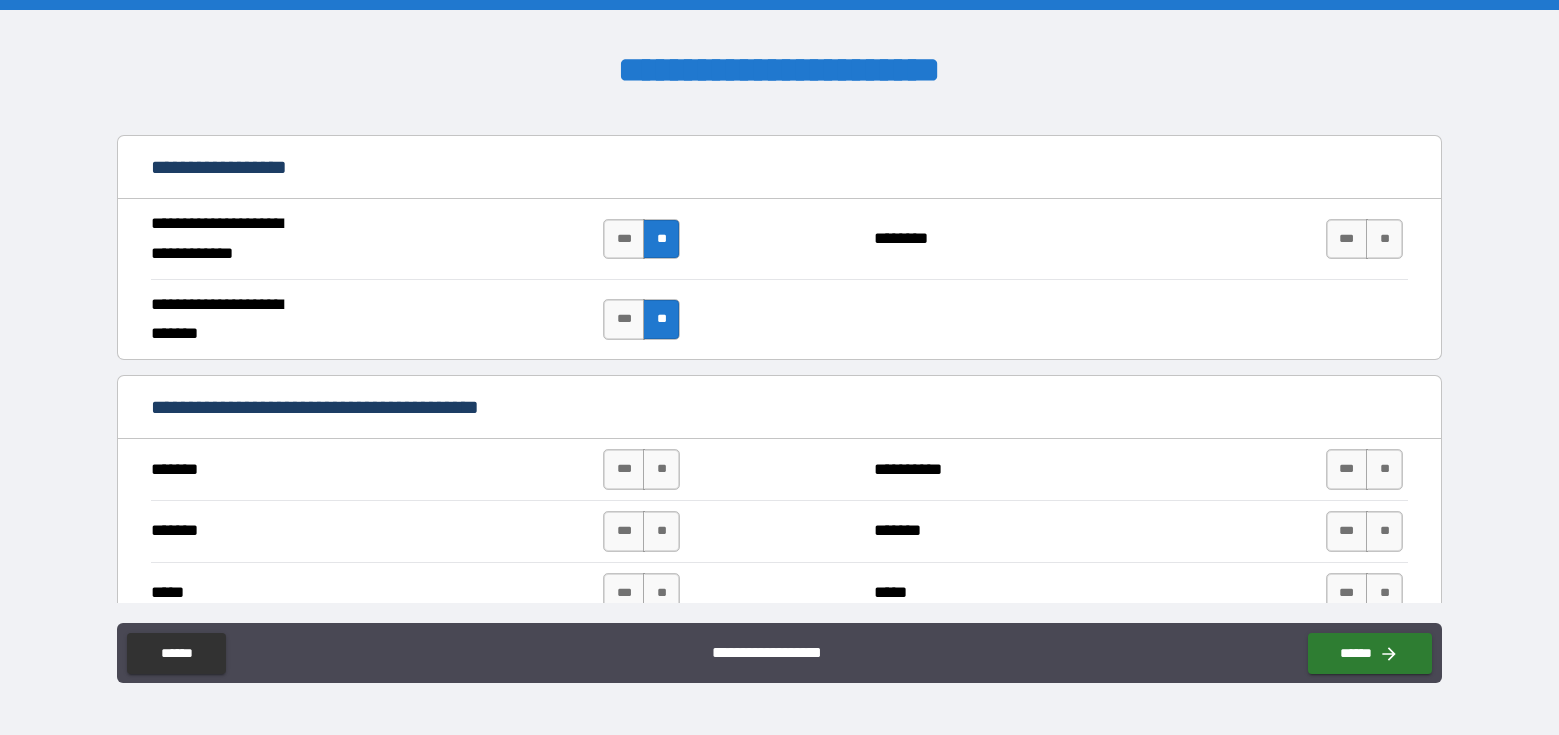 drag, startPoint x: 1368, startPoint y: 242, endPoint x: 1331, endPoint y: 259, distance: 40.718548 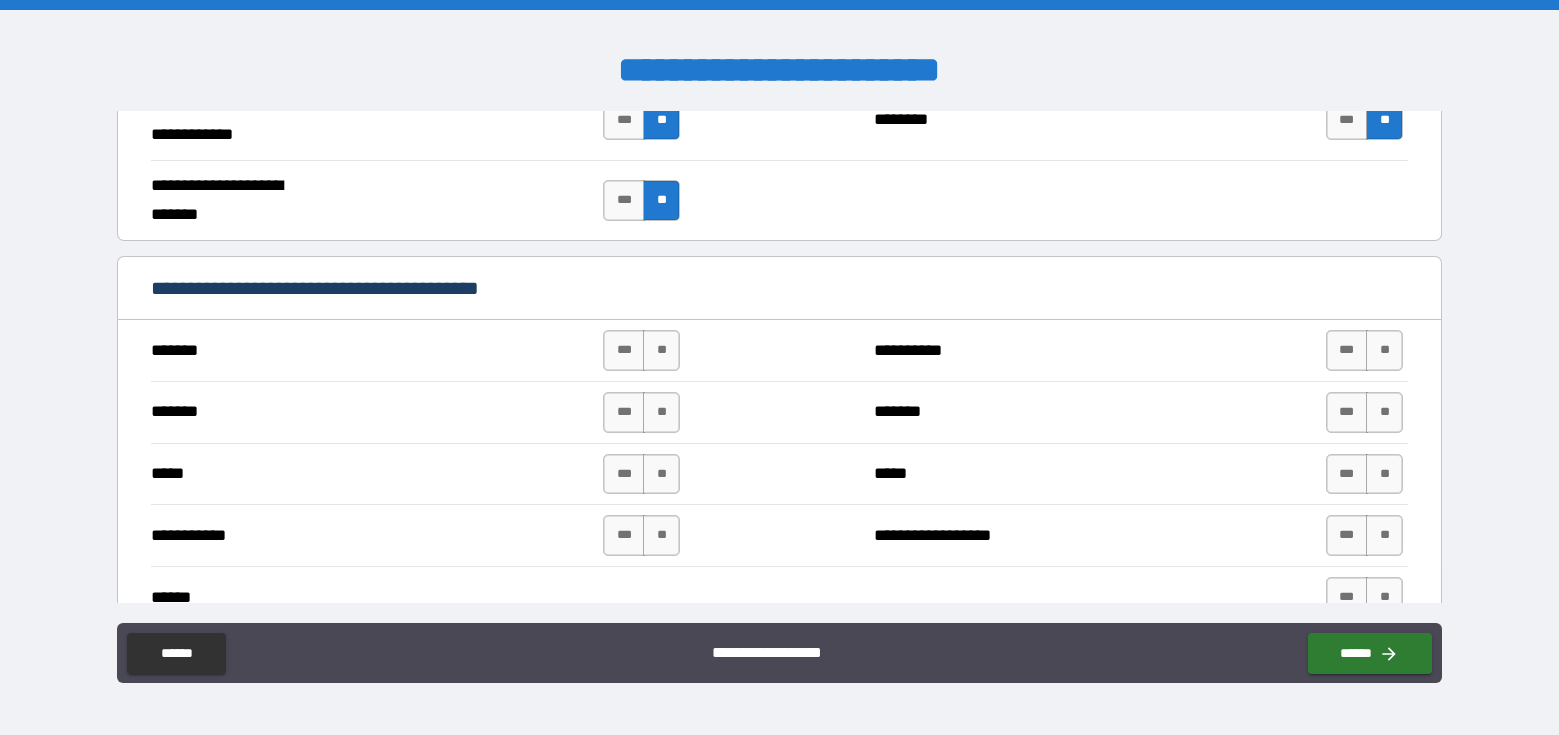 scroll, scrollTop: 1289, scrollLeft: 0, axis: vertical 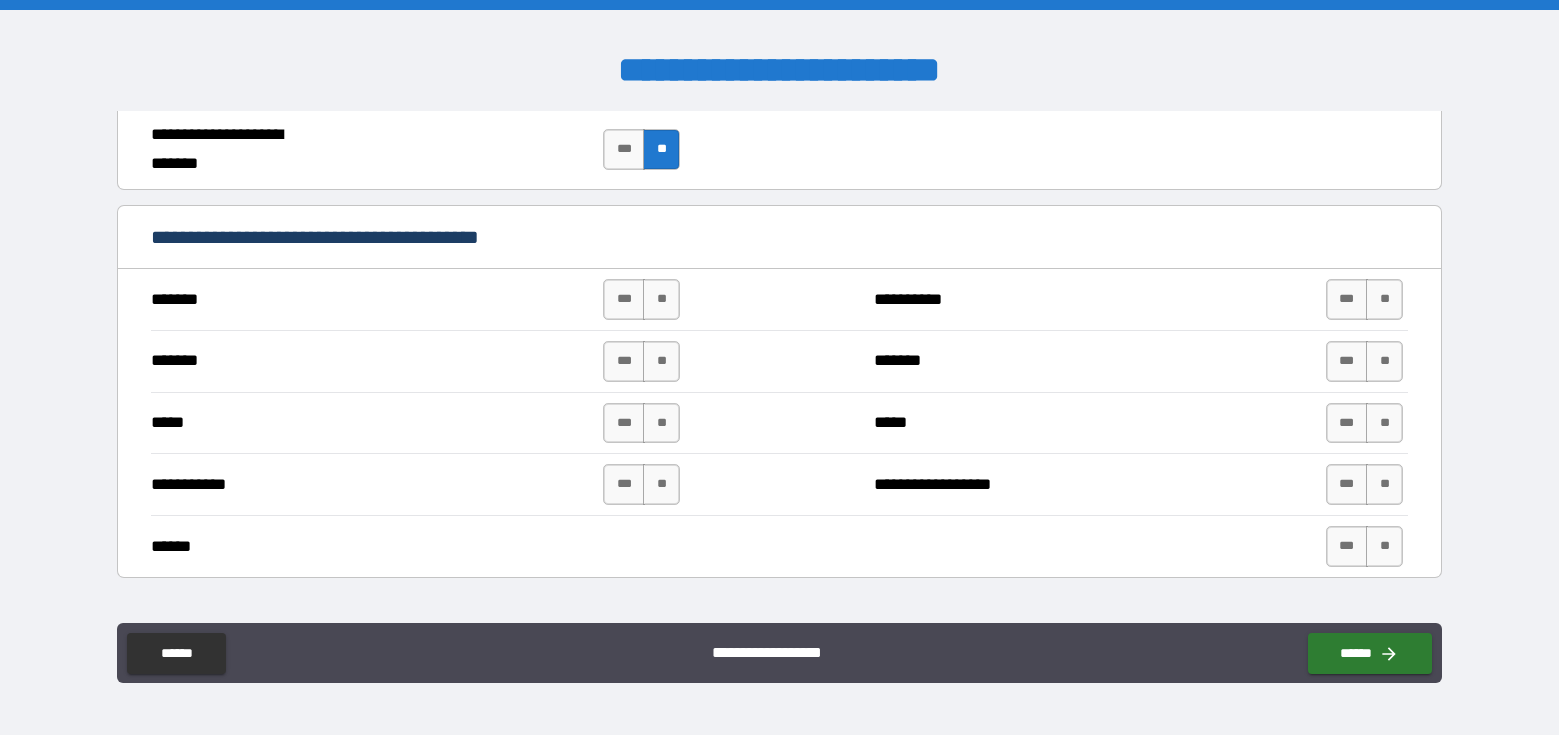 drag, startPoint x: 660, startPoint y: 289, endPoint x: 655, endPoint y: 321, distance: 32.38827 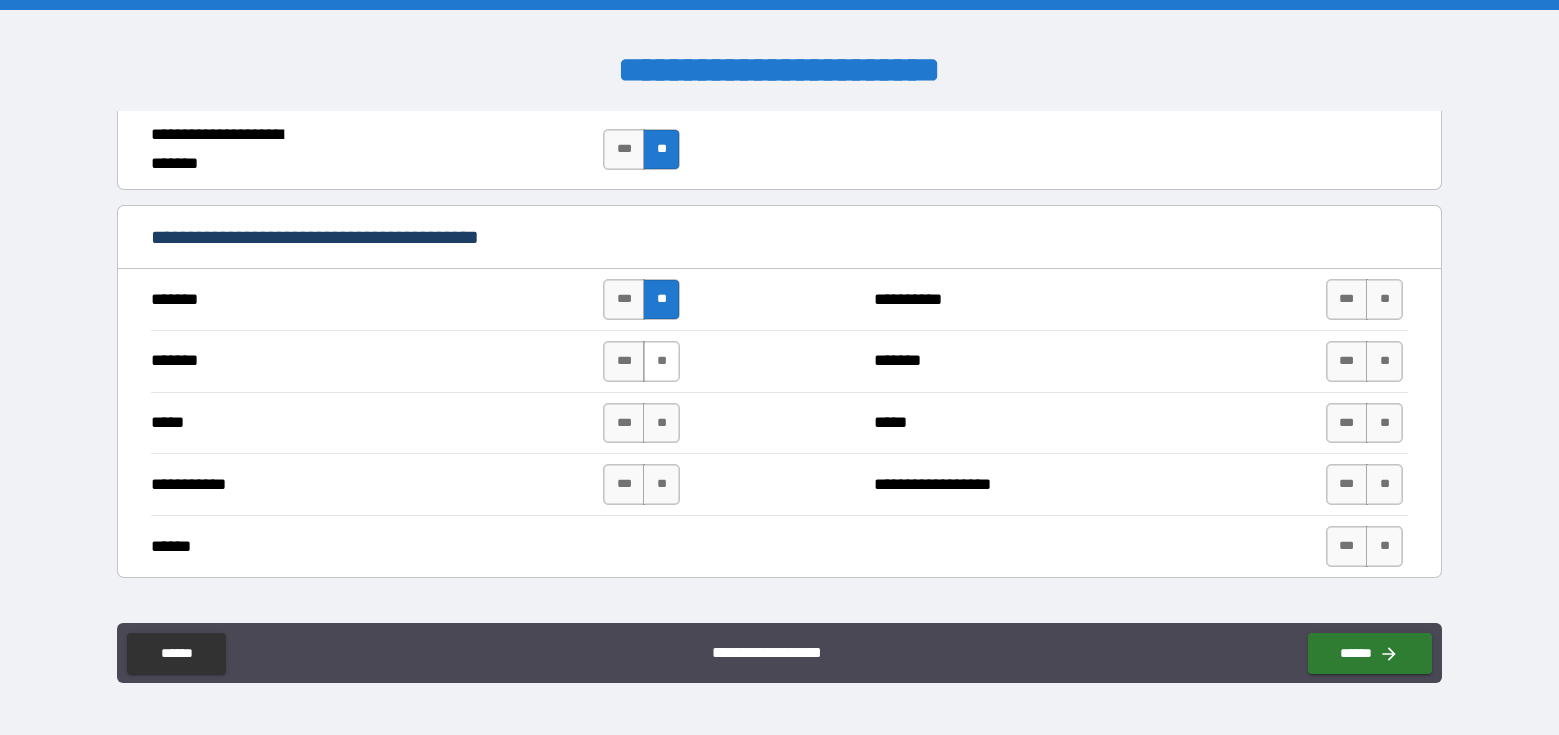 click on "**" at bounding box center [661, 361] 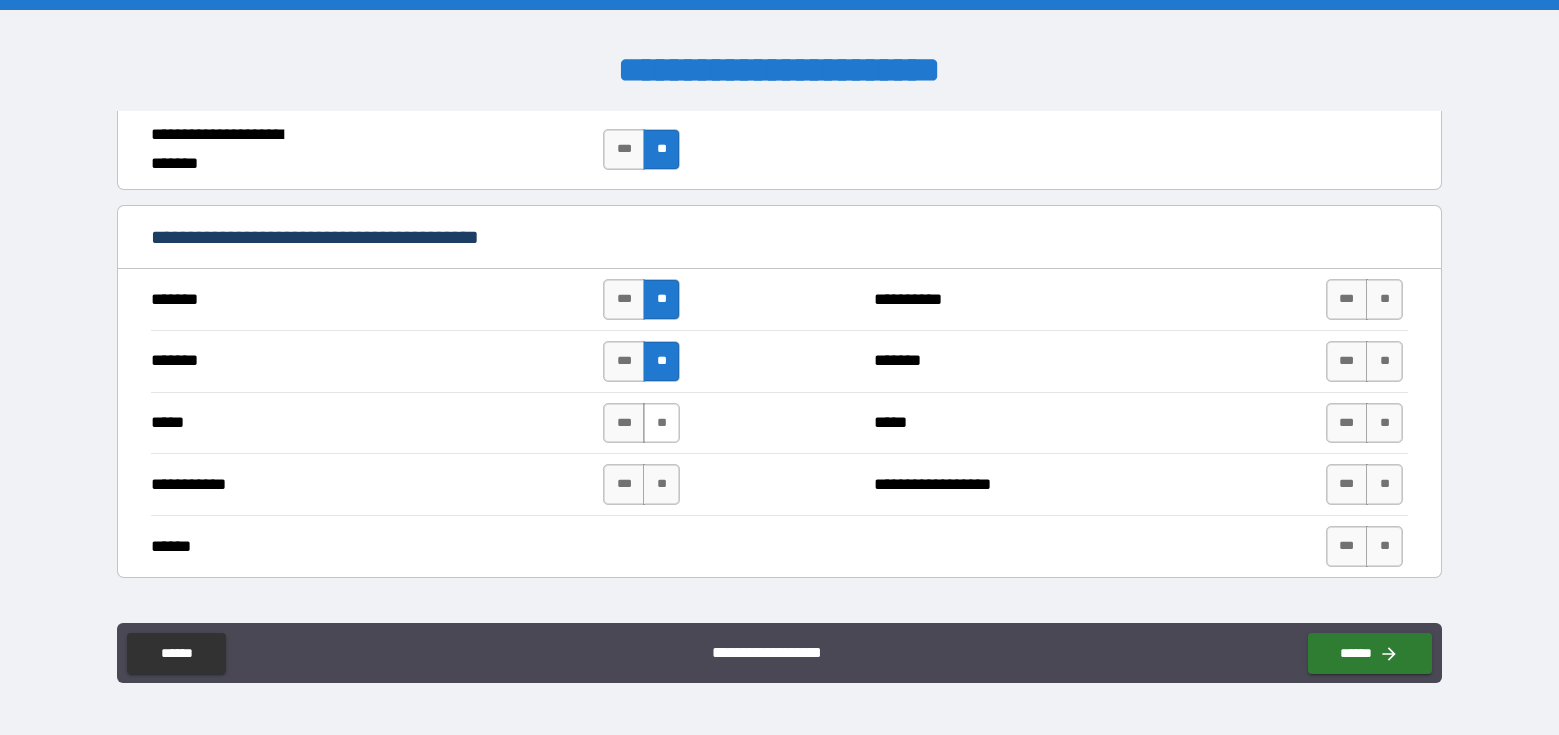 drag, startPoint x: 658, startPoint y: 401, endPoint x: 656, endPoint y: 411, distance: 10.198039 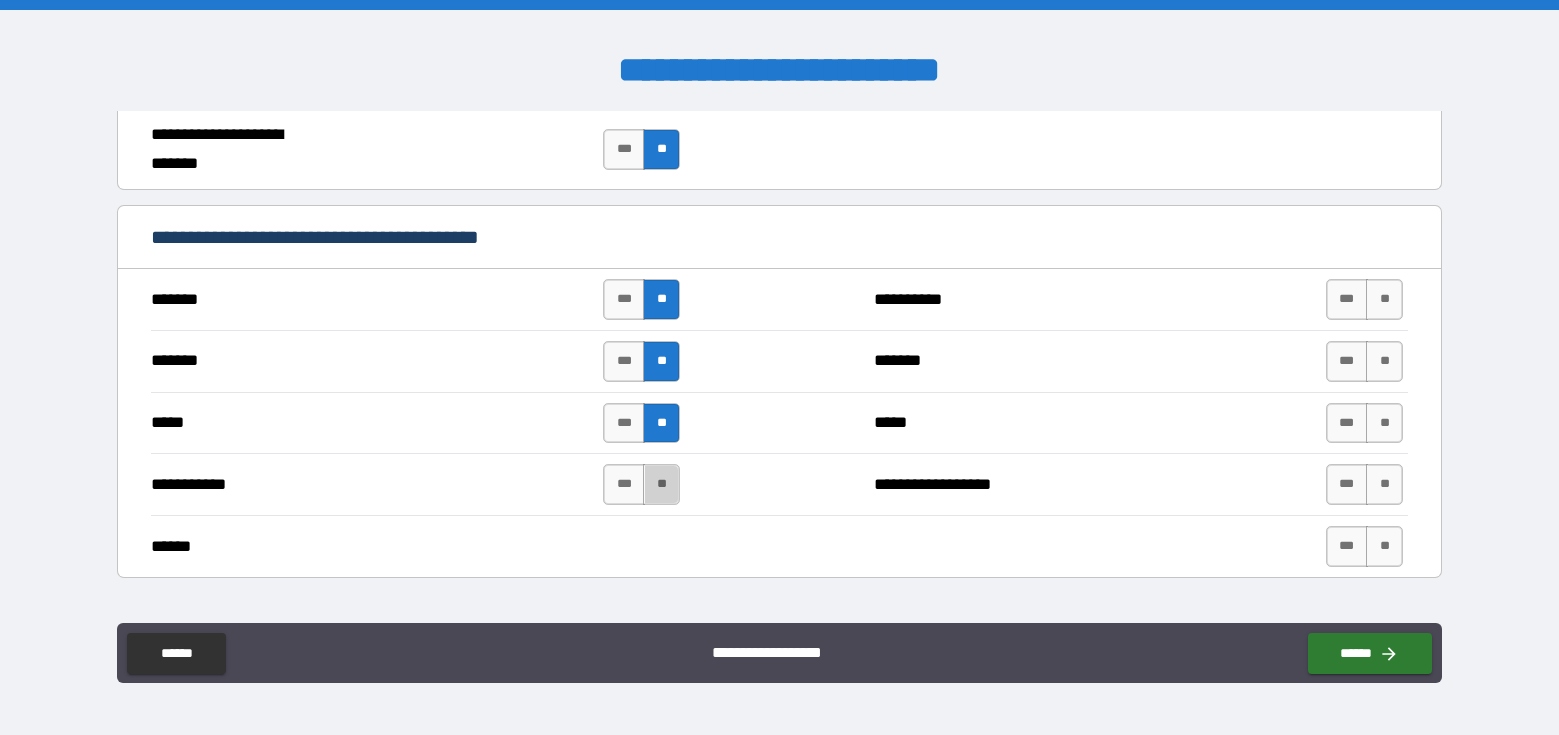 drag, startPoint x: 666, startPoint y: 480, endPoint x: 755, endPoint y: 480, distance: 89 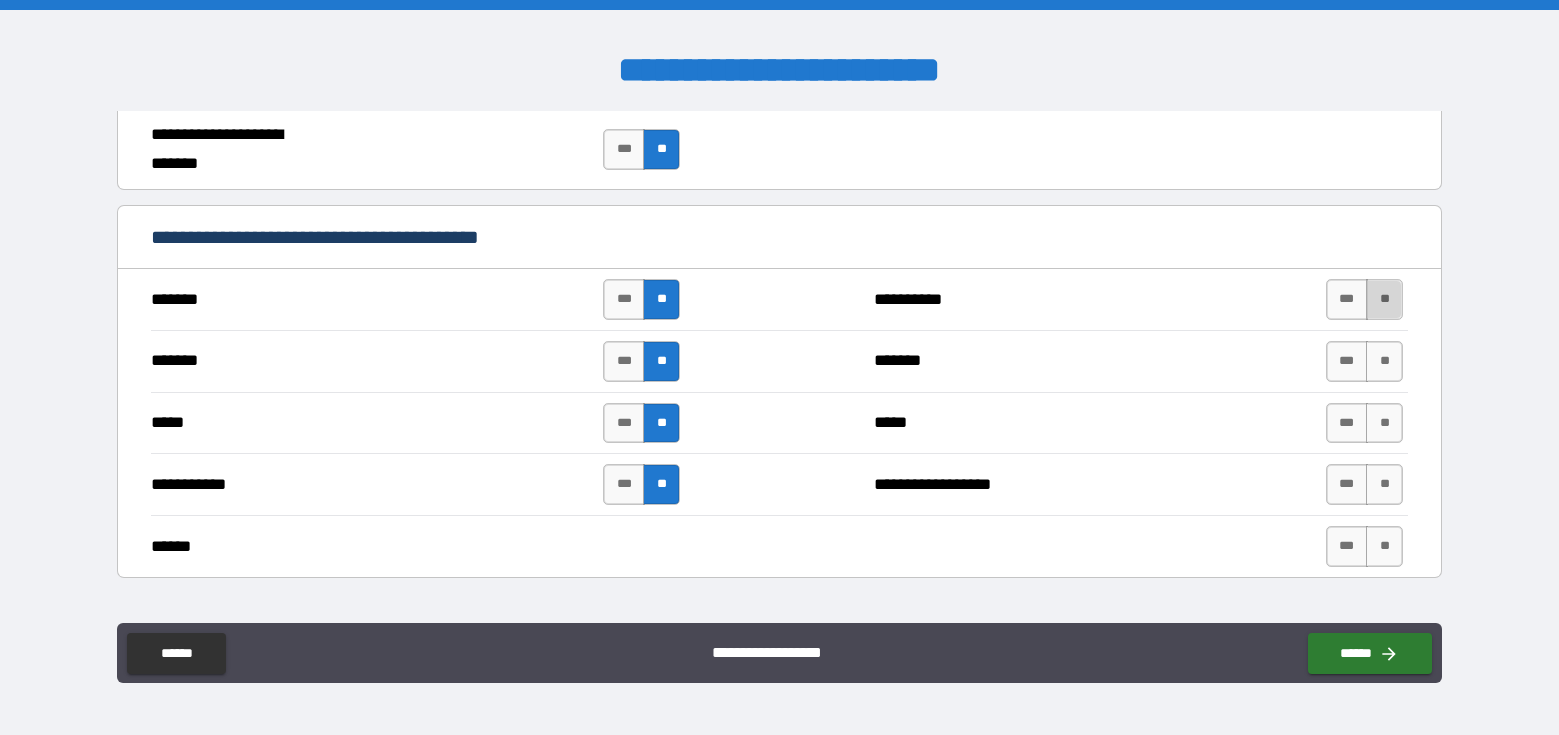 click on "**" at bounding box center (1384, 299) 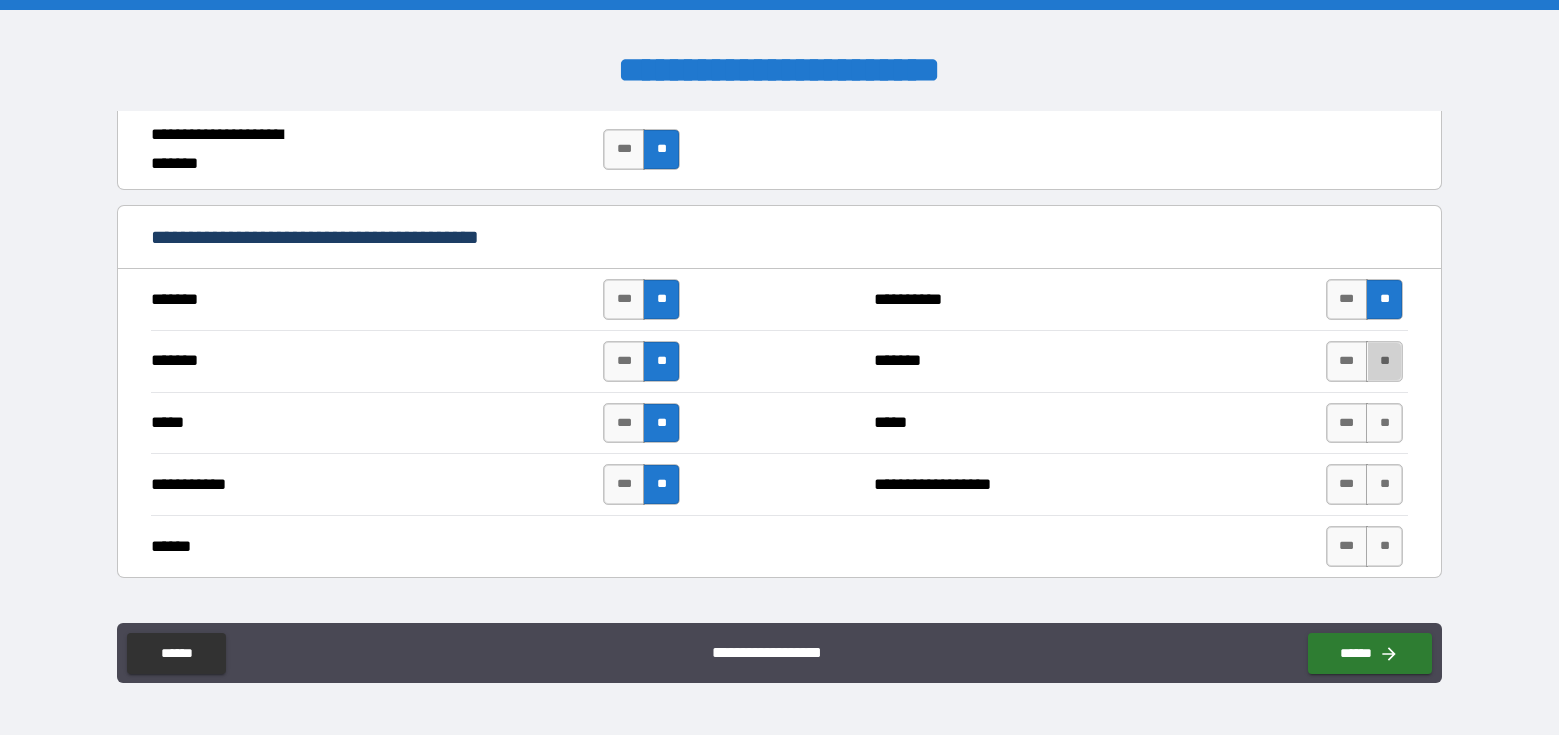 drag, startPoint x: 1372, startPoint y: 363, endPoint x: 1377, endPoint y: 390, distance: 27.45906 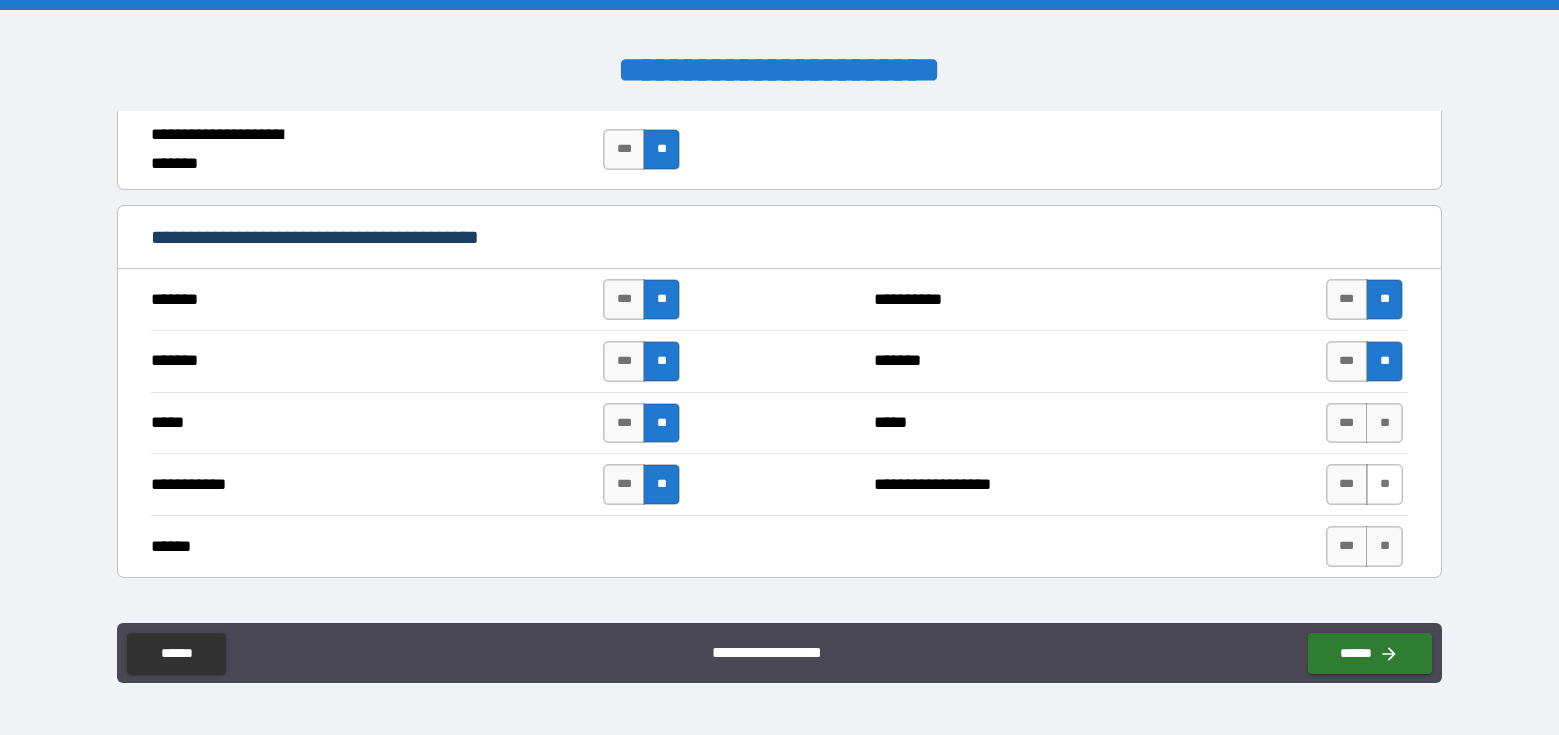 drag, startPoint x: 1386, startPoint y: 428, endPoint x: 1368, endPoint y: 475, distance: 50.32892 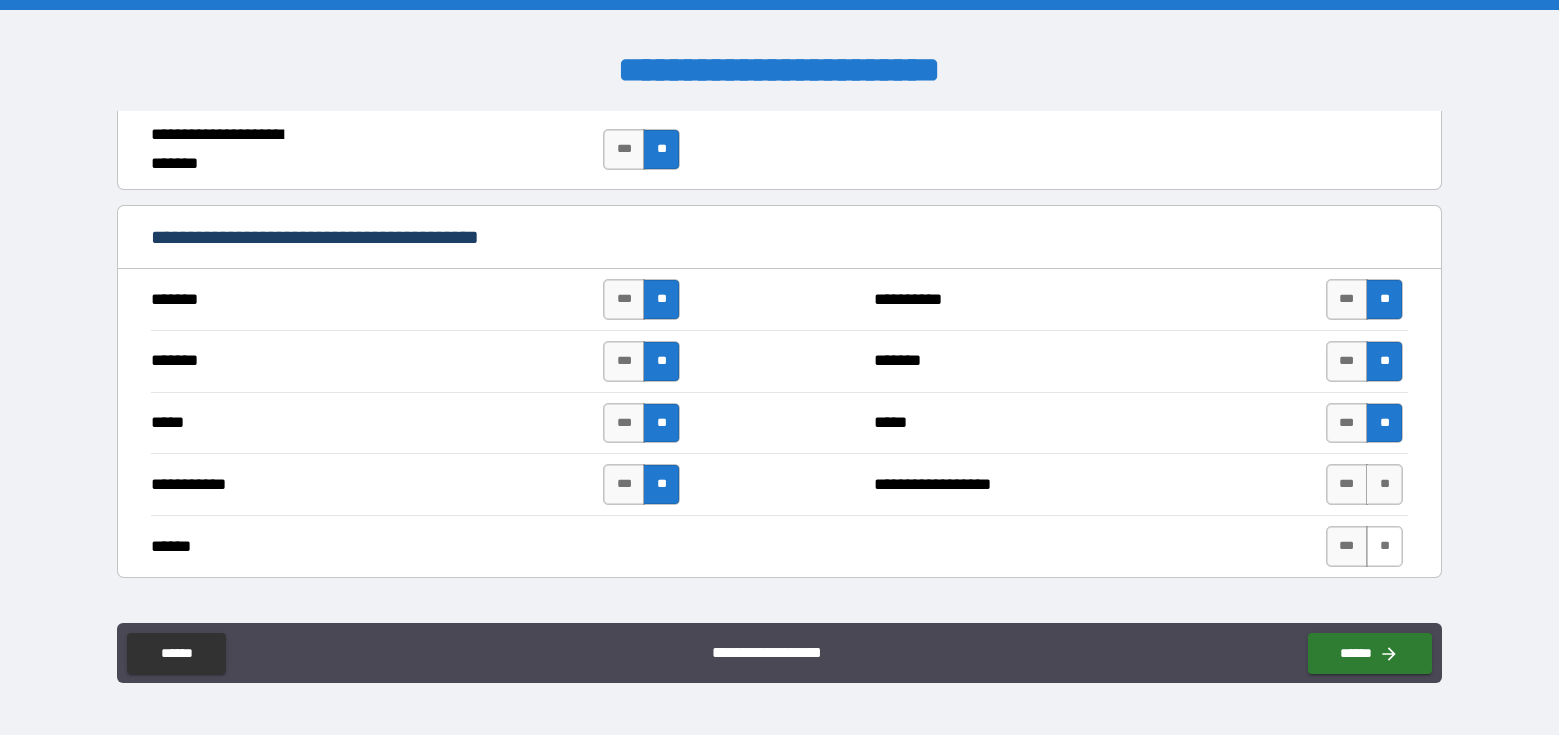 drag, startPoint x: 1372, startPoint y: 490, endPoint x: 1367, endPoint y: 531, distance: 41.303753 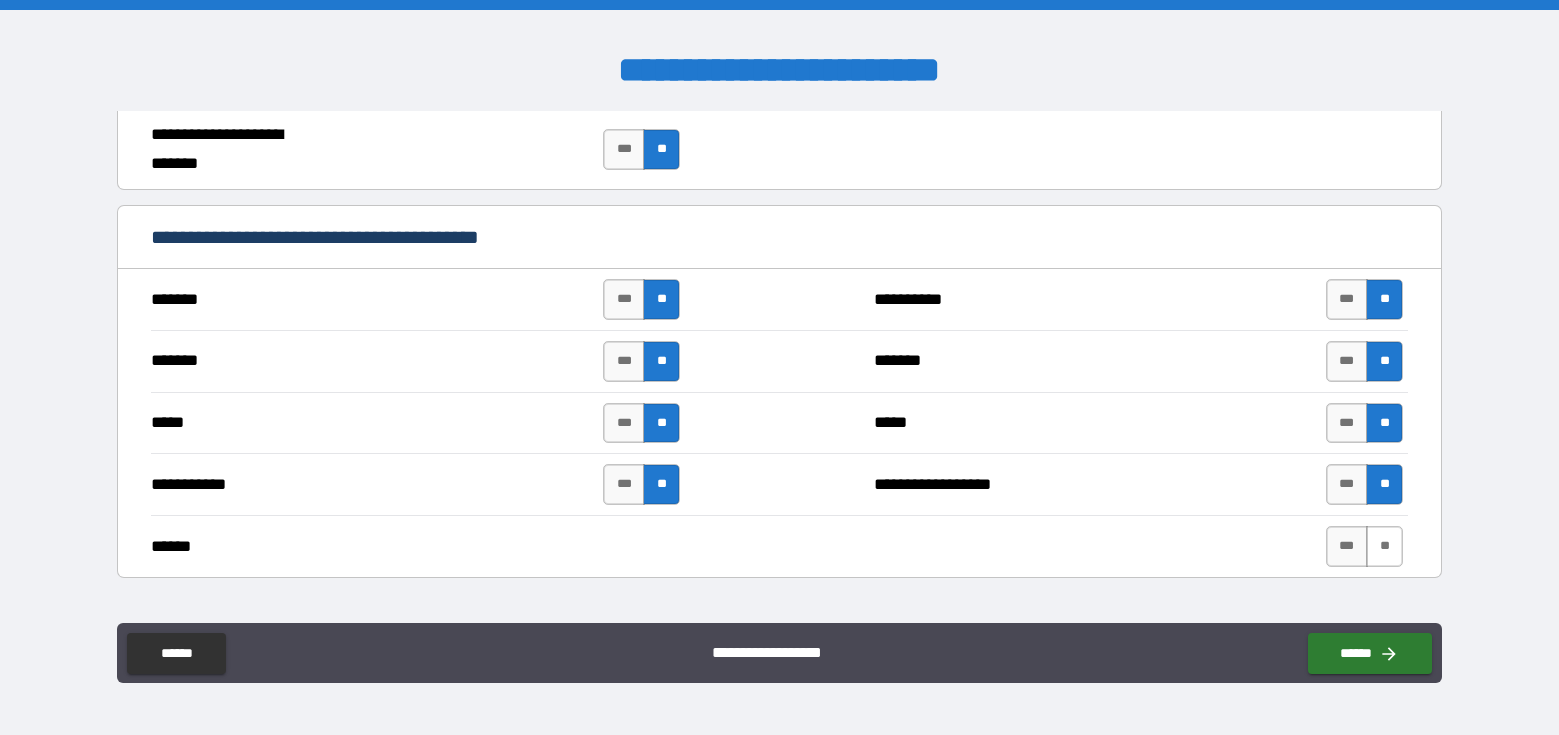 click on "**" at bounding box center (1384, 546) 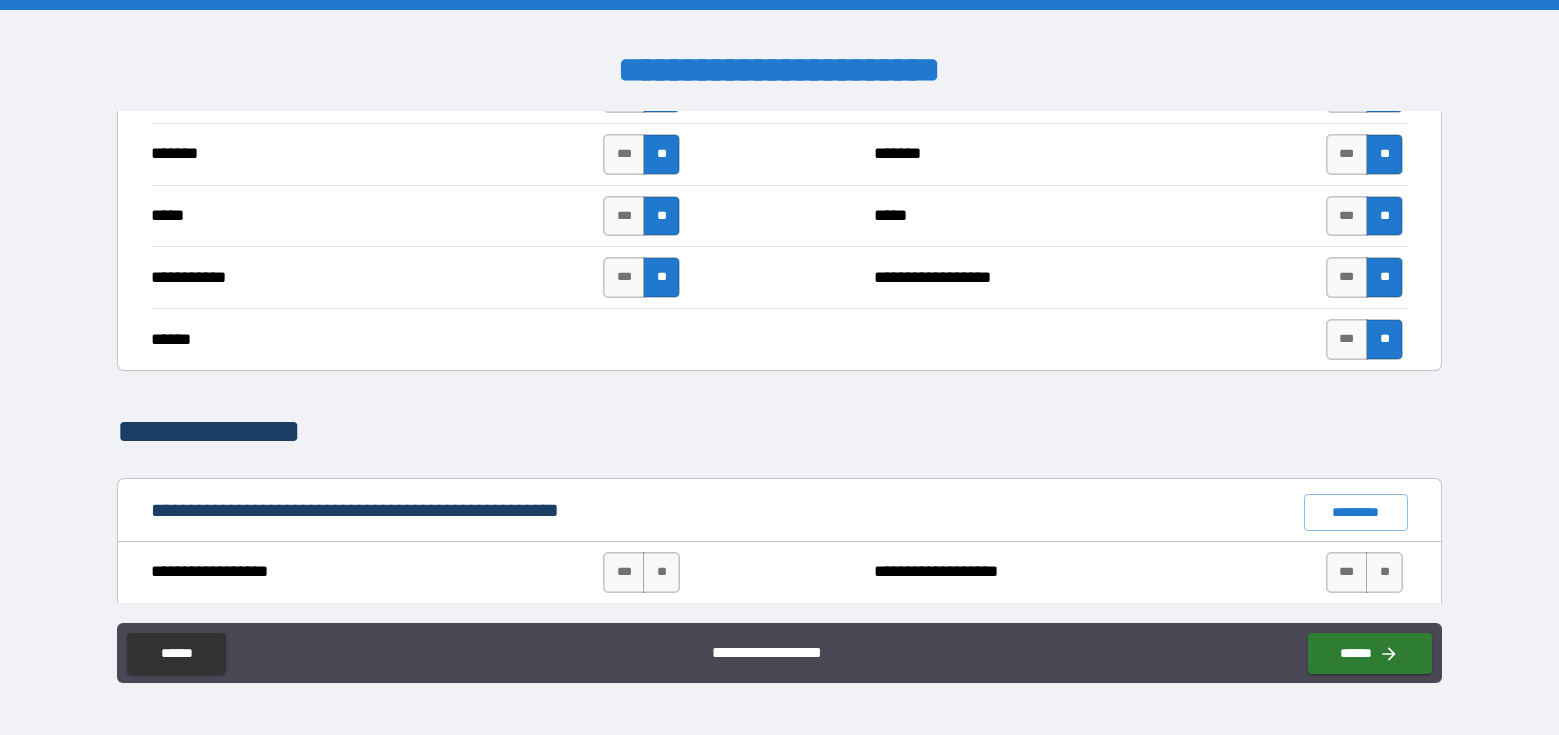 scroll, scrollTop: 1649, scrollLeft: 0, axis: vertical 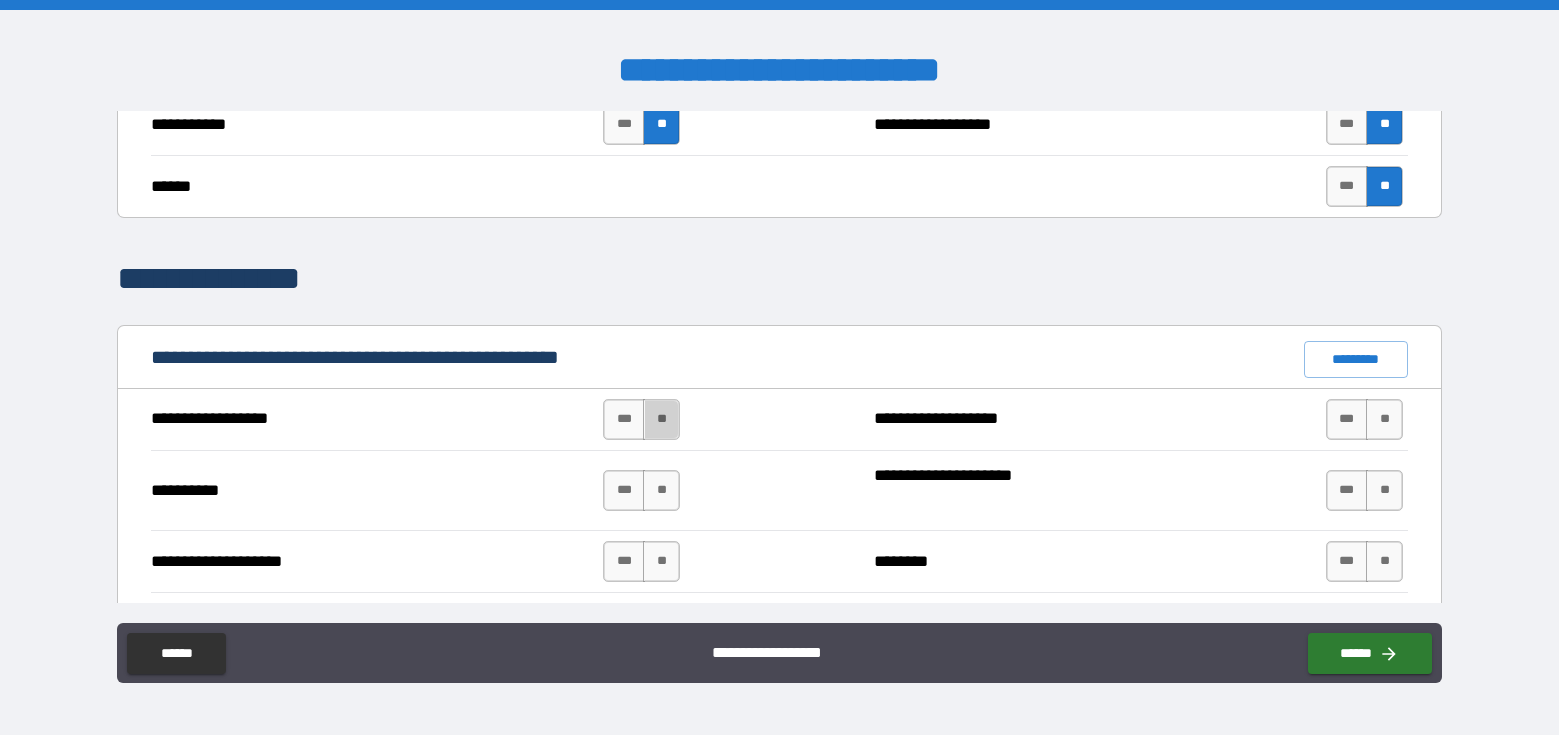 drag, startPoint x: 661, startPoint y: 416, endPoint x: 653, endPoint y: 452, distance: 36.878178 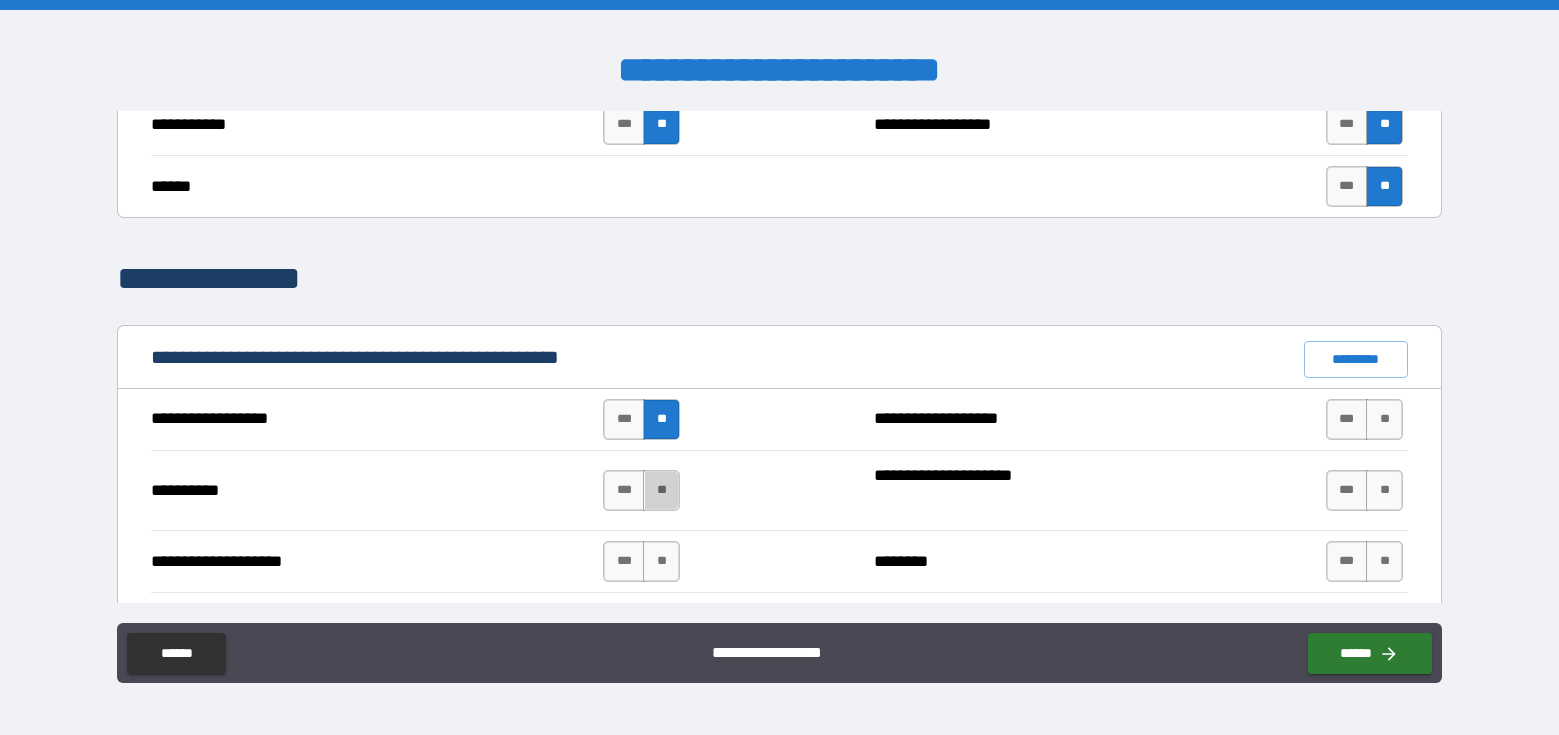drag, startPoint x: 654, startPoint y: 495, endPoint x: 655, endPoint y: 537, distance: 42.0119 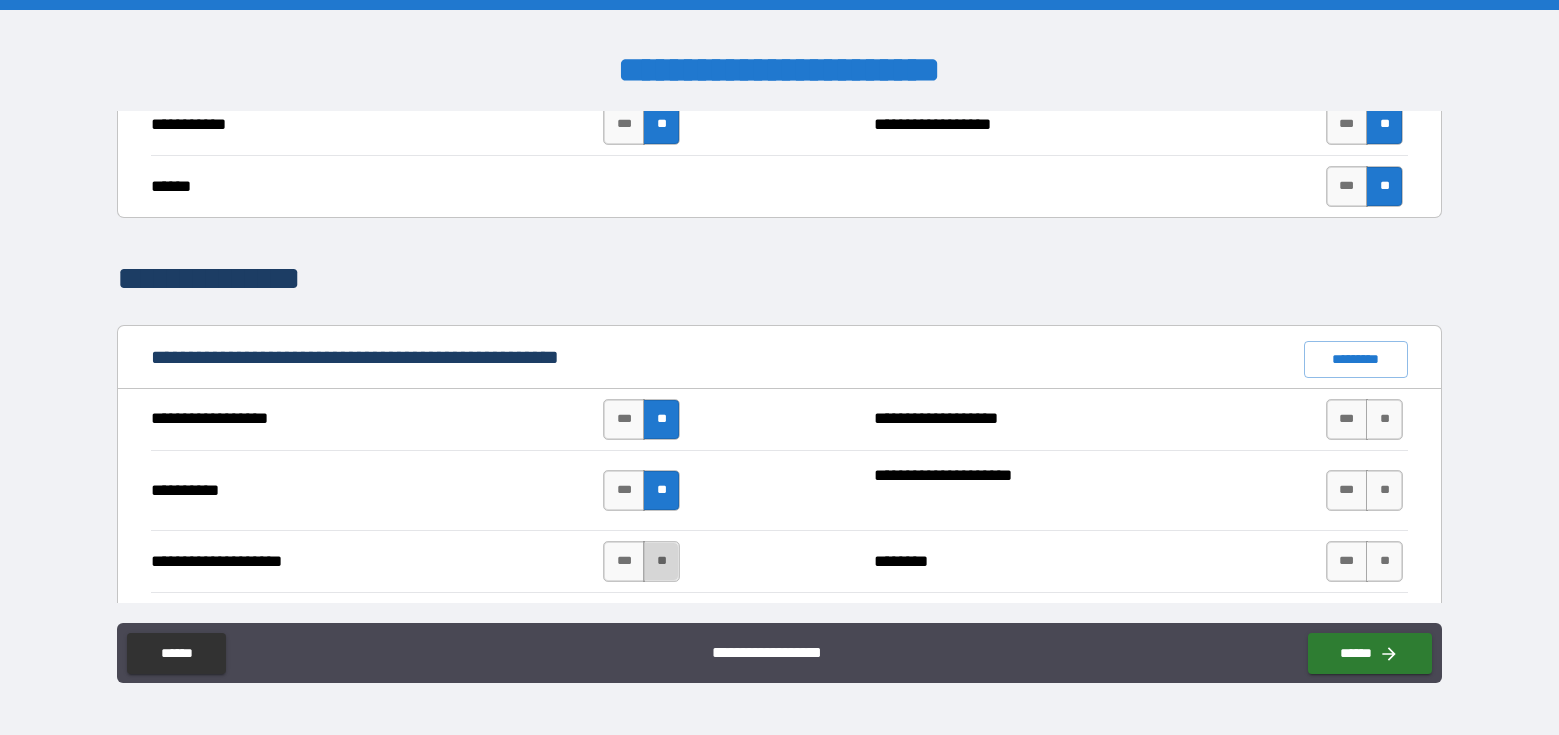 click on "**" at bounding box center [661, 561] 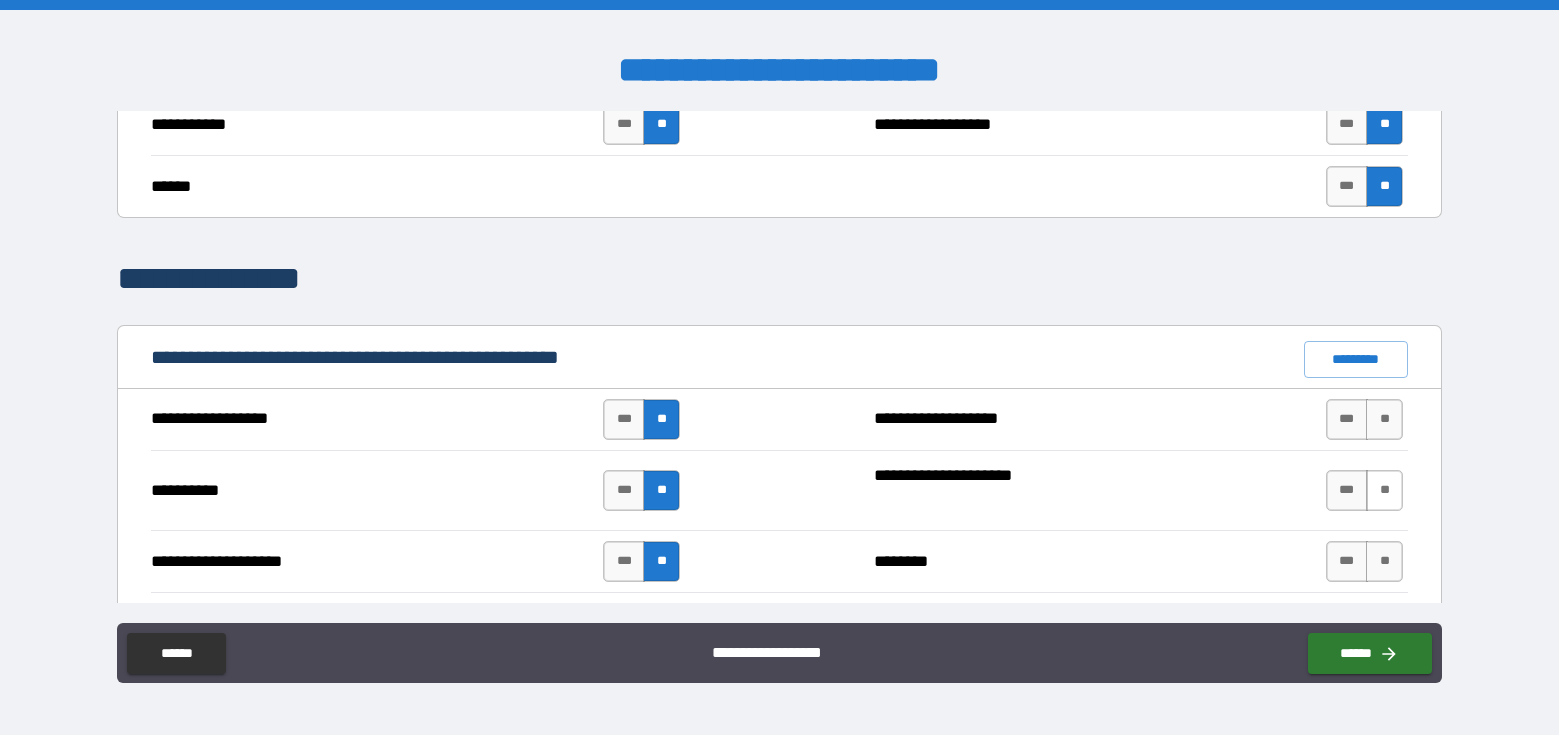 drag, startPoint x: 1371, startPoint y: 419, endPoint x: 1365, endPoint y: 477, distance: 58.30952 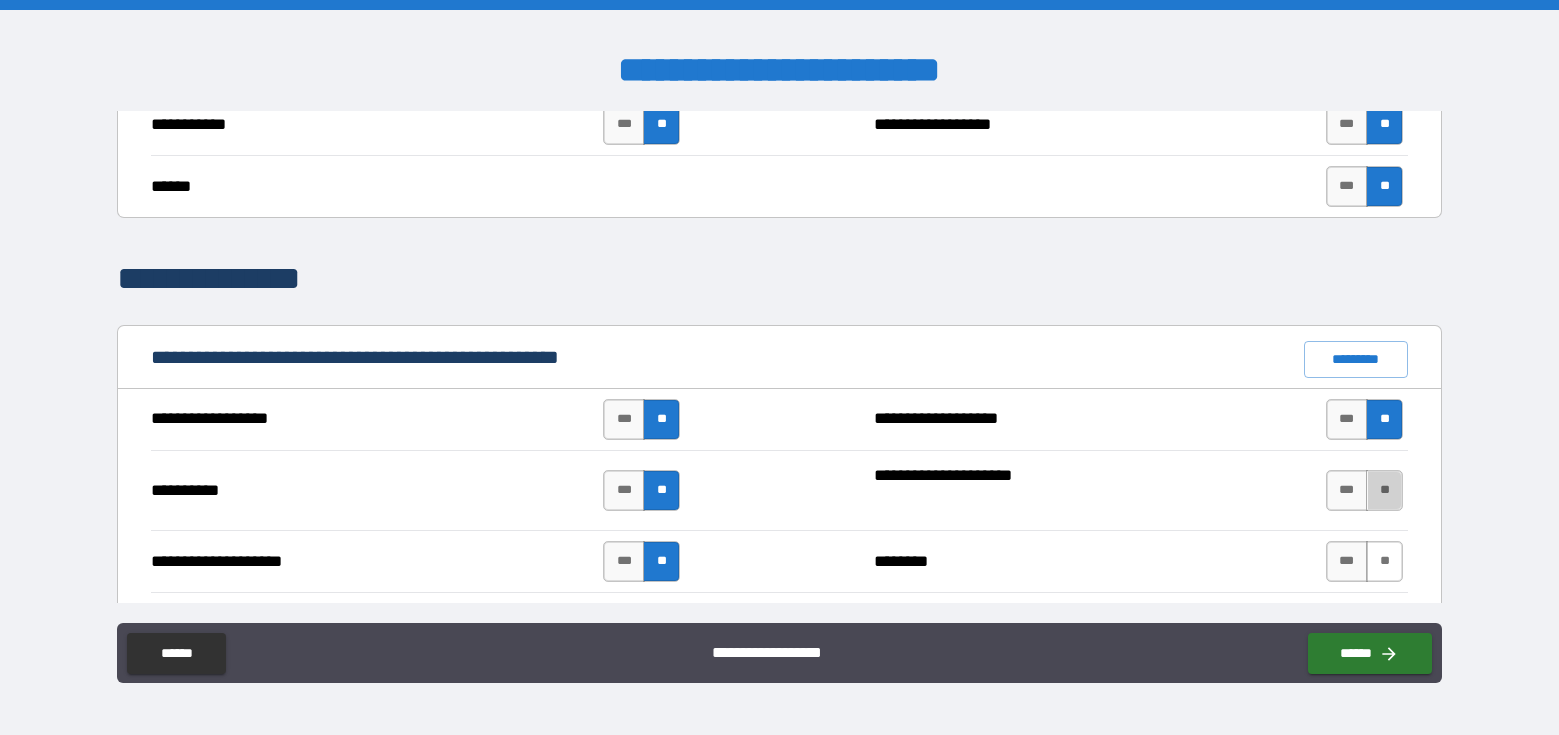 drag, startPoint x: 1369, startPoint y: 503, endPoint x: 1380, endPoint y: 550, distance: 48.270073 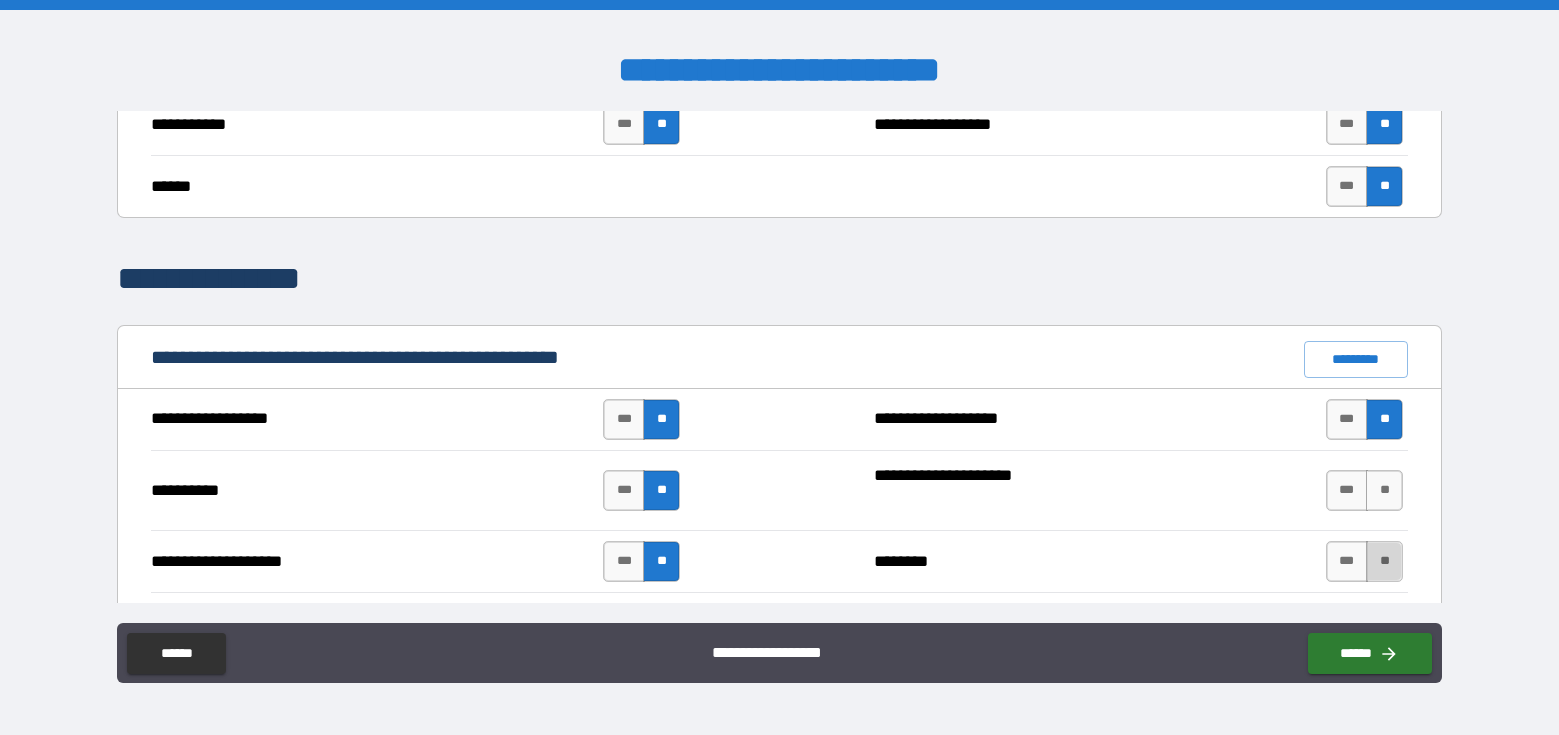 drag, startPoint x: 1384, startPoint y: 565, endPoint x: 1362, endPoint y: 557, distance: 23.409399 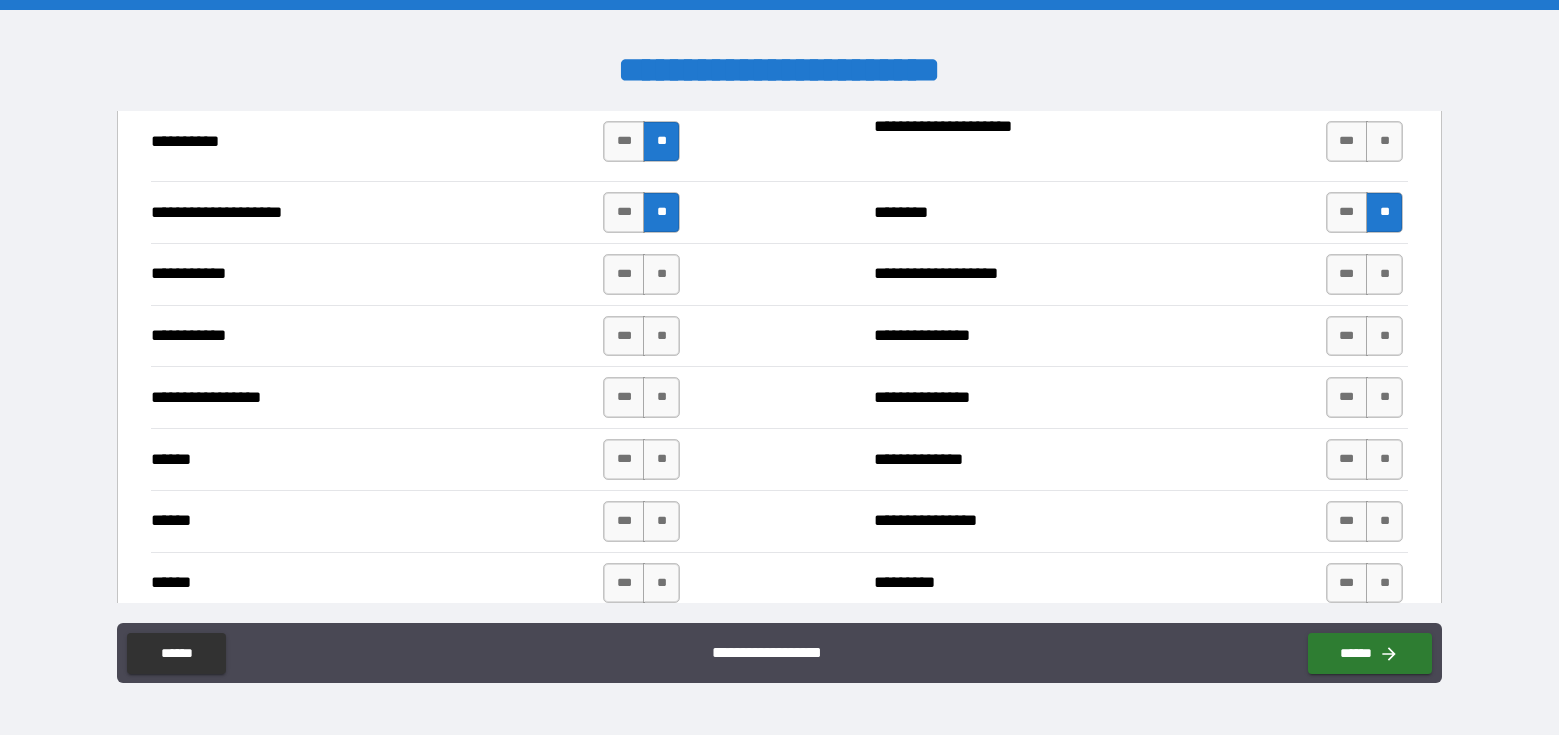 scroll, scrollTop: 2002, scrollLeft: 0, axis: vertical 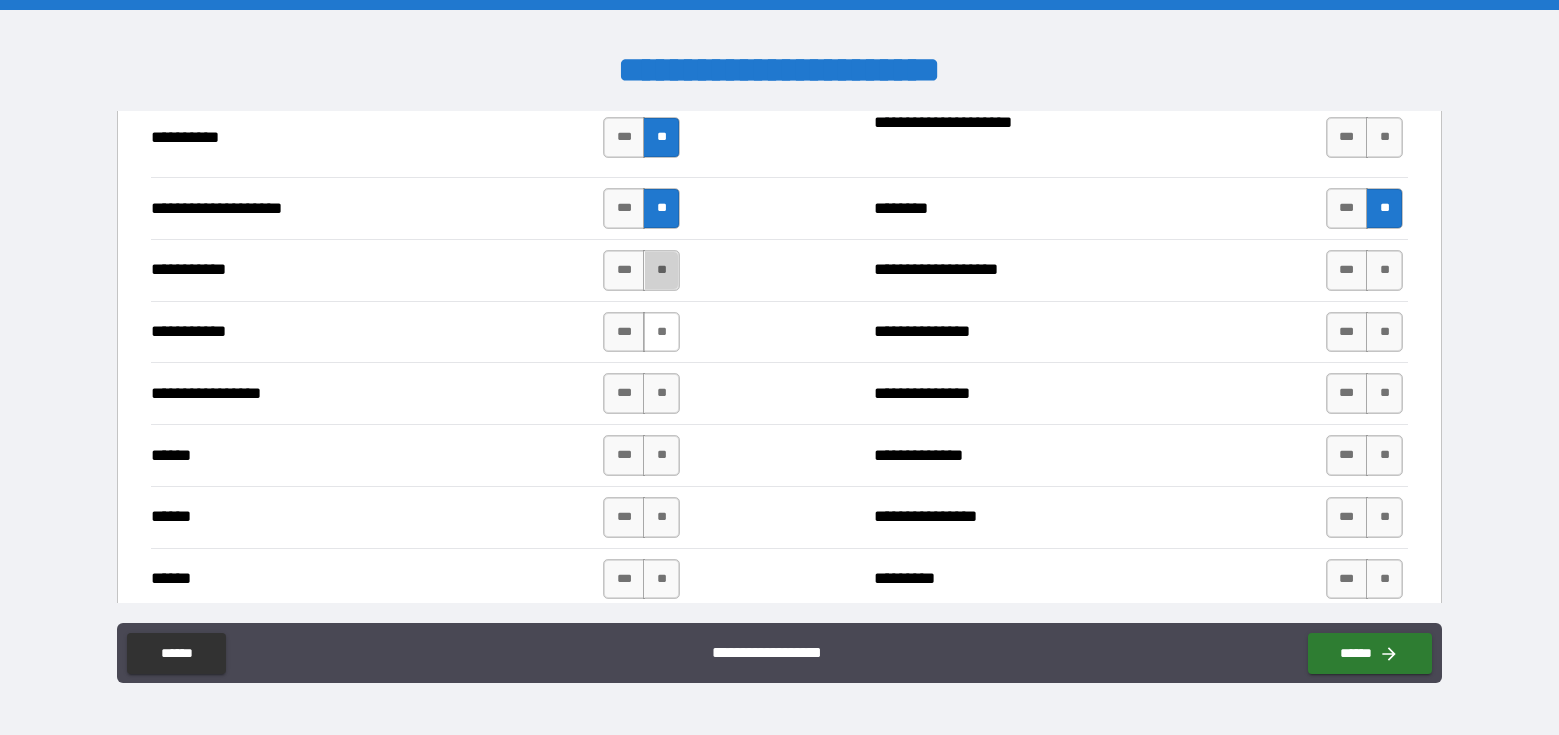 drag, startPoint x: 656, startPoint y: 264, endPoint x: 648, endPoint y: 315, distance: 51.62364 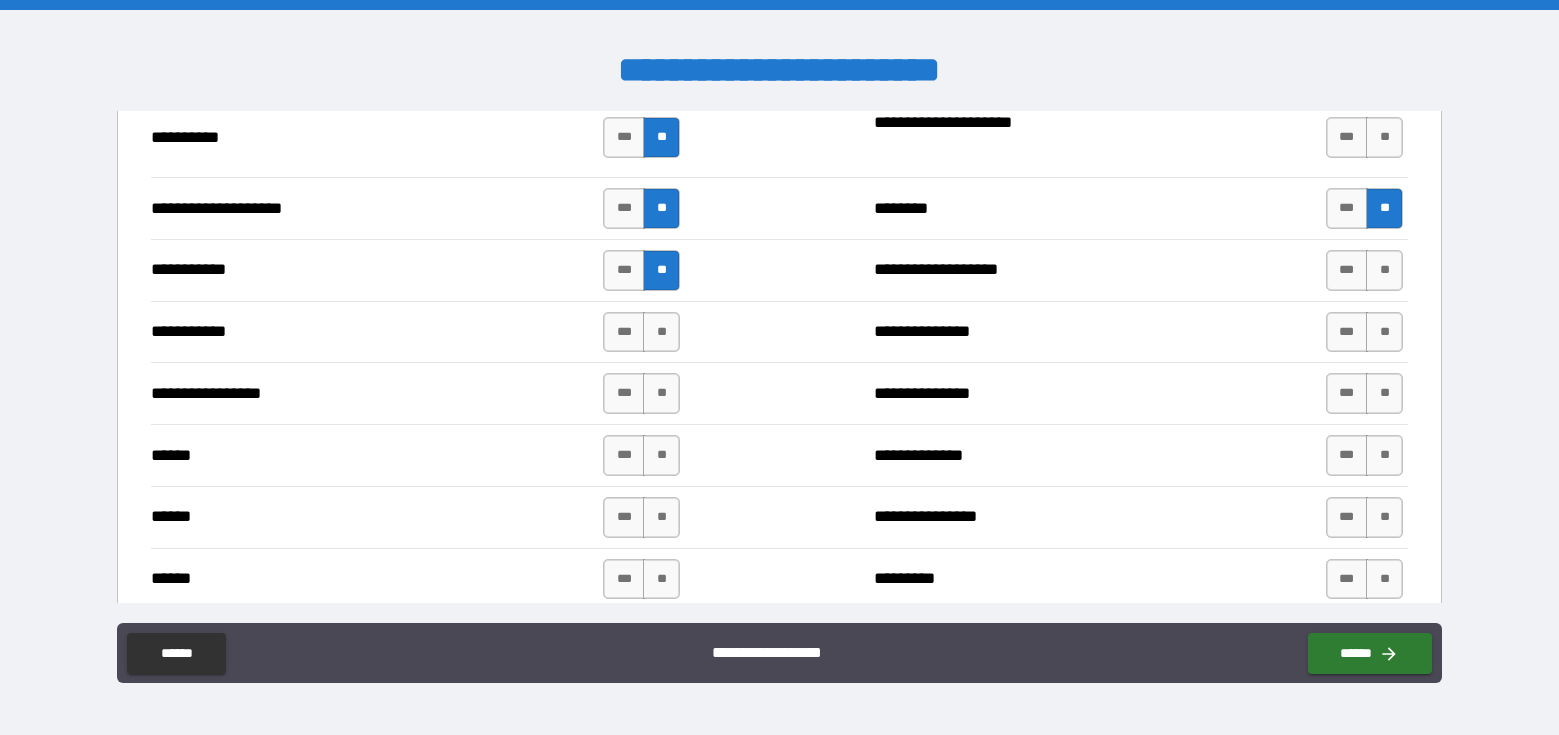 drag, startPoint x: 656, startPoint y: 339, endPoint x: 654, endPoint y: 372, distance: 33.06055 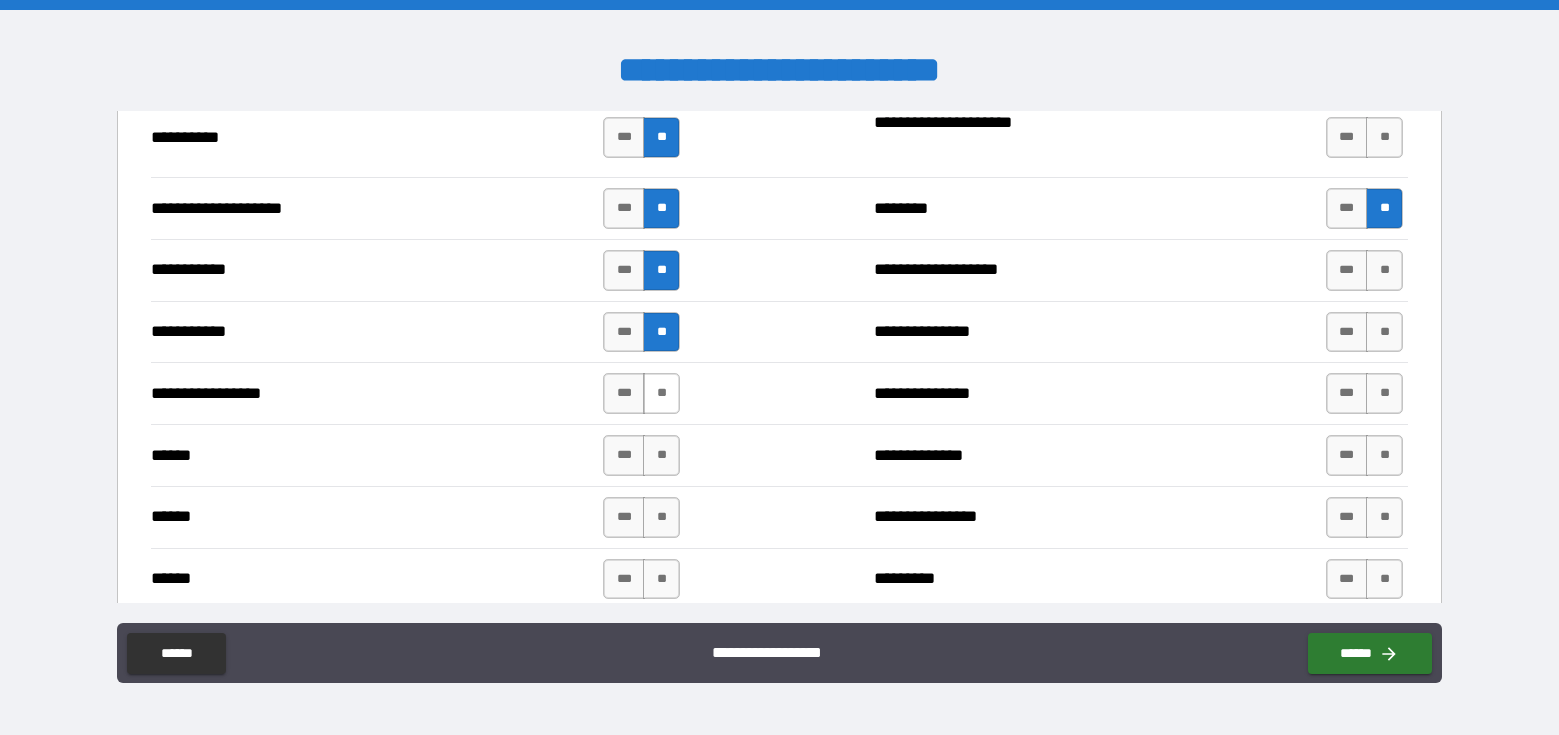 click on "**" at bounding box center (661, 393) 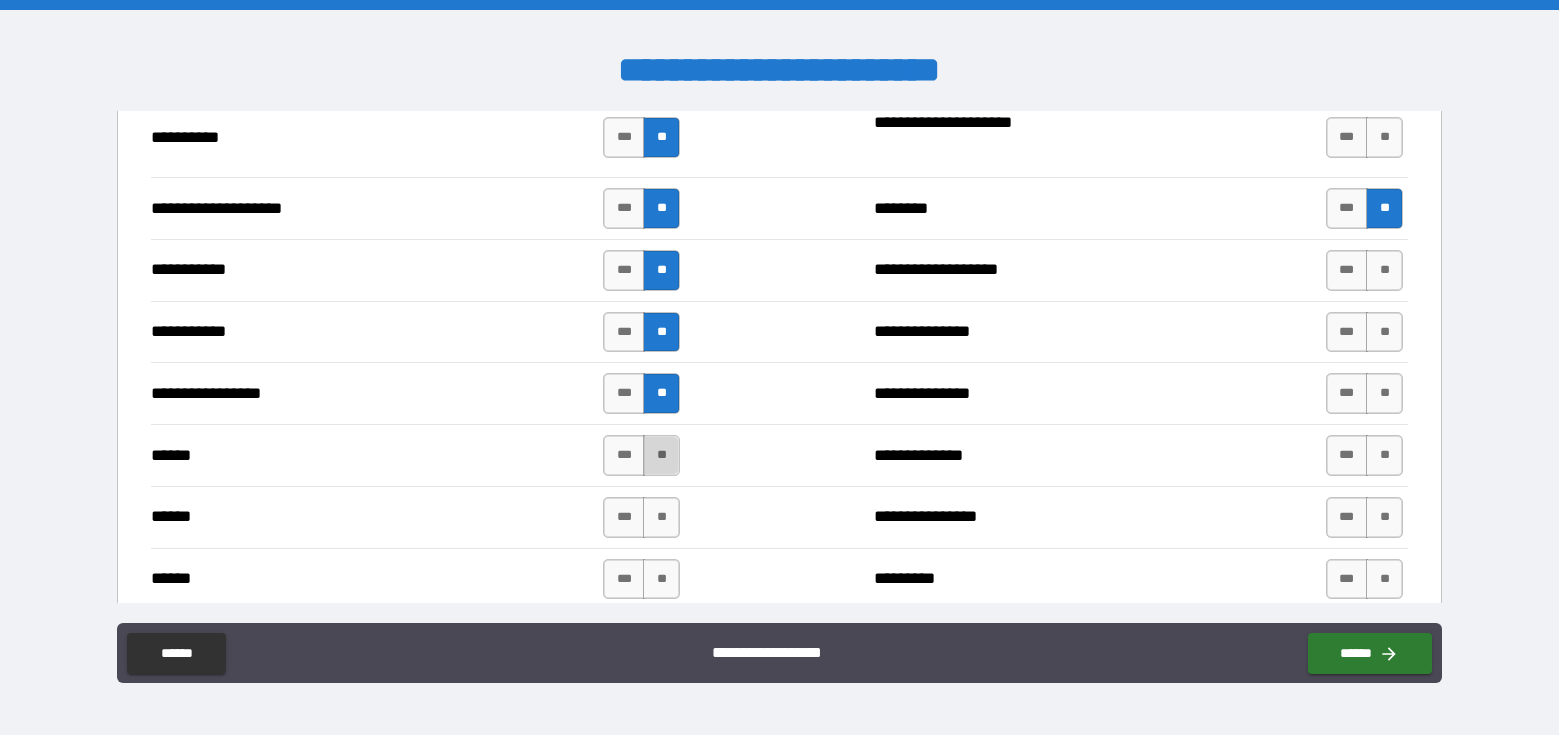 click on "**" at bounding box center [661, 455] 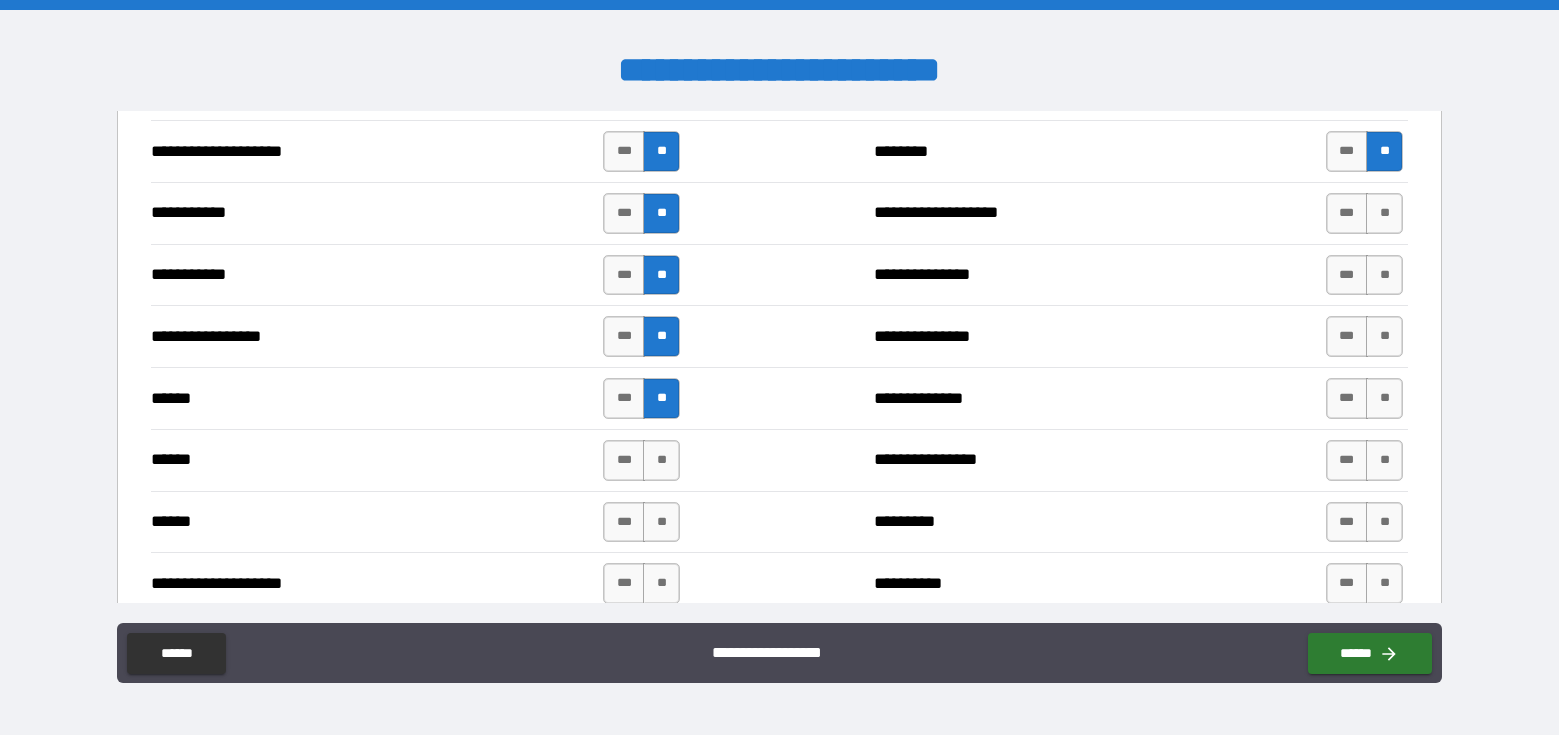 scroll, scrollTop: 2061, scrollLeft: 0, axis: vertical 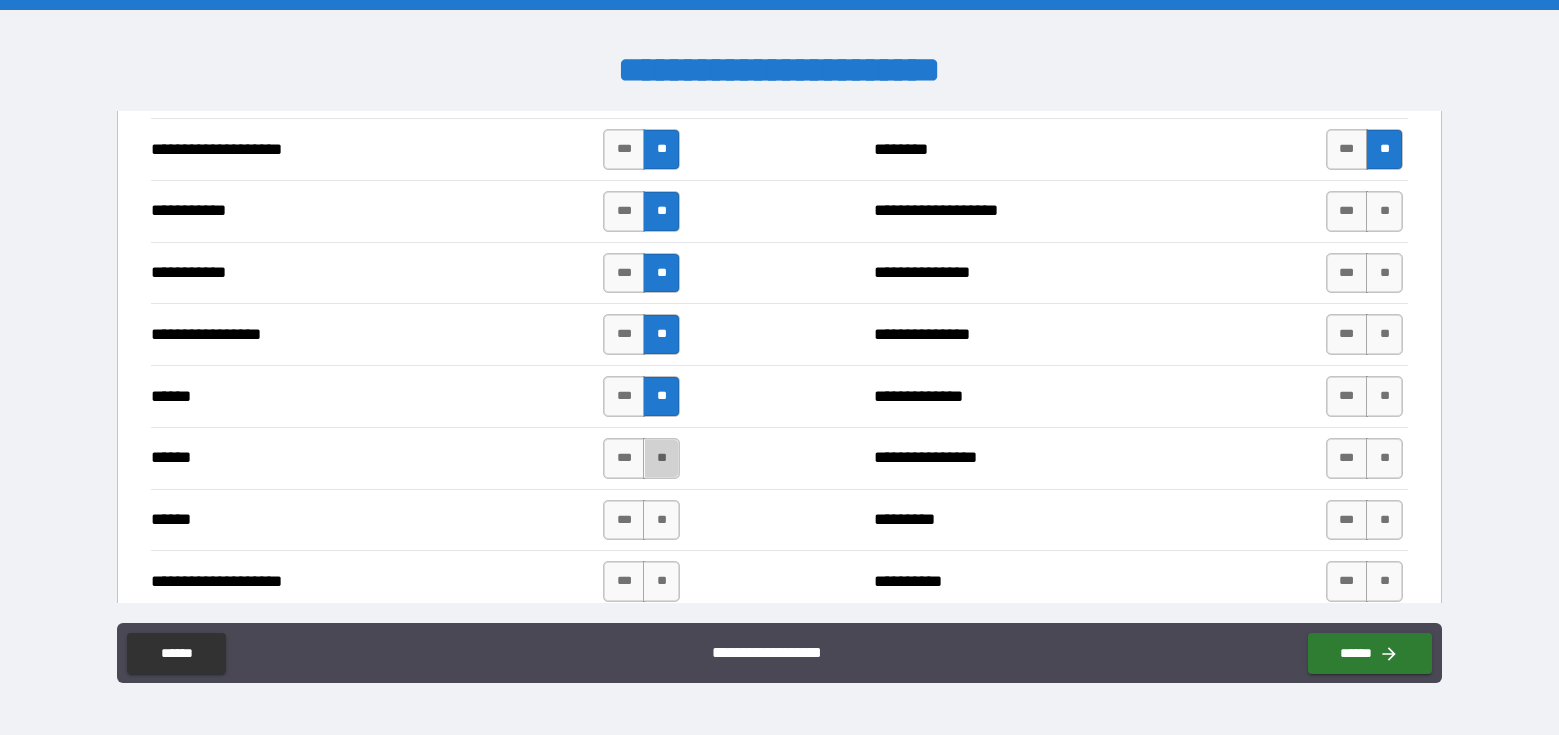 drag, startPoint x: 662, startPoint y: 450, endPoint x: 660, endPoint y: 488, distance: 38.052597 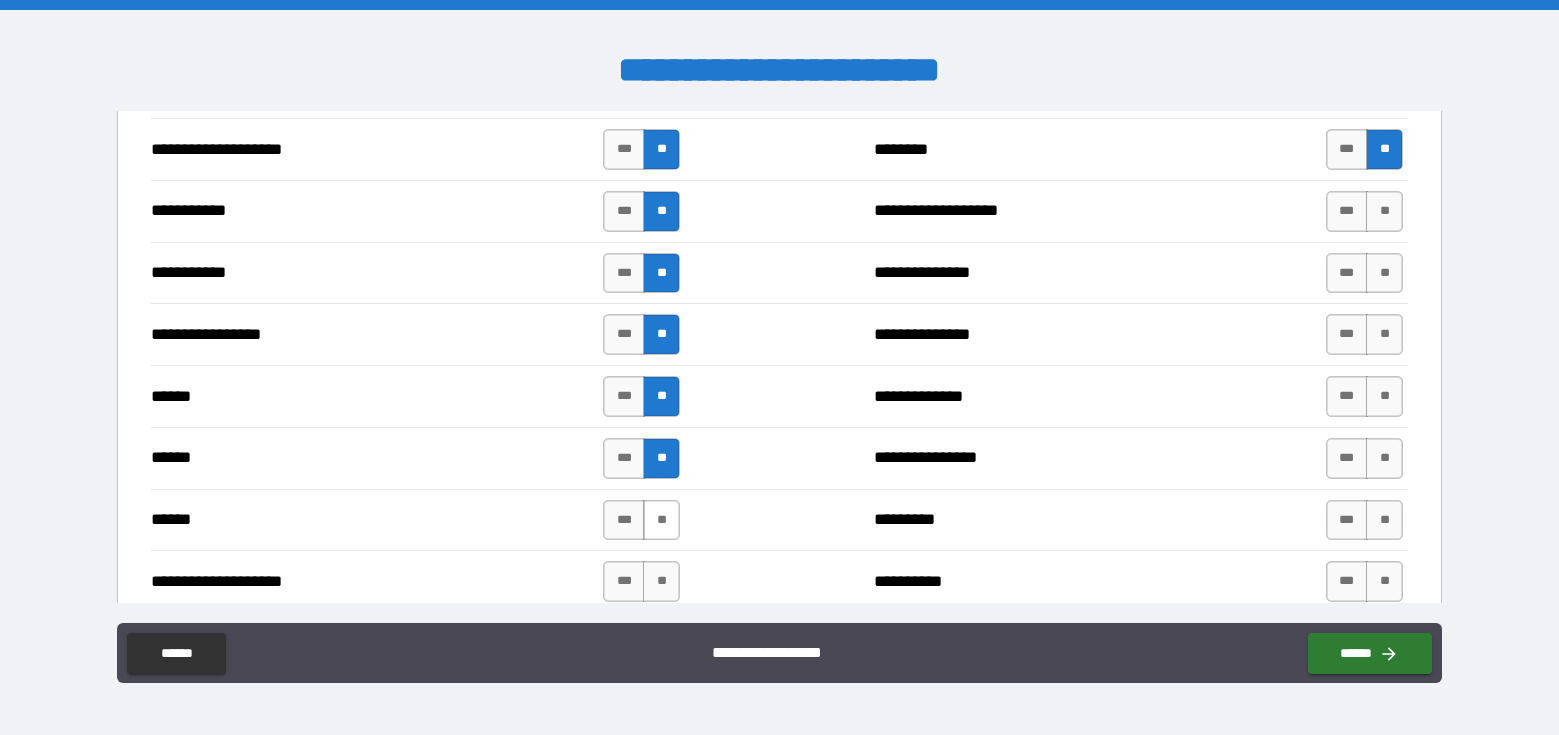 click on "**" at bounding box center (661, 520) 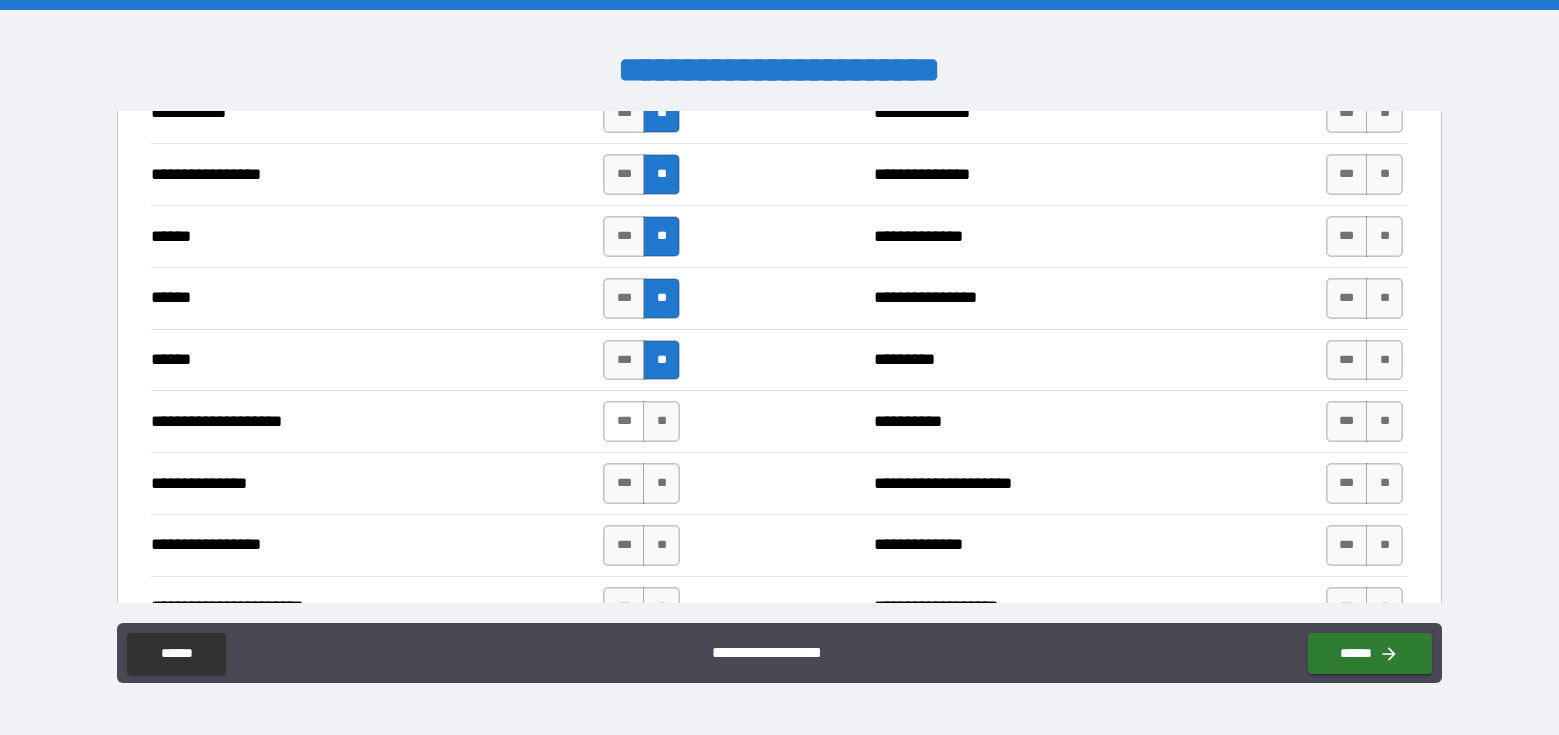 scroll, scrollTop: 2227, scrollLeft: 0, axis: vertical 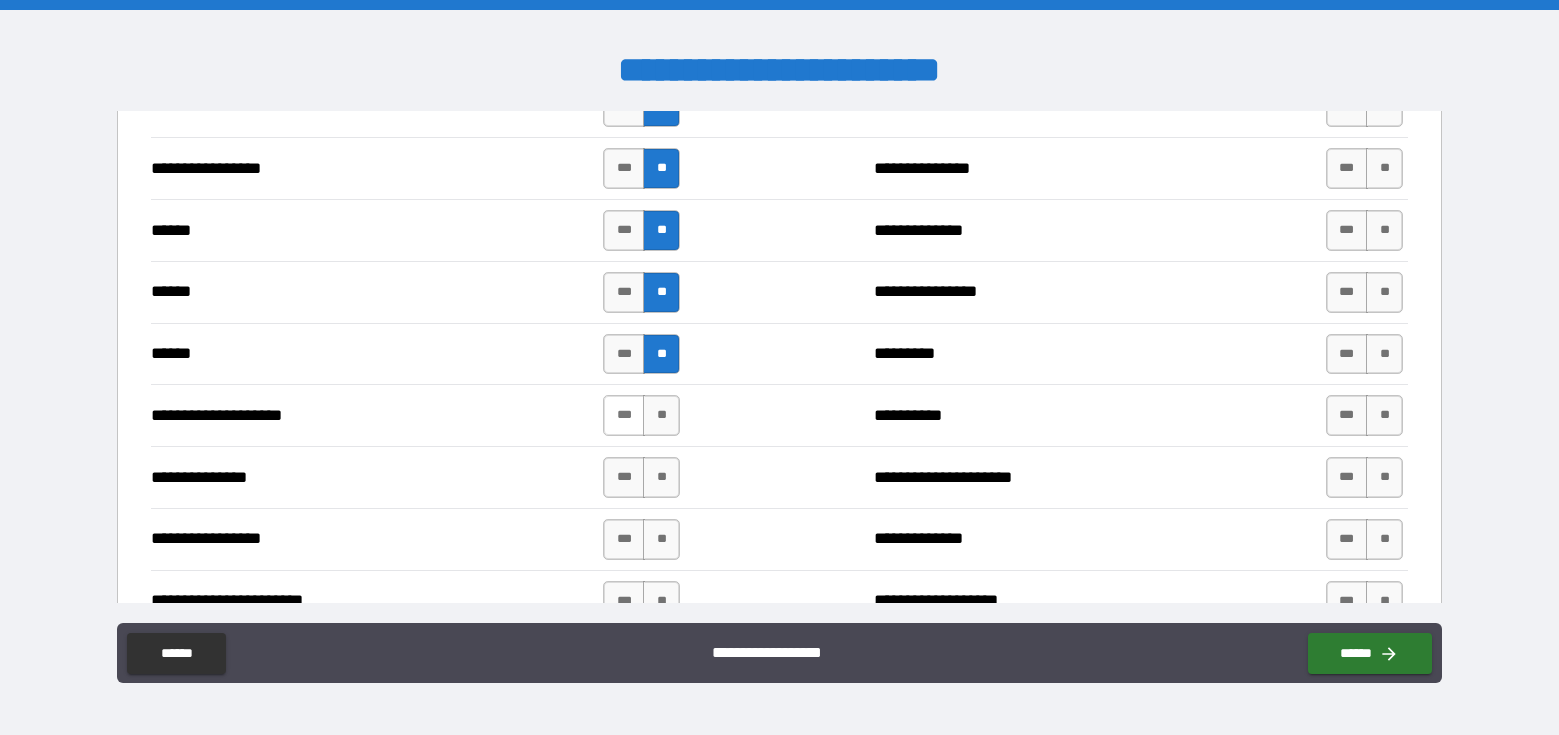 drag, startPoint x: 627, startPoint y: 419, endPoint x: 637, endPoint y: 427, distance: 12.806249 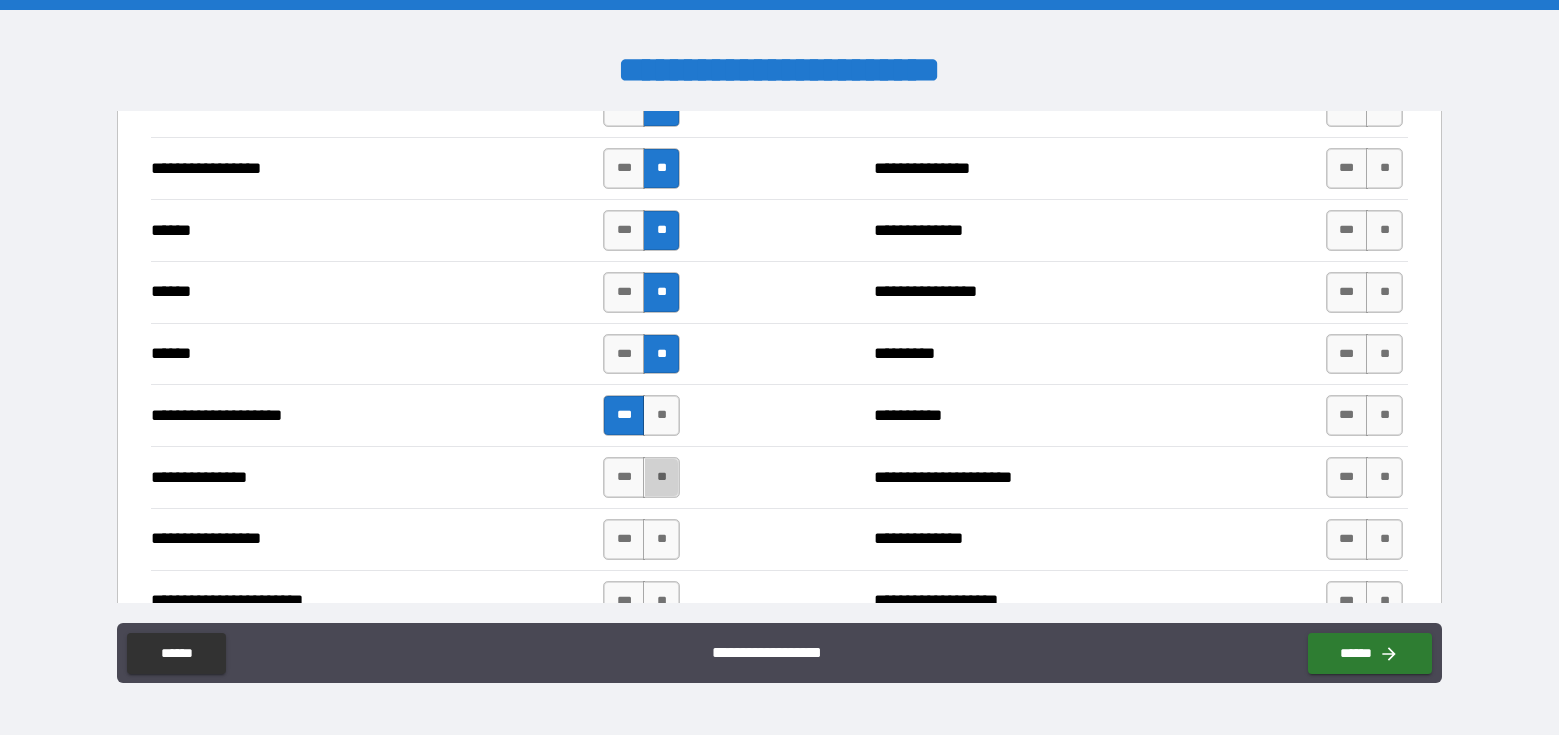 drag, startPoint x: 661, startPoint y: 480, endPoint x: 654, endPoint y: 502, distance: 23.086792 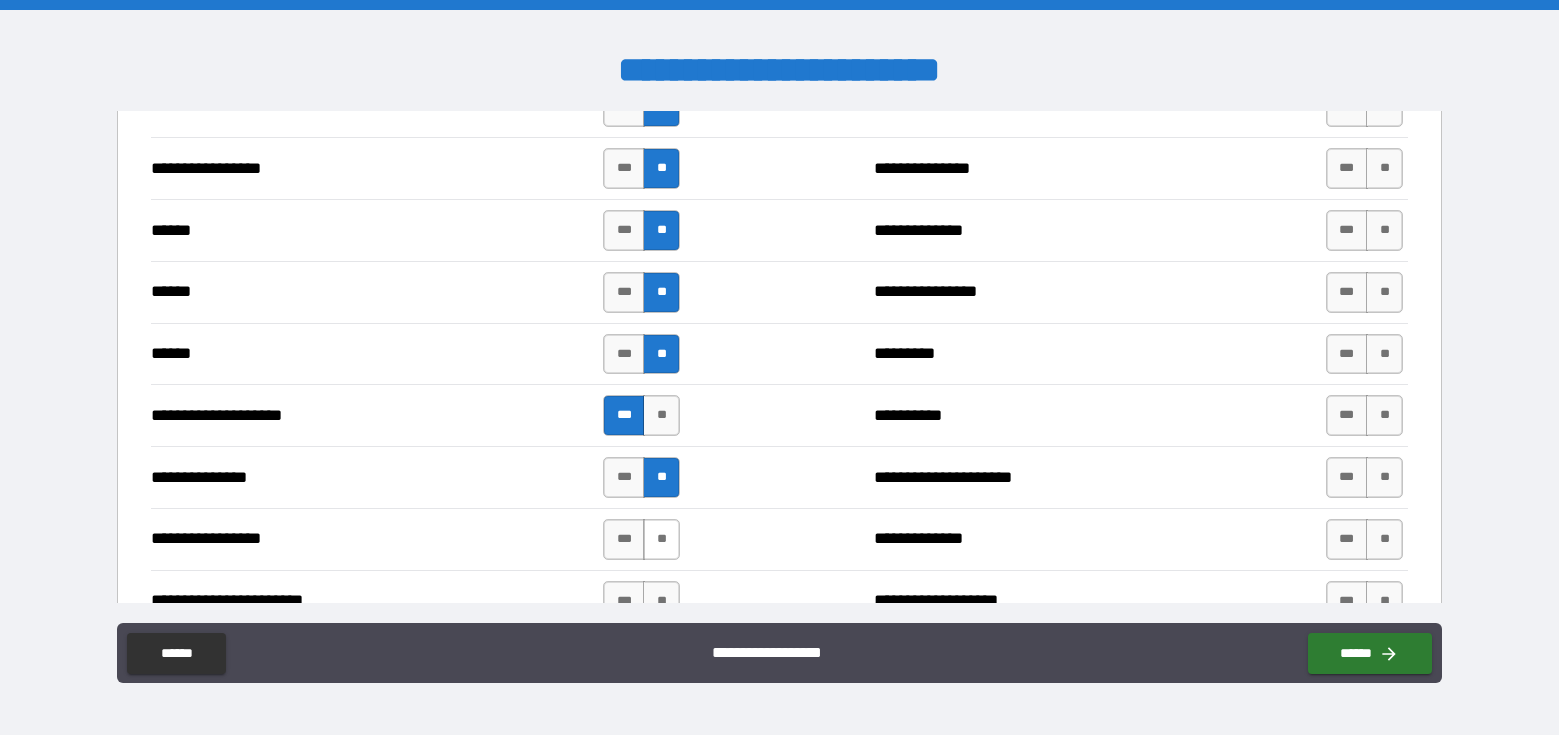 click on "**" at bounding box center (661, 539) 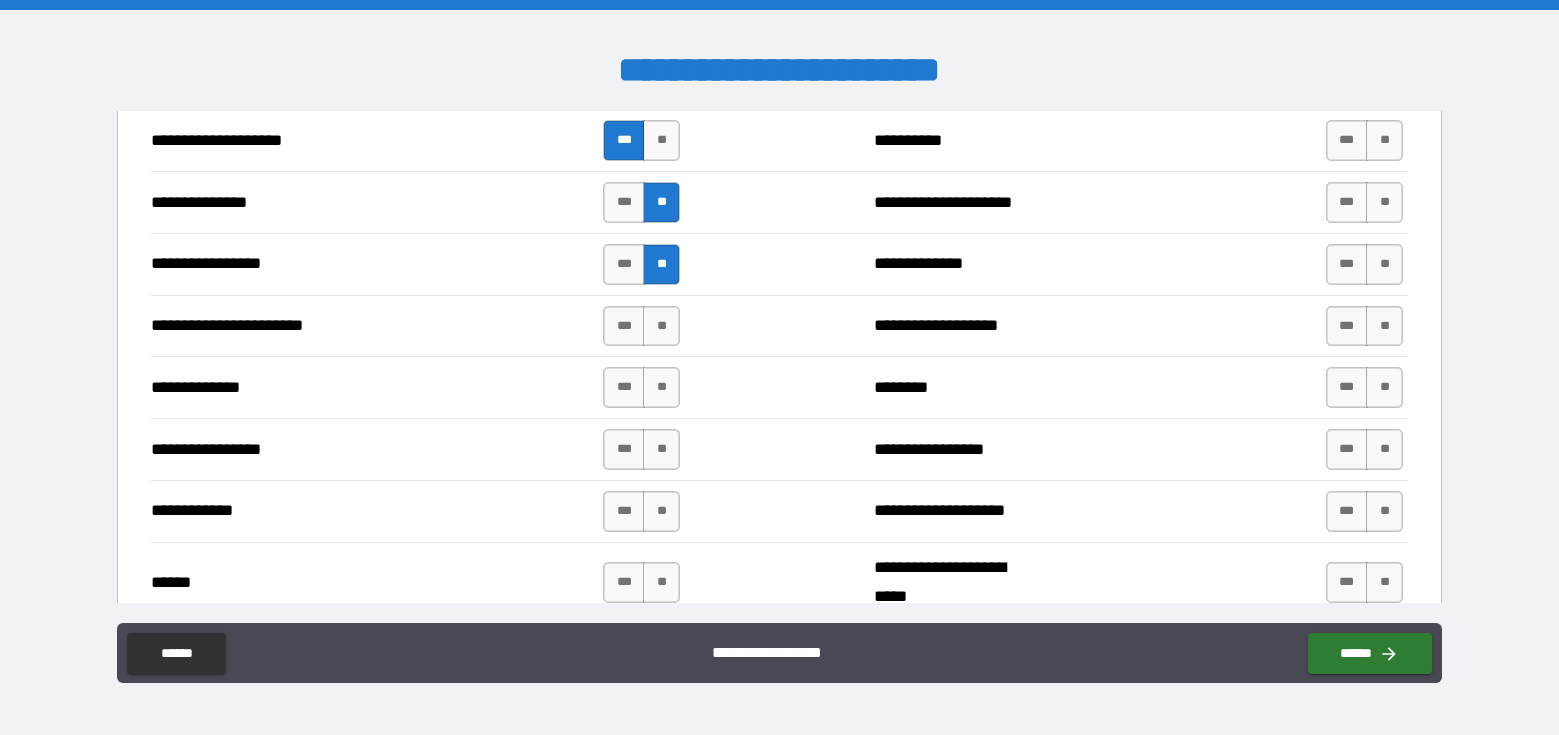 scroll, scrollTop: 2503, scrollLeft: 0, axis: vertical 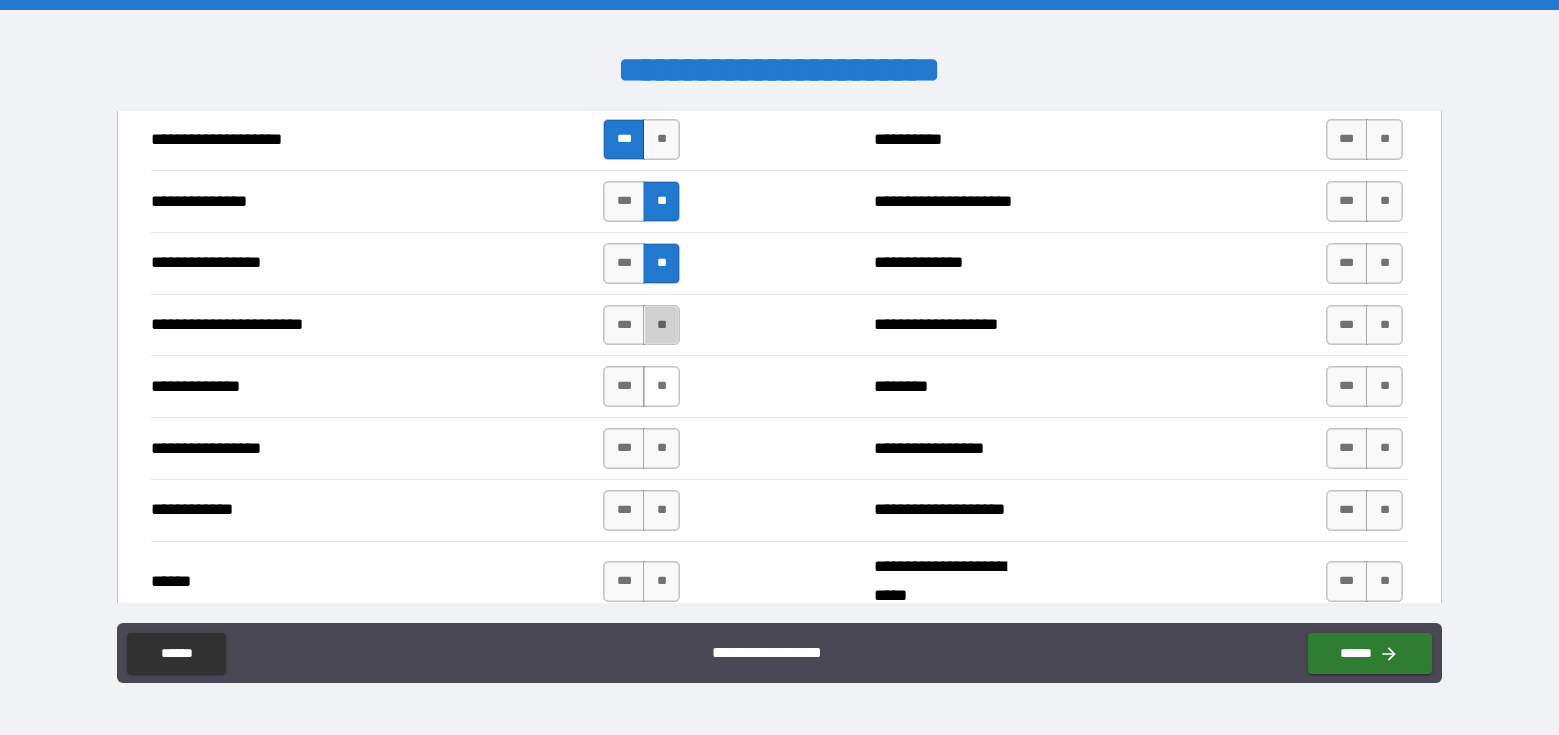 drag, startPoint x: 659, startPoint y: 327, endPoint x: 656, endPoint y: 371, distance: 44.102154 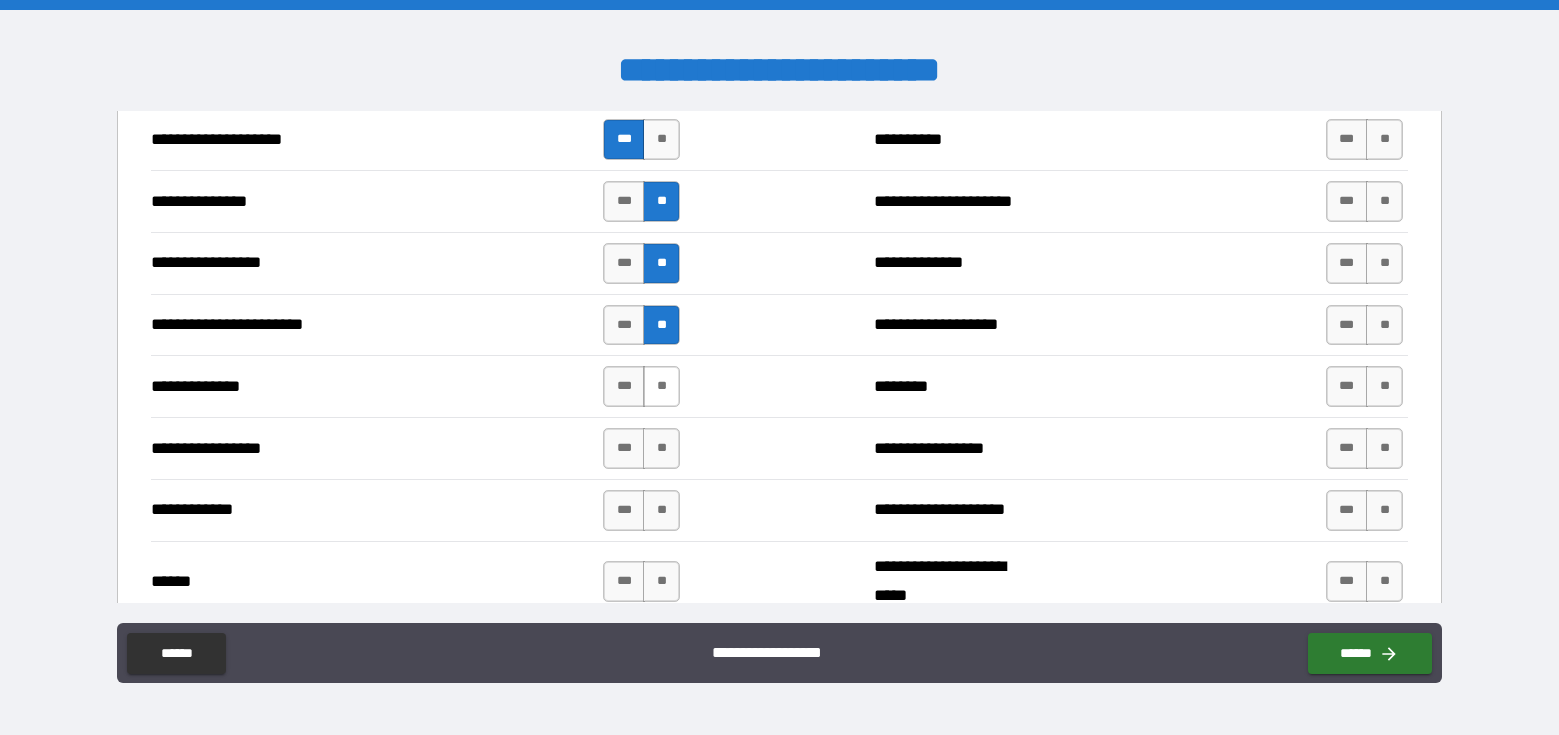 drag, startPoint x: 656, startPoint y: 374, endPoint x: 655, endPoint y: 396, distance: 22.022715 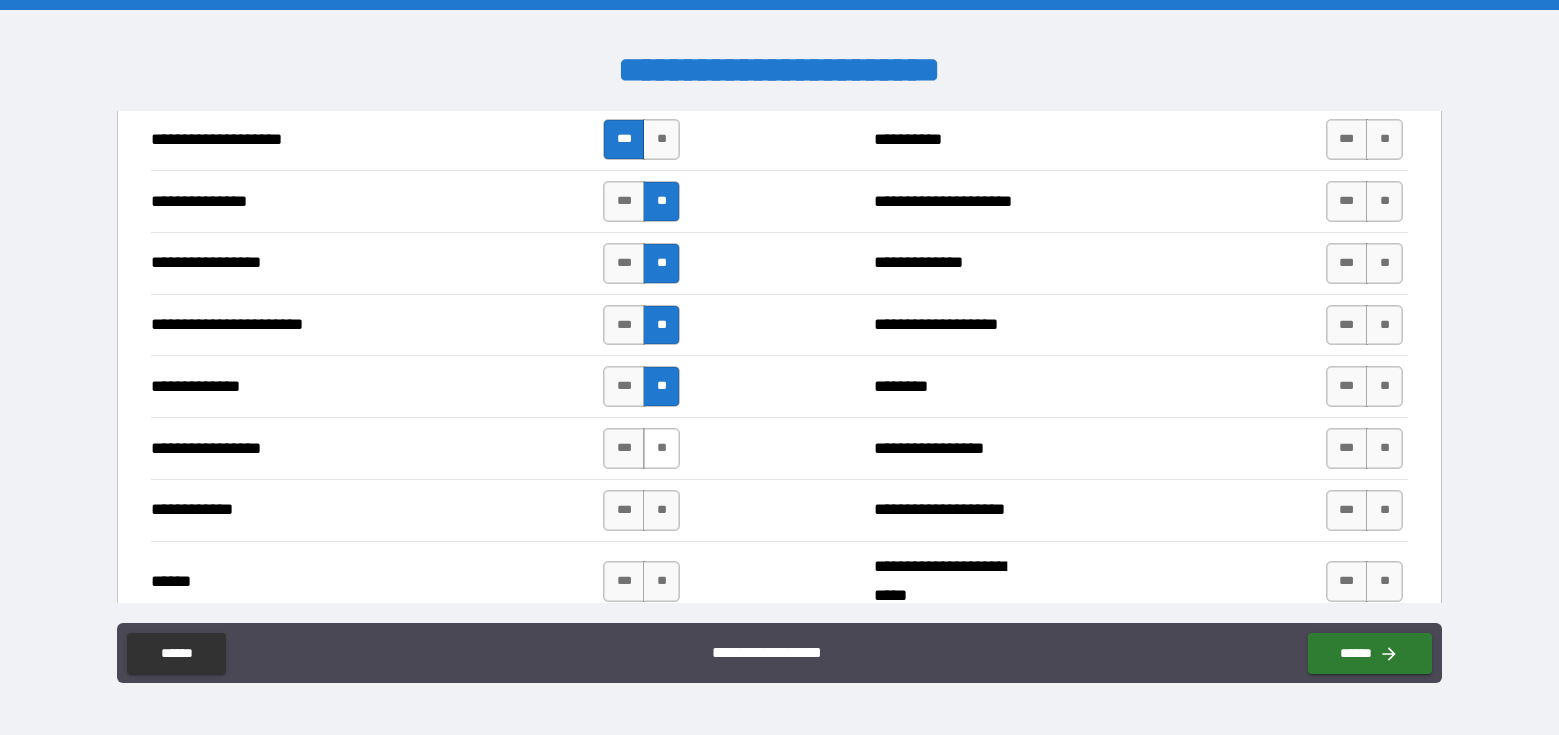drag, startPoint x: 657, startPoint y: 438, endPoint x: 661, endPoint y: 467, distance: 29.274563 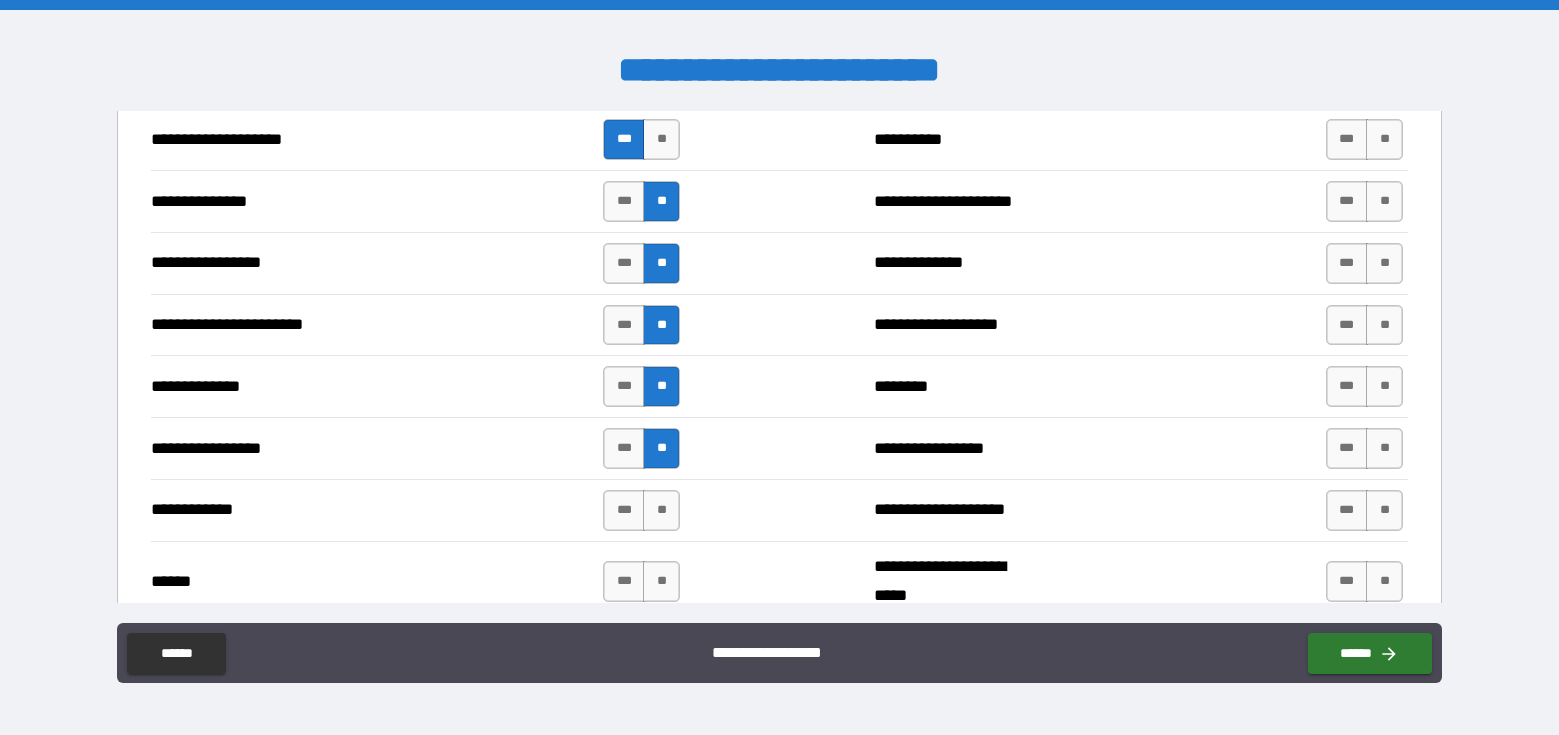 drag, startPoint x: 662, startPoint y: 511, endPoint x: 658, endPoint y: 539, distance: 28.284271 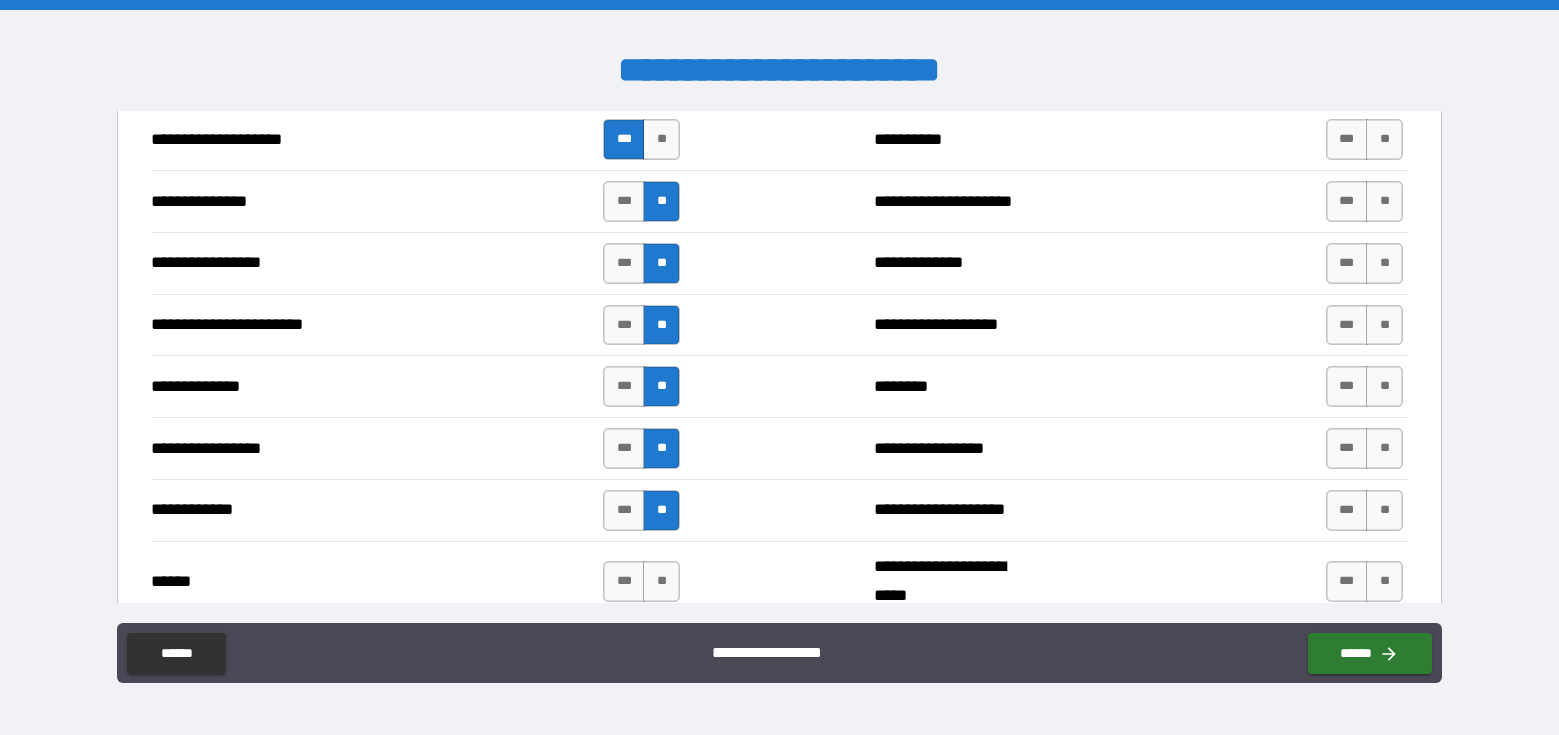 drag, startPoint x: 664, startPoint y: 575, endPoint x: 688, endPoint y: 561, distance: 27.784887 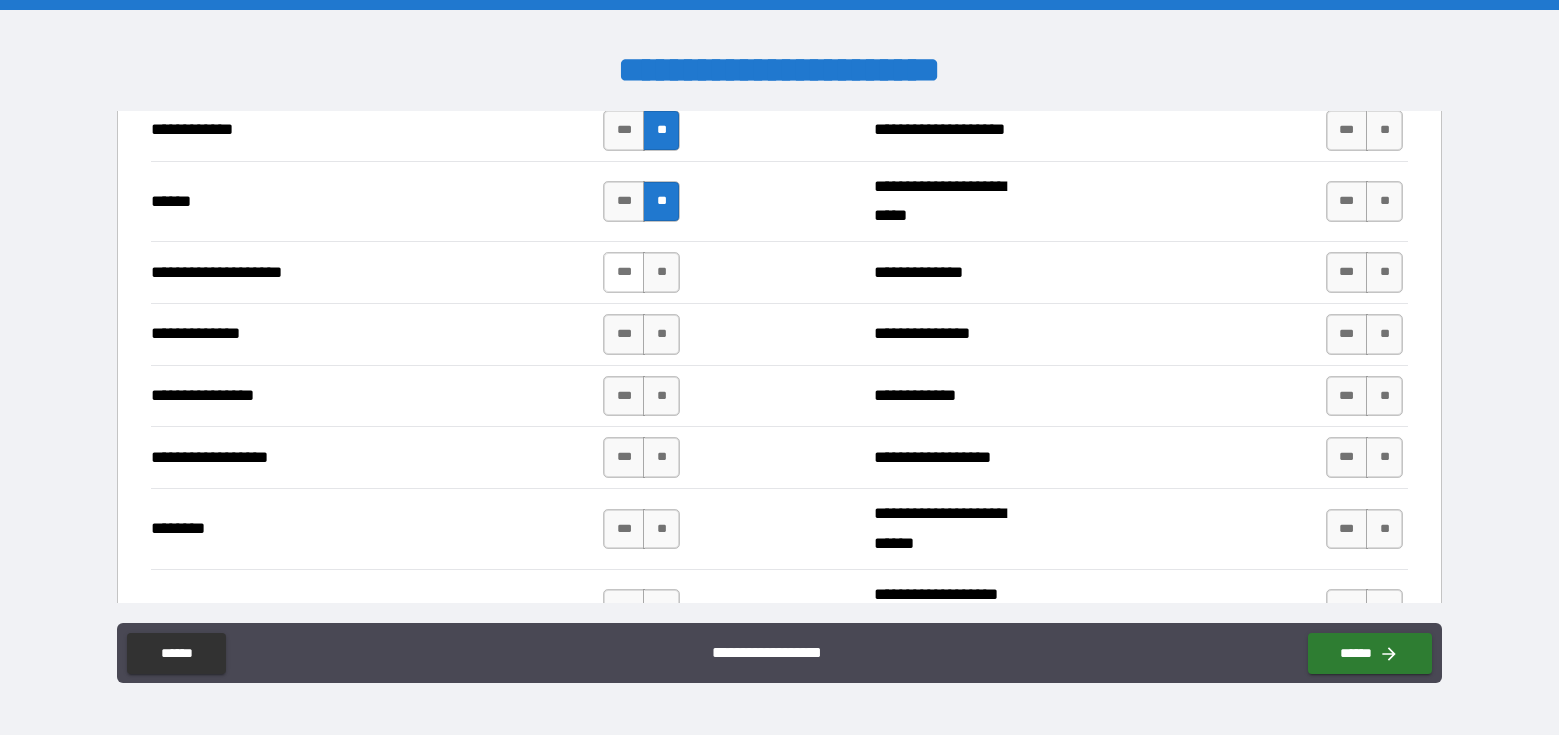 scroll, scrollTop: 2885, scrollLeft: 0, axis: vertical 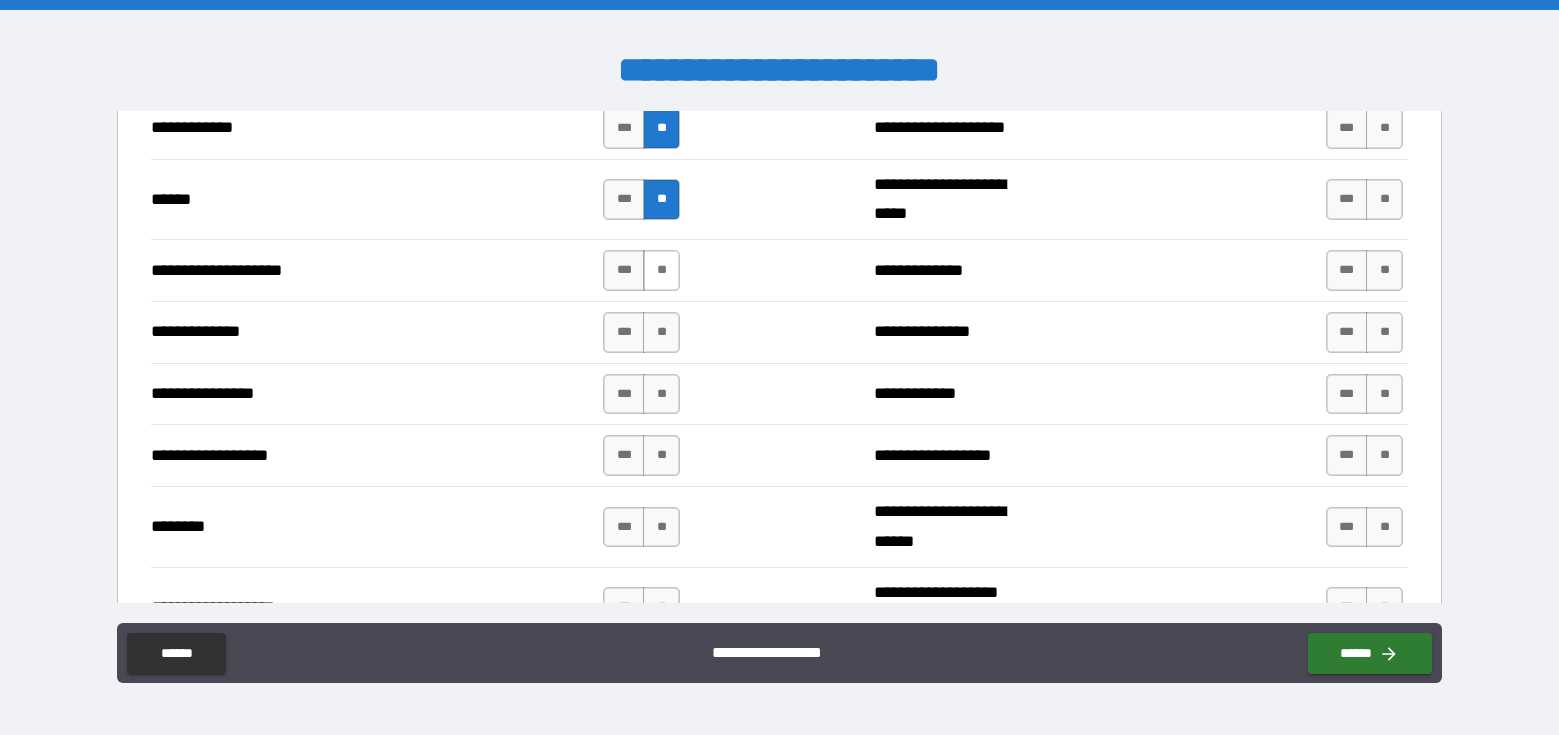 drag, startPoint x: 661, startPoint y: 265, endPoint x: 662, endPoint y: 285, distance: 20.024984 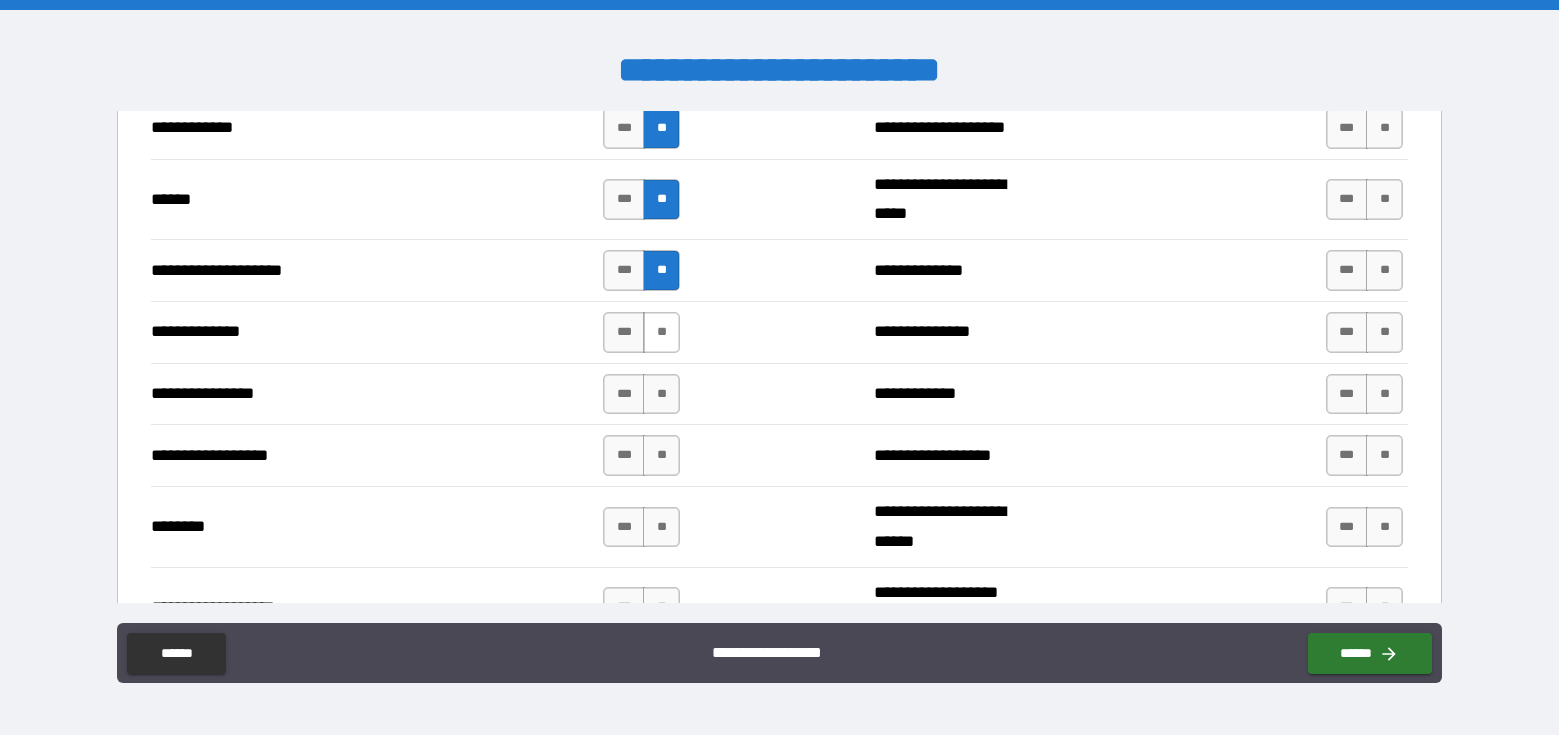click on "**" at bounding box center [661, 332] 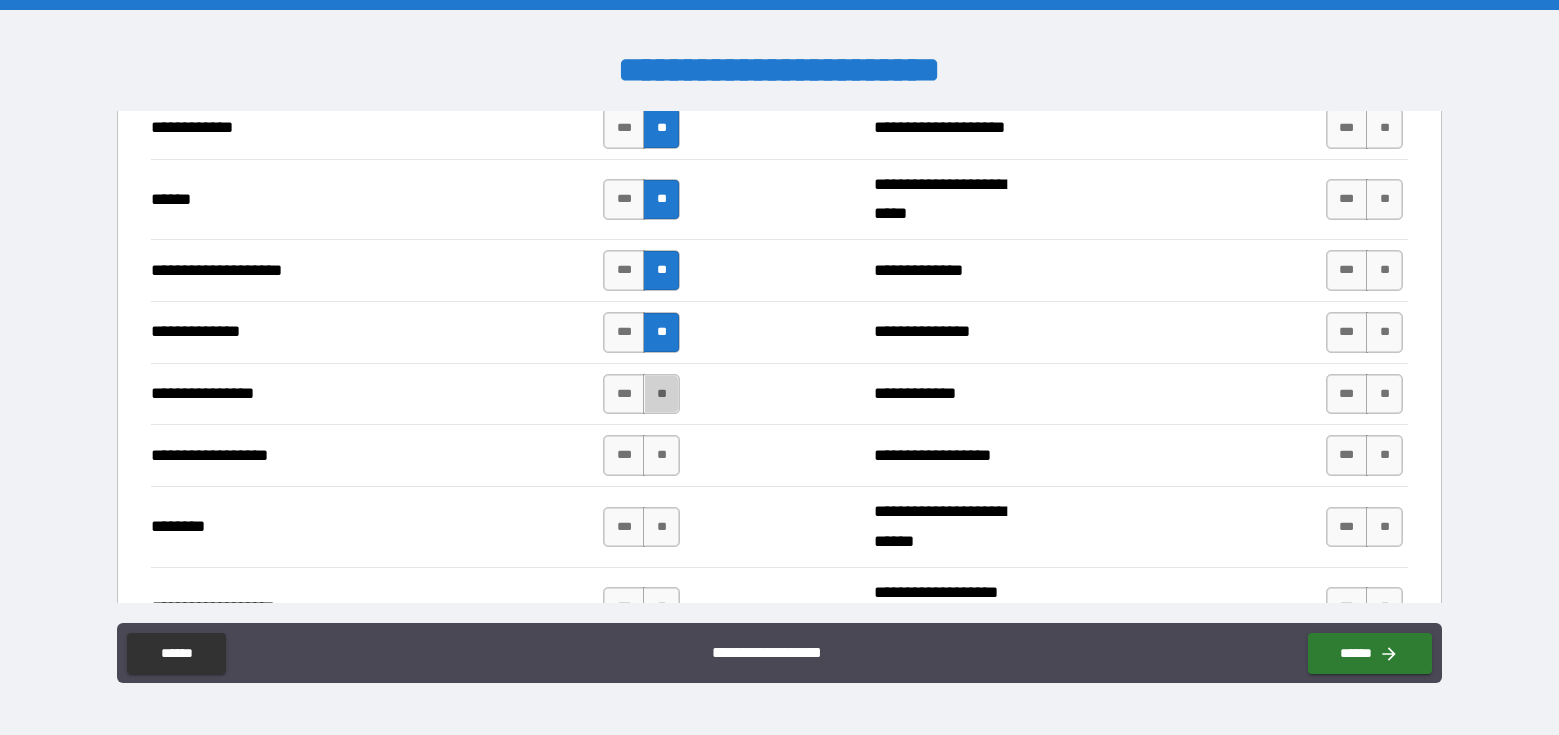 drag, startPoint x: 659, startPoint y: 395, endPoint x: 662, endPoint y: 424, distance: 29.15476 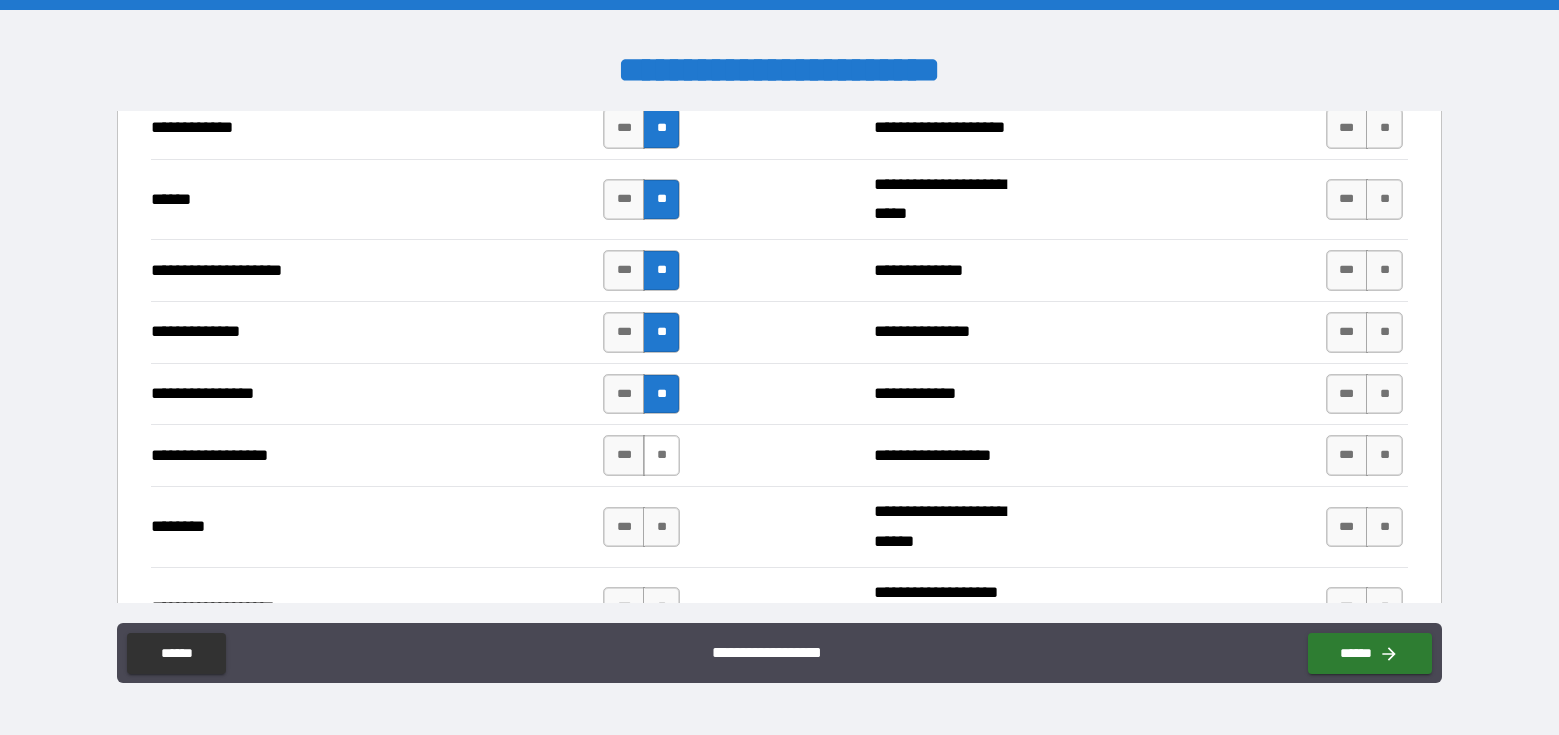 click on "**" at bounding box center (661, 455) 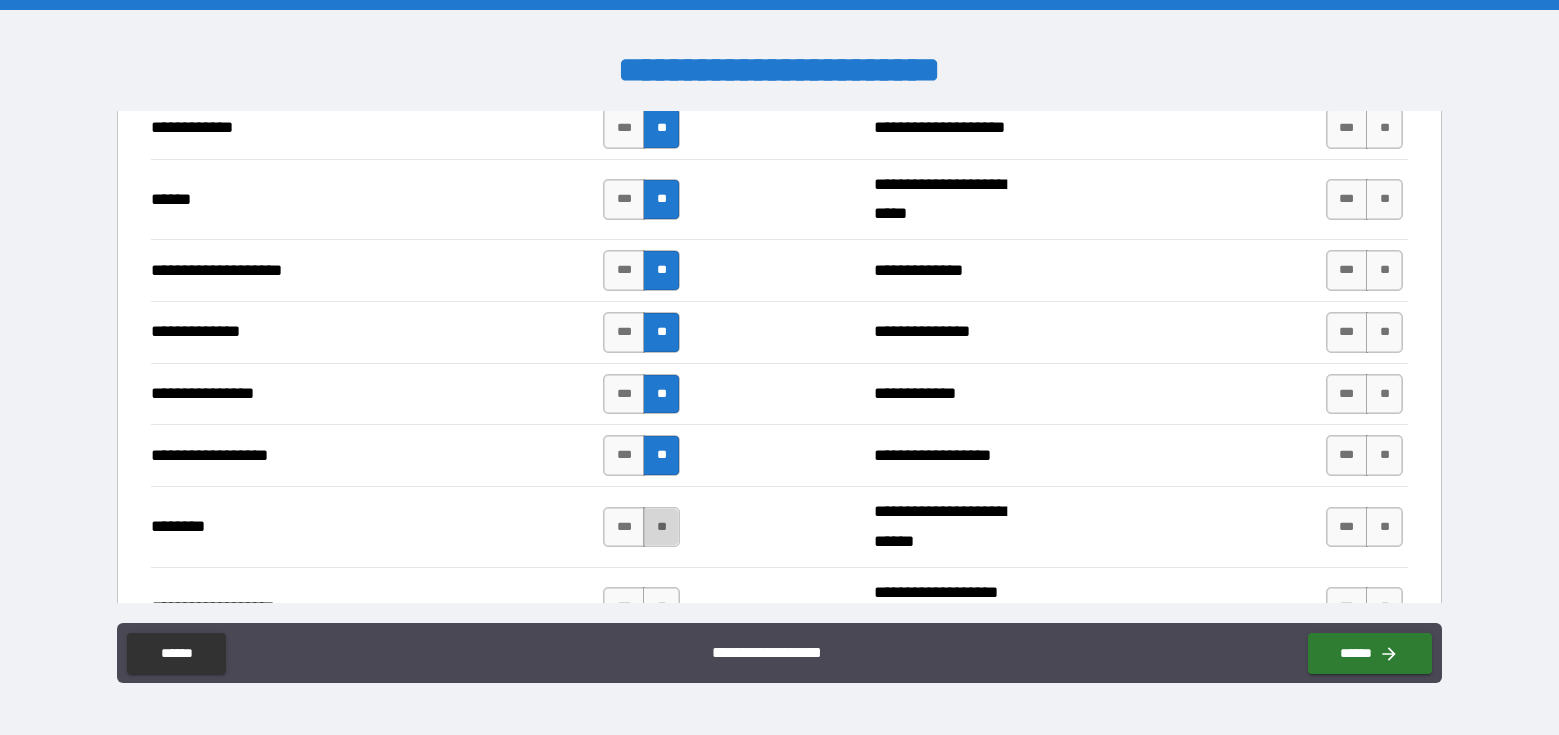 click on "**" at bounding box center [661, 527] 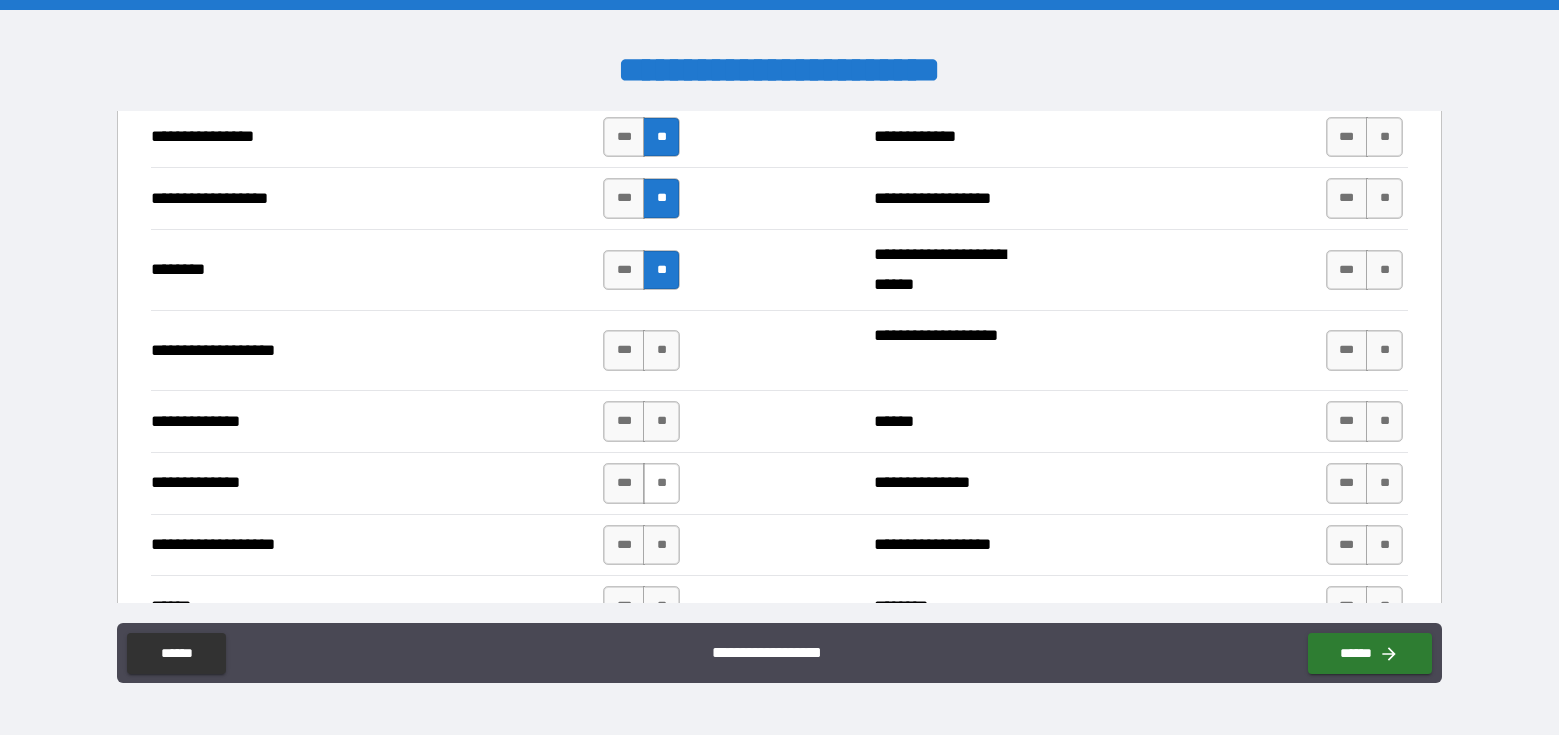 scroll, scrollTop: 3145, scrollLeft: 0, axis: vertical 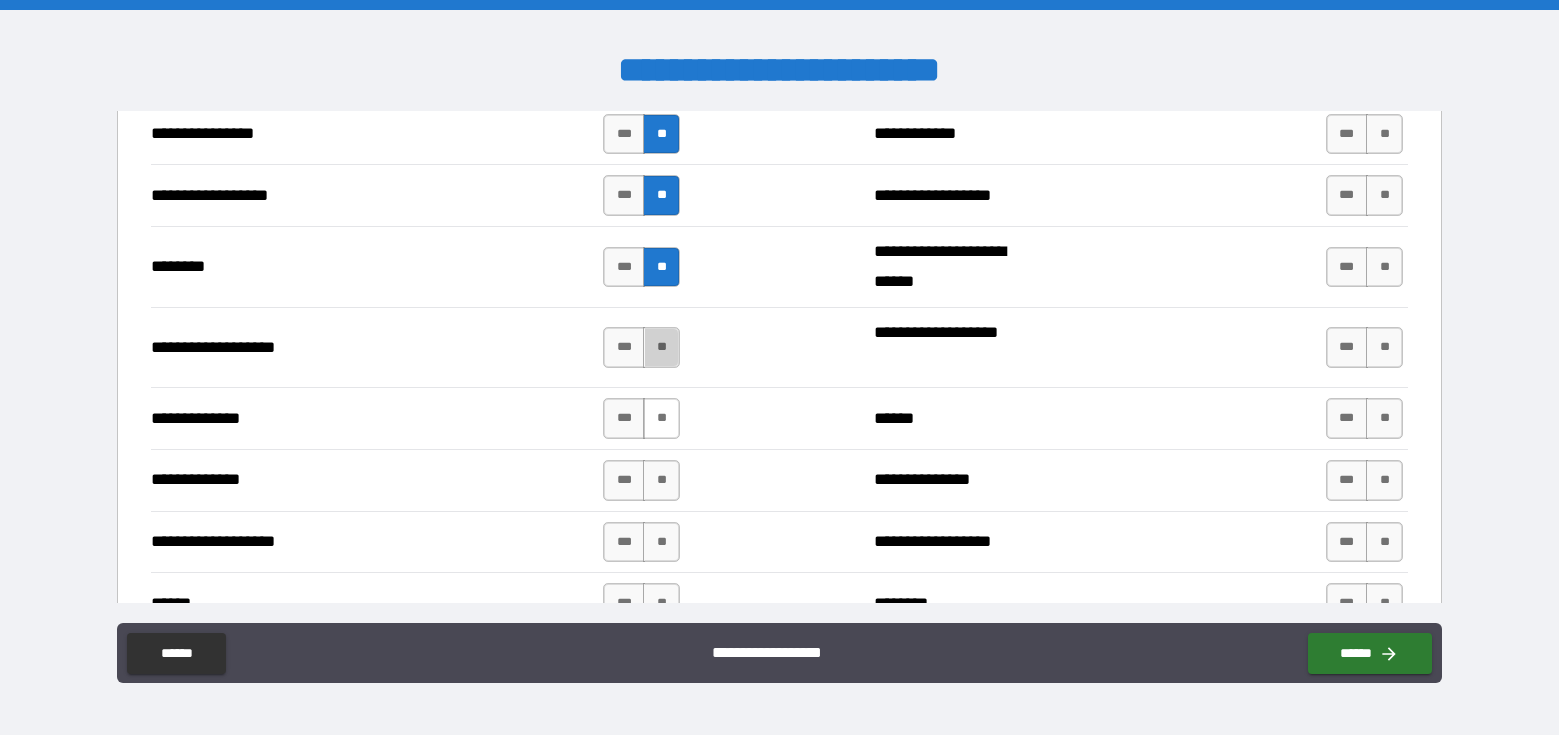 drag, startPoint x: 651, startPoint y: 352, endPoint x: 656, endPoint y: 424, distance: 72.1734 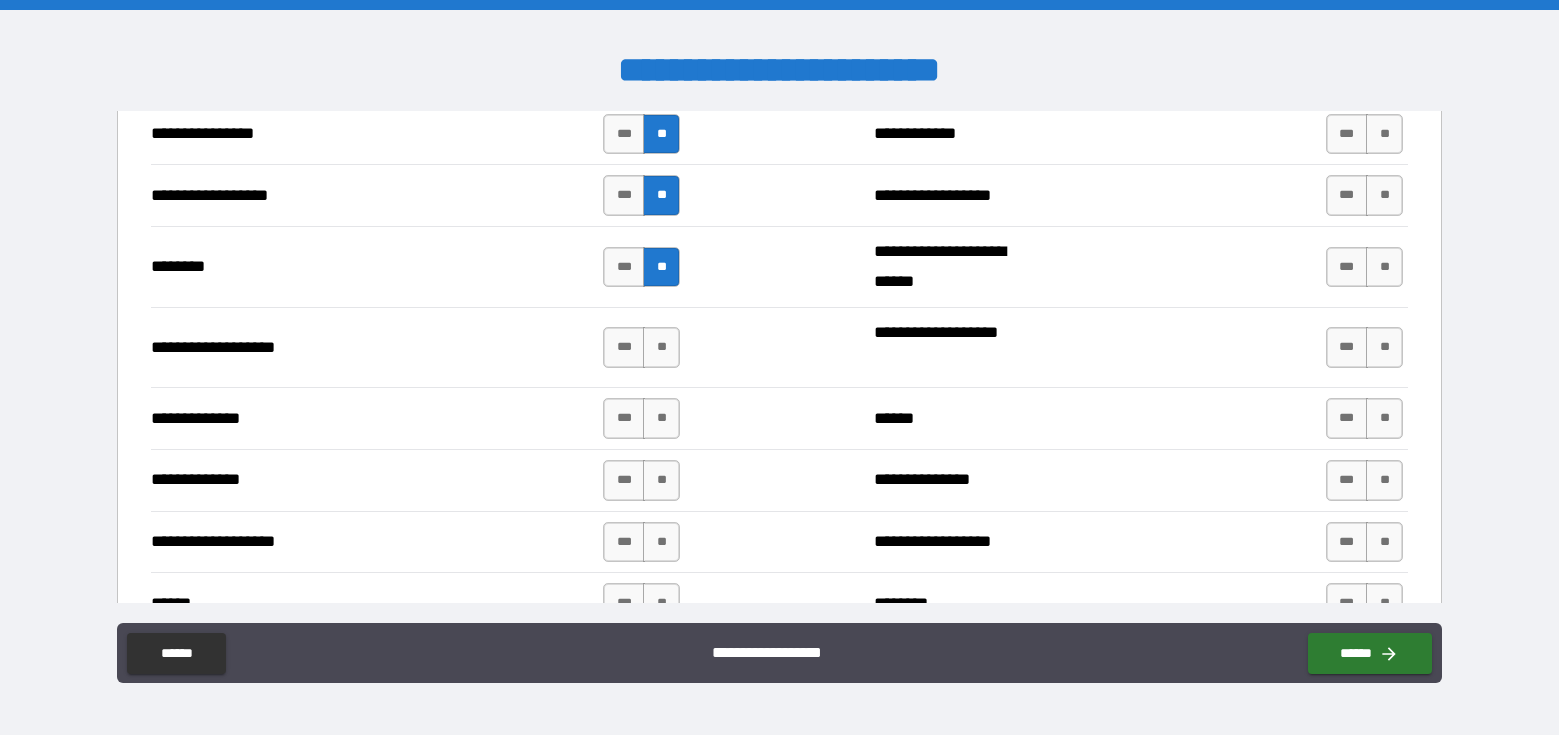 drag, startPoint x: 656, startPoint y: 431, endPoint x: 651, endPoint y: 457, distance: 26.476404 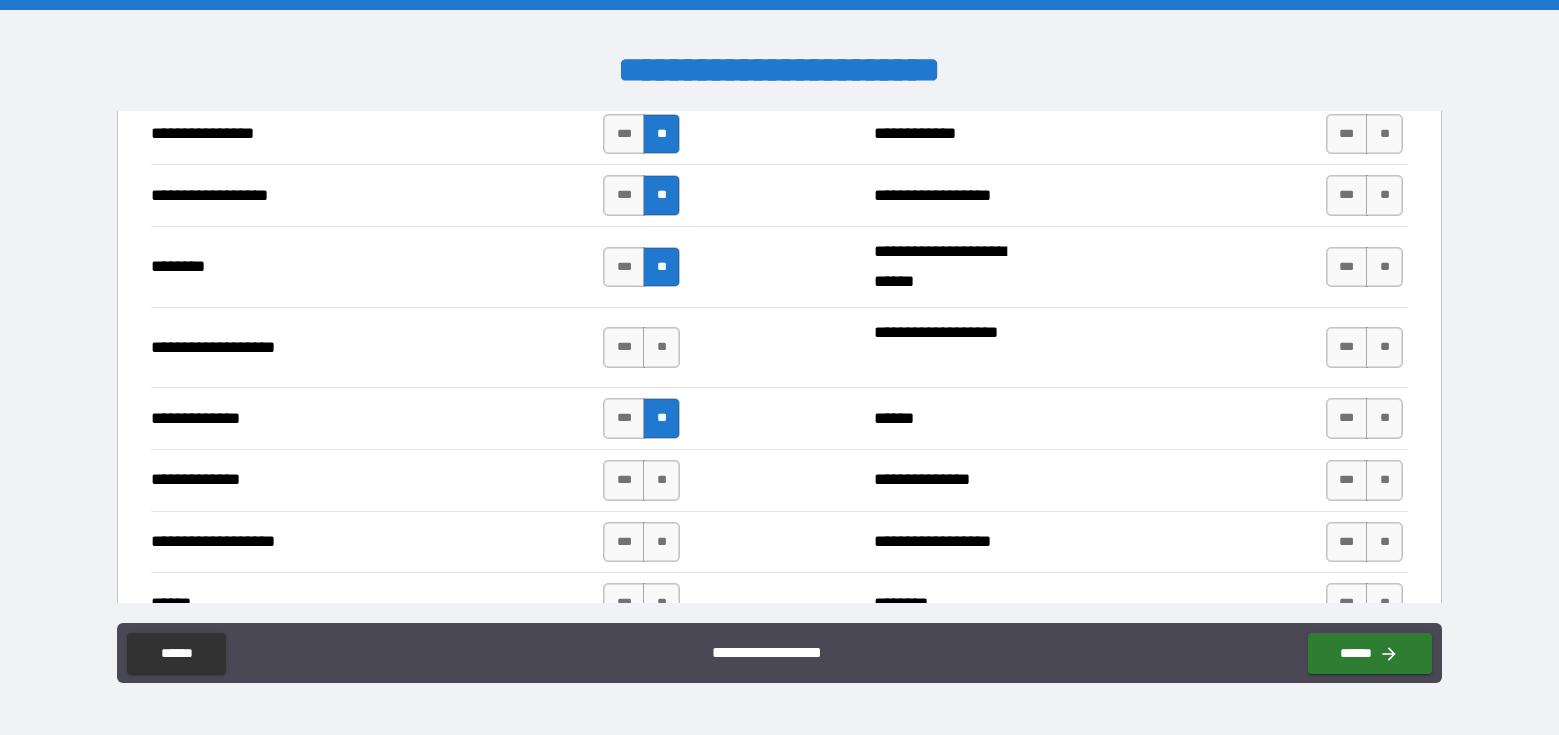 drag, startPoint x: 650, startPoint y: 487, endPoint x: 651, endPoint y: 511, distance: 24.020824 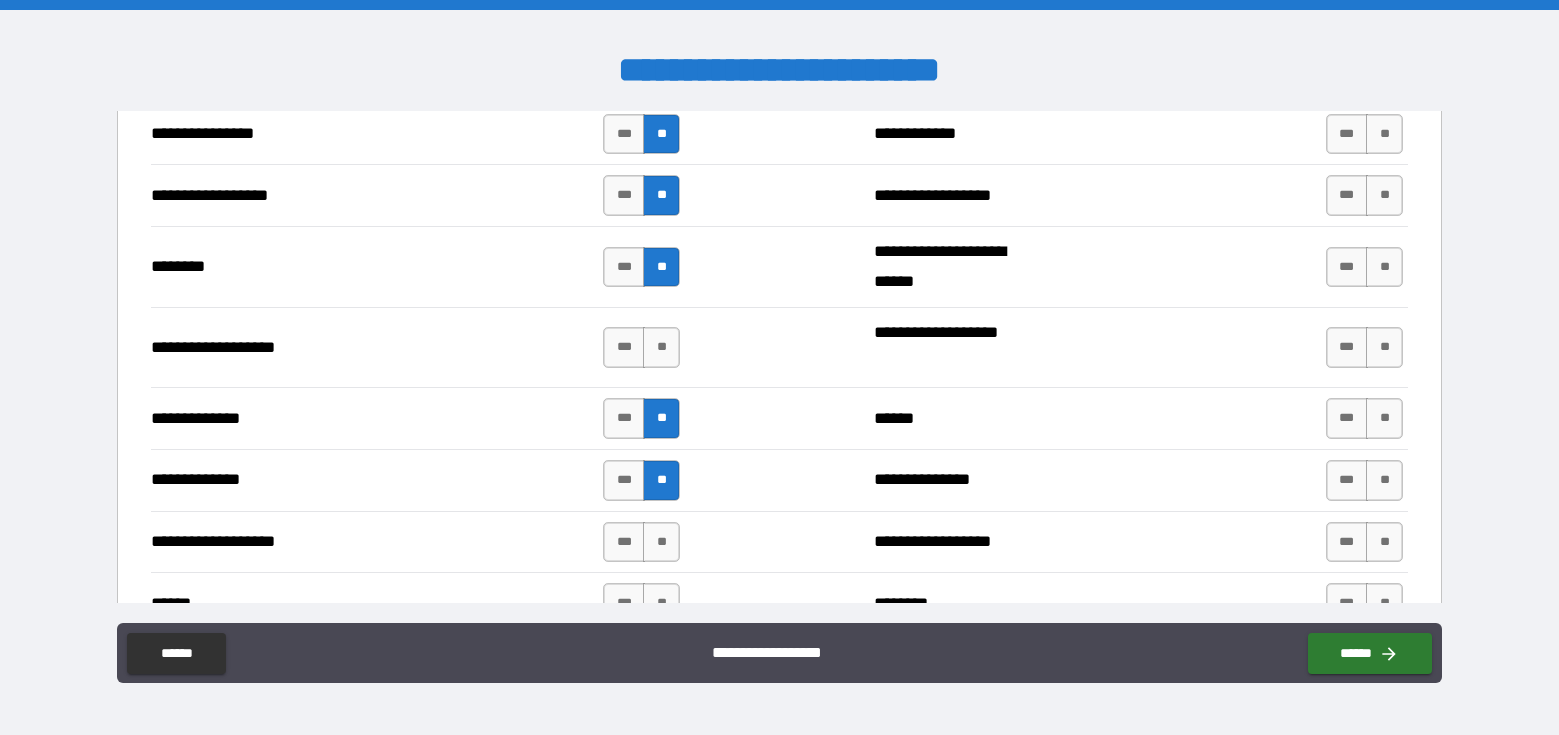 drag, startPoint x: 656, startPoint y: 360, endPoint x: 652, endPoint y: 508, distance: 148.05405 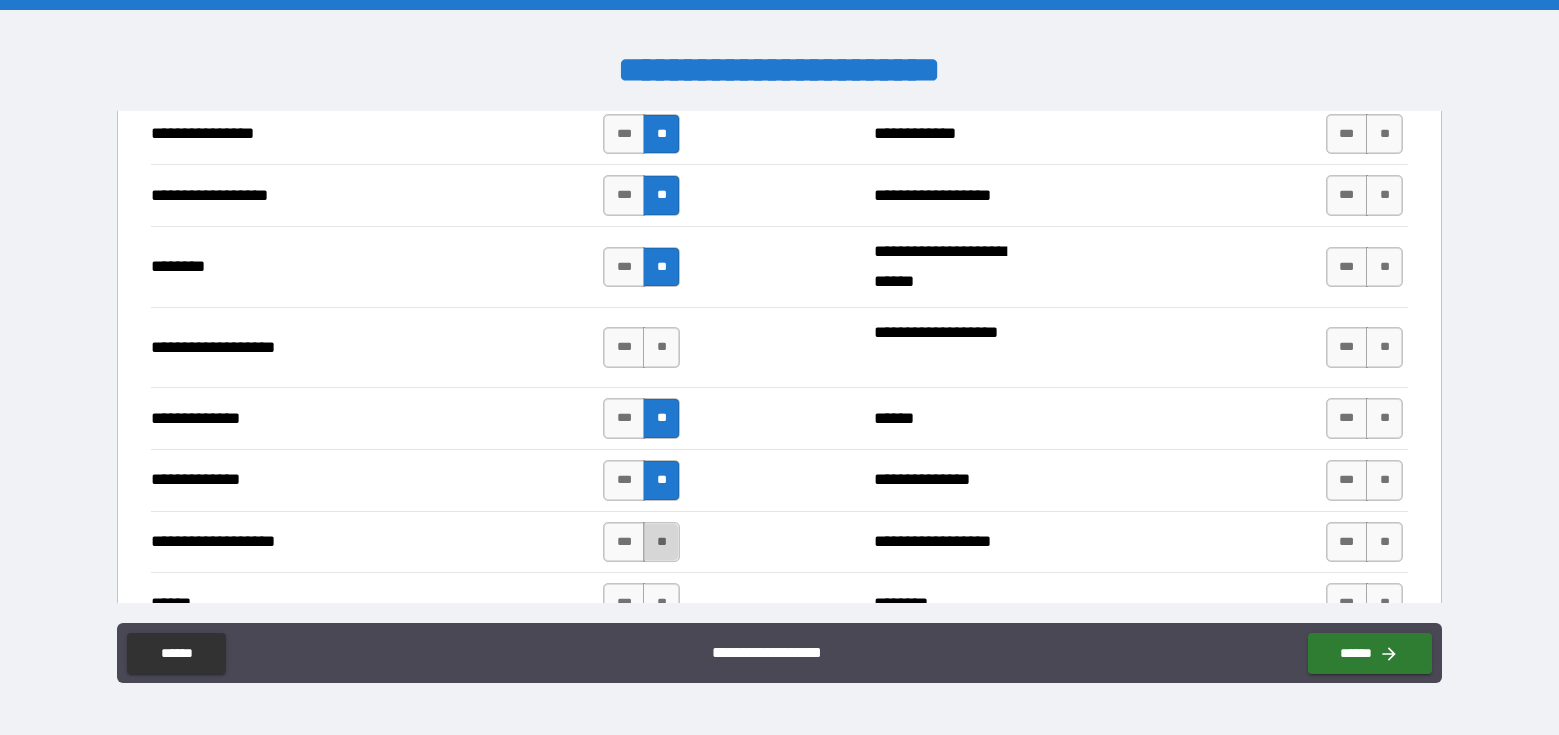 click on "**" at bounding box center [661, 542] 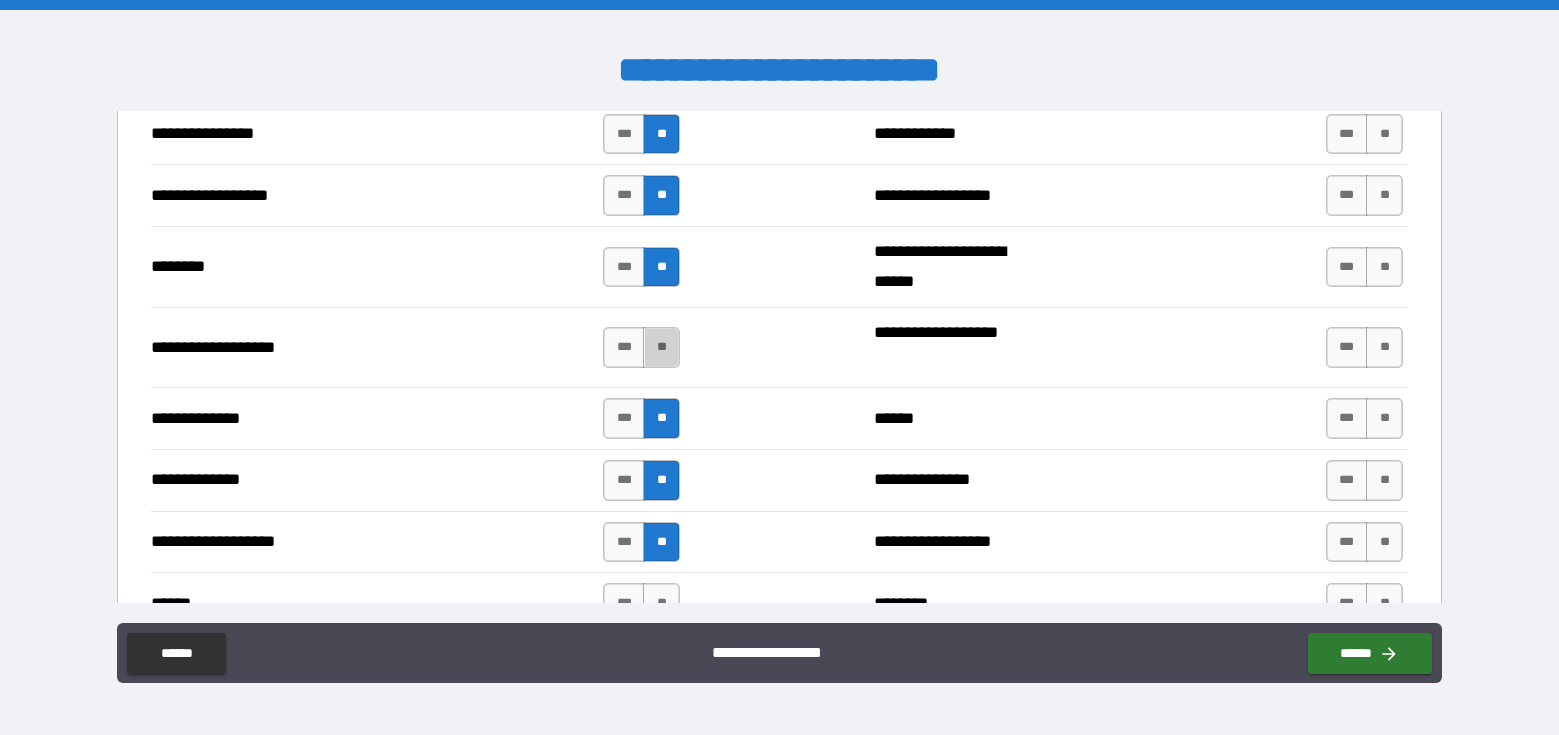 drag, startPoint x: 644, startPoint y: 350, endPoint x: 703, endPoint y: 400, distance: 77.33692 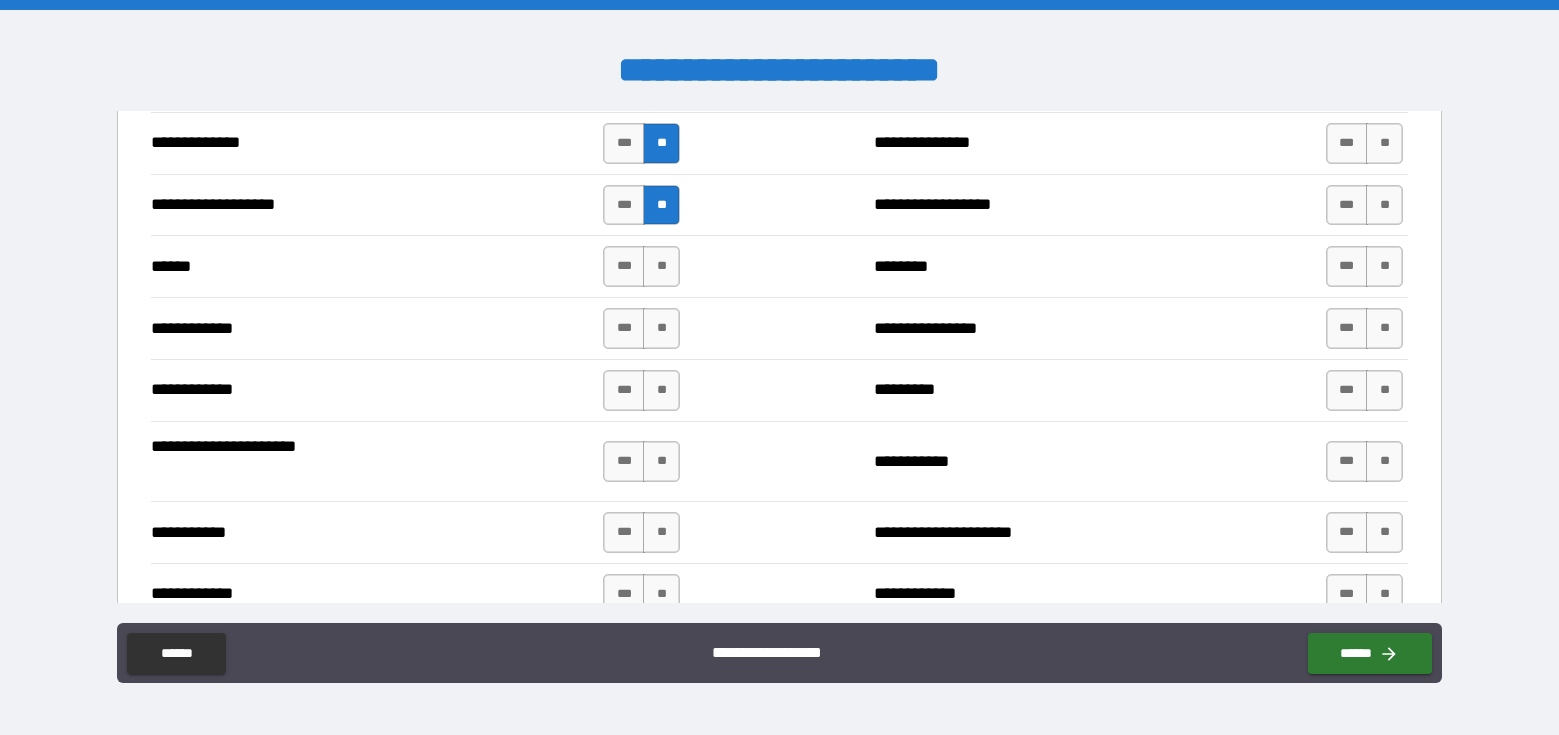 scroll, scrollTop: 3509, scrollLeft: 0, axis: vertical 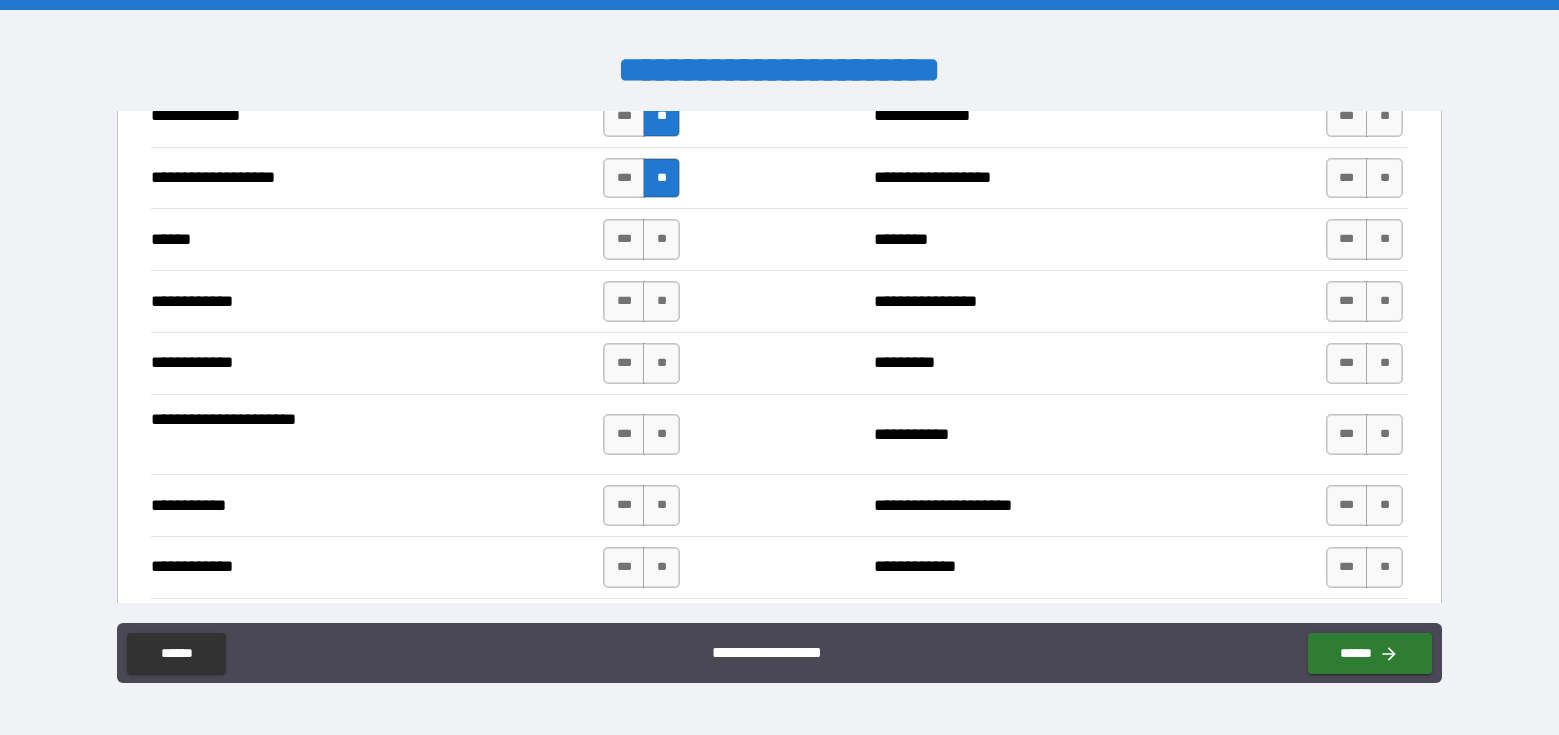 drag 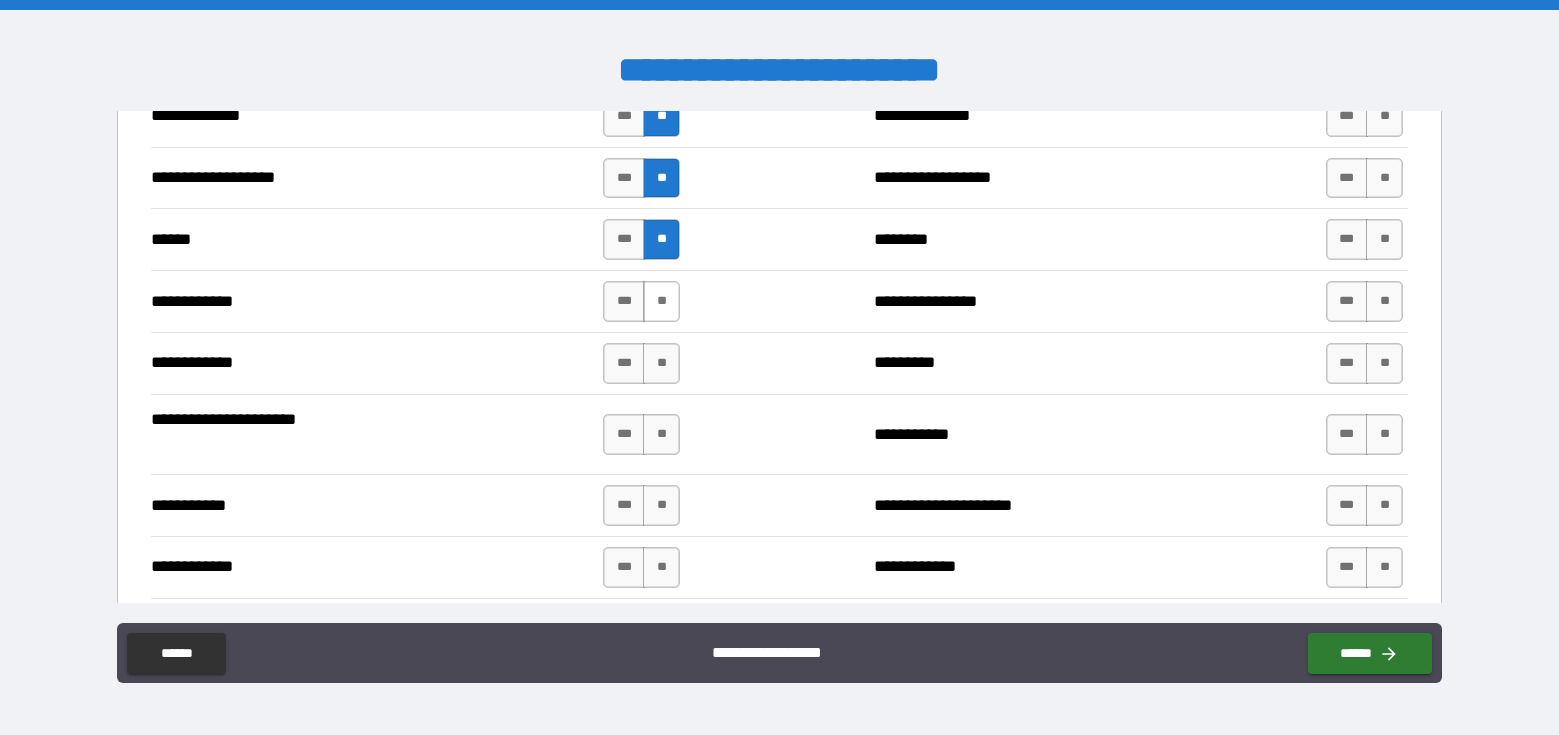 click on "**" at bounding box center (661, 301) 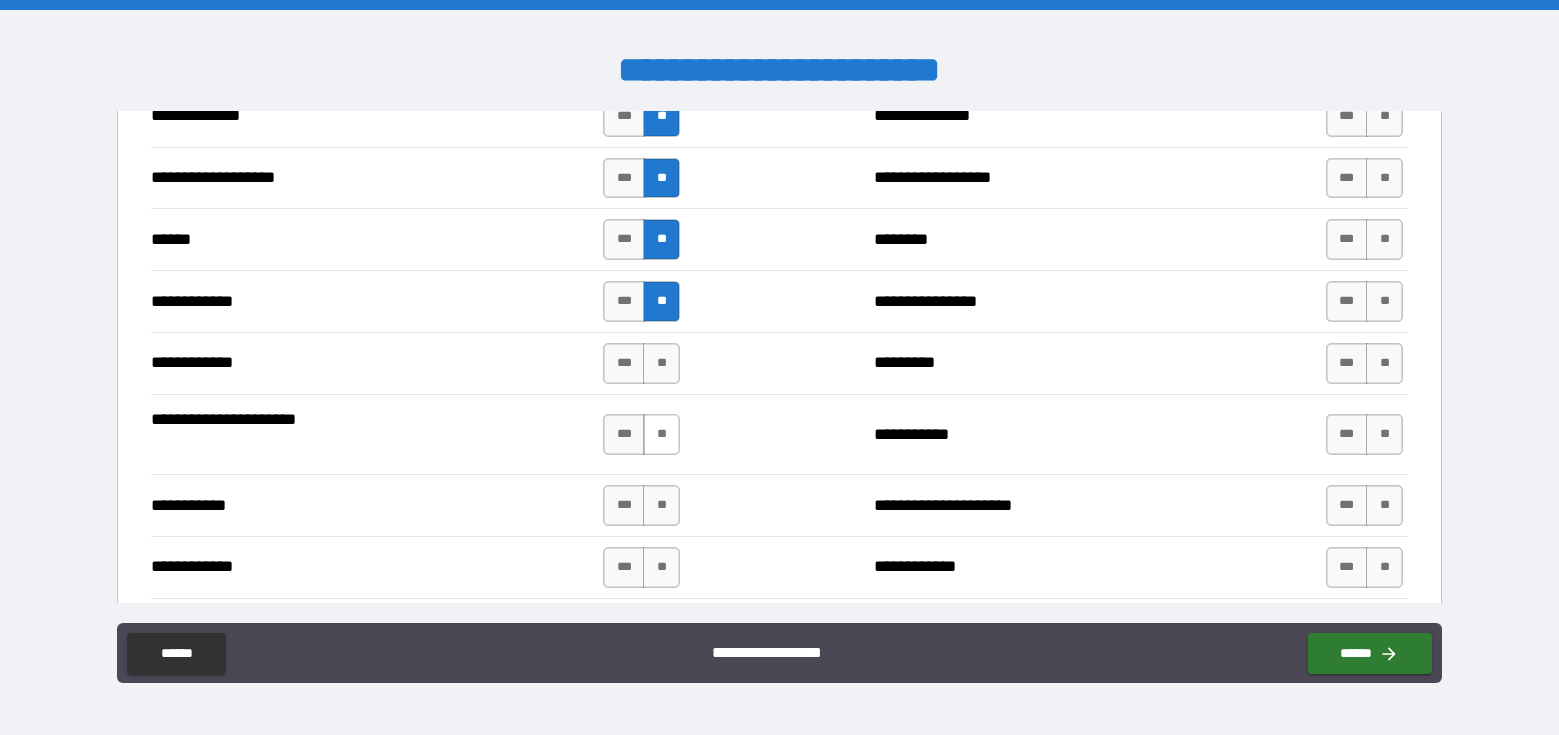 click on "**" at bounding box center (661, 363) 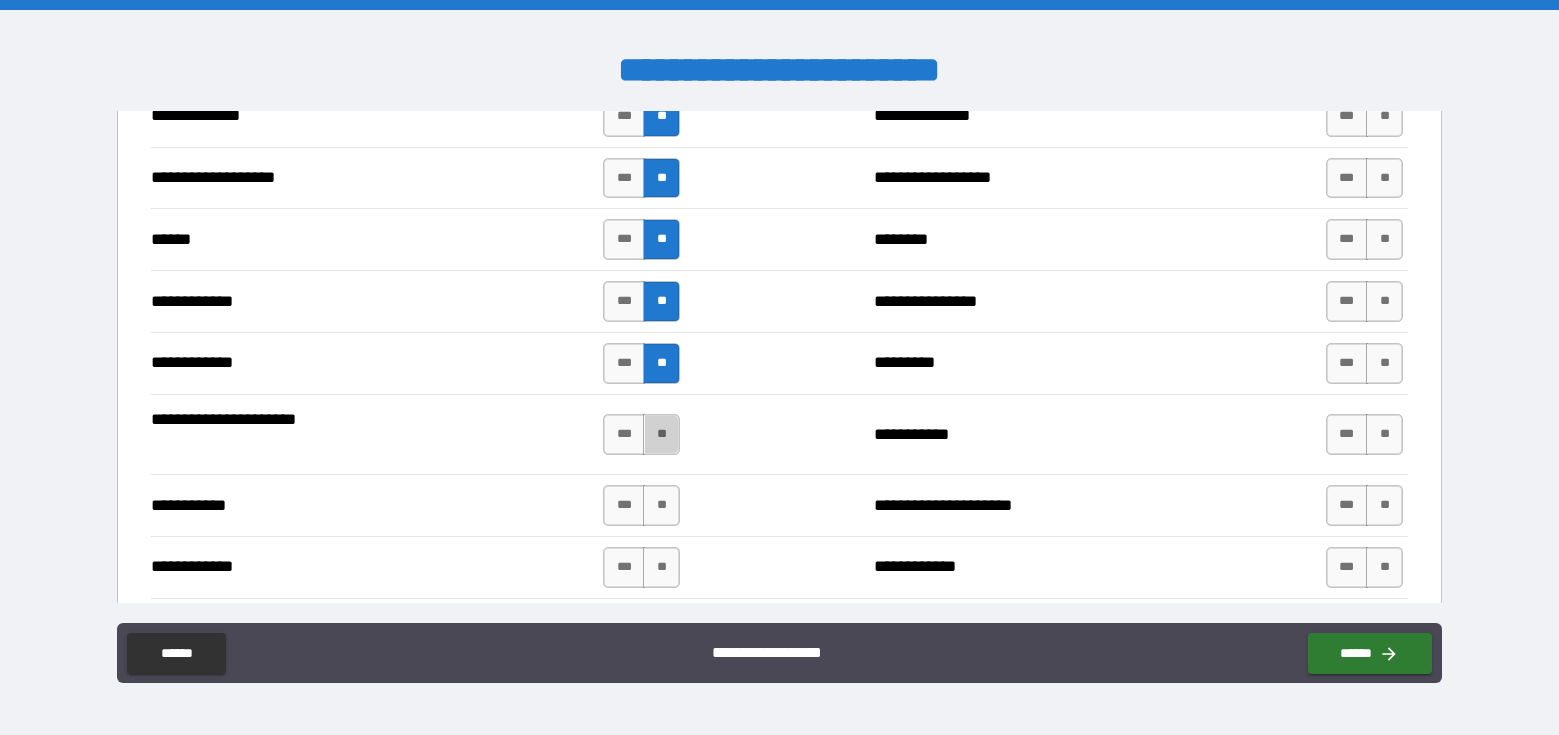 click on "**" at bounding box center [661, 434] 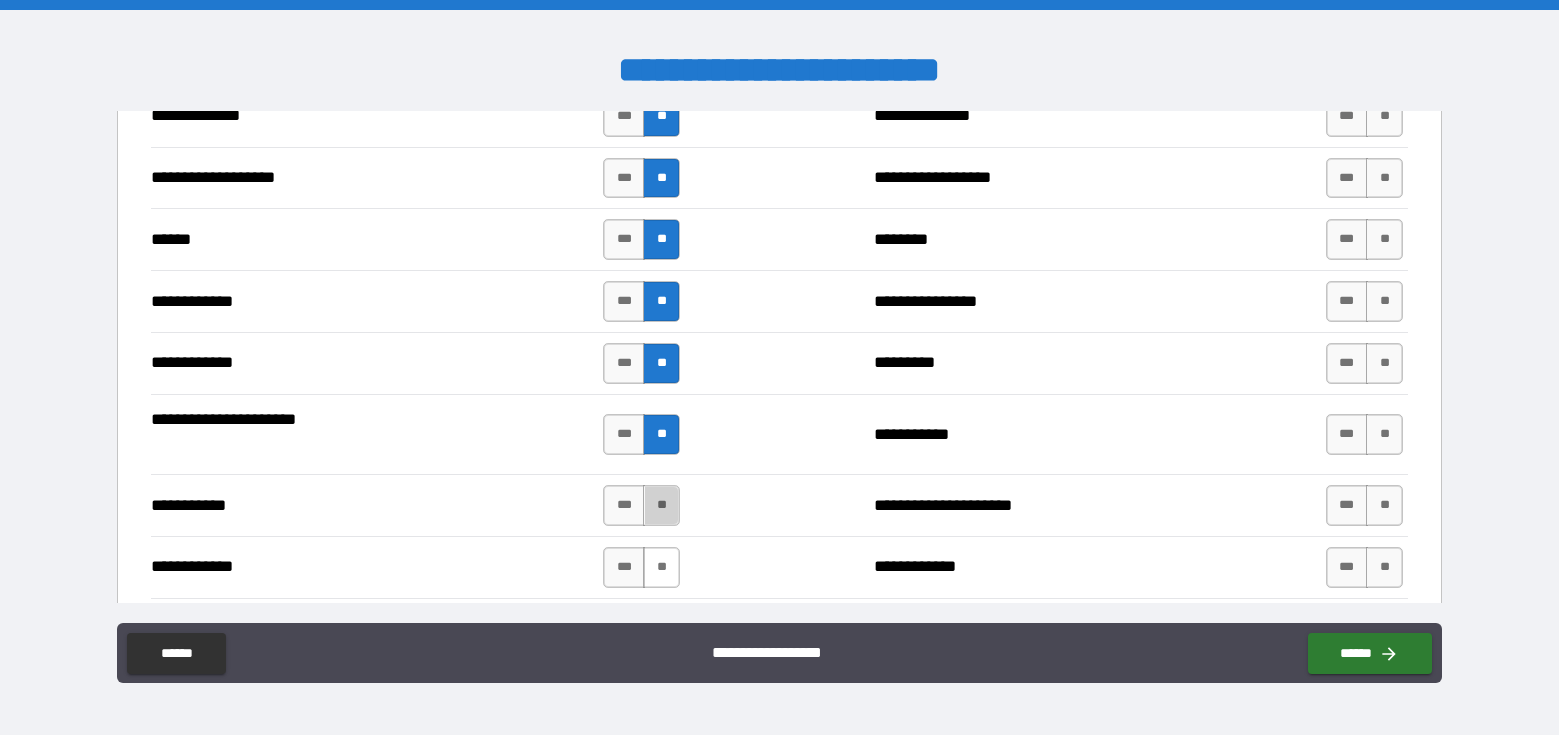 click on "**" at bounding box center [661, 505] 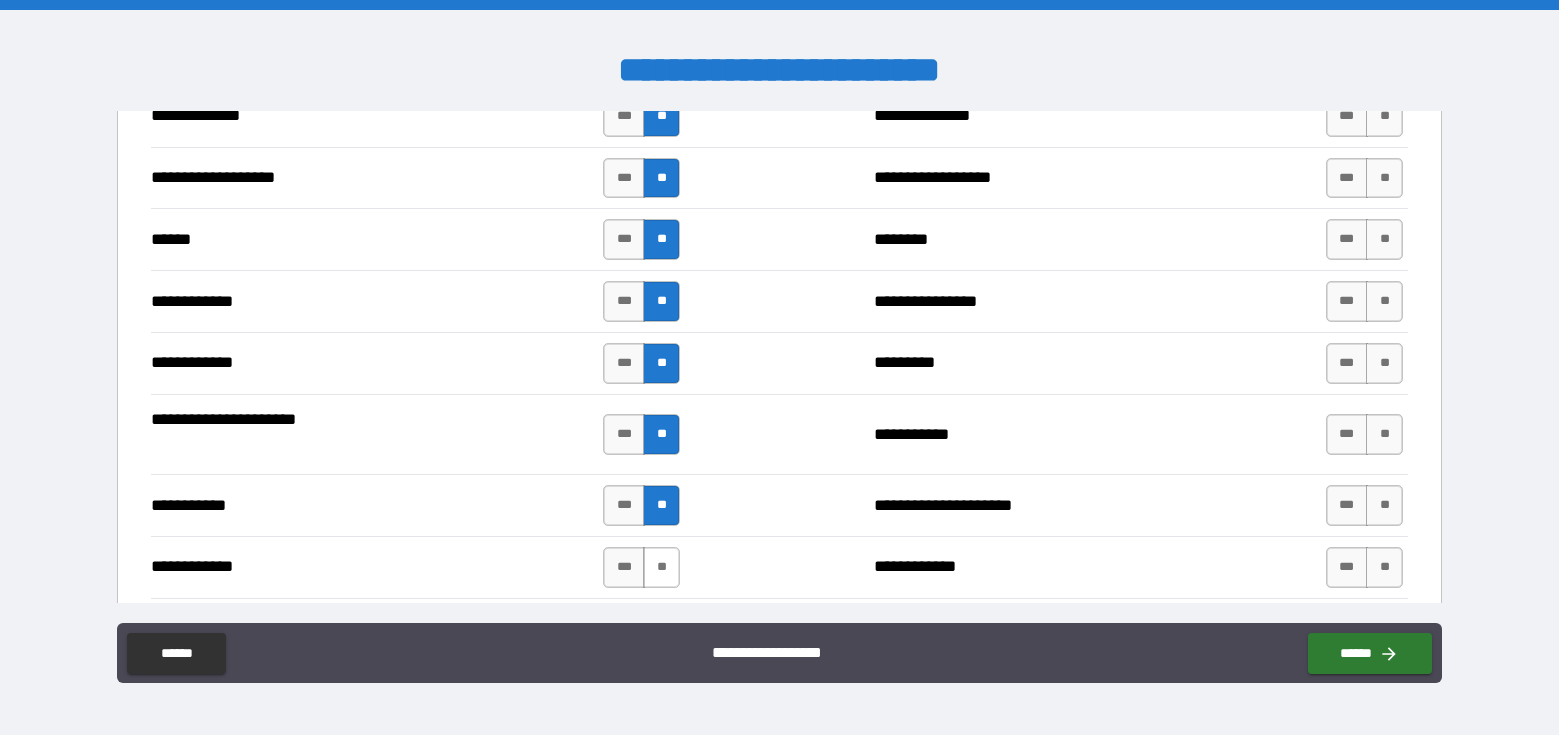 click on "**" at bounding box center (661, 567) 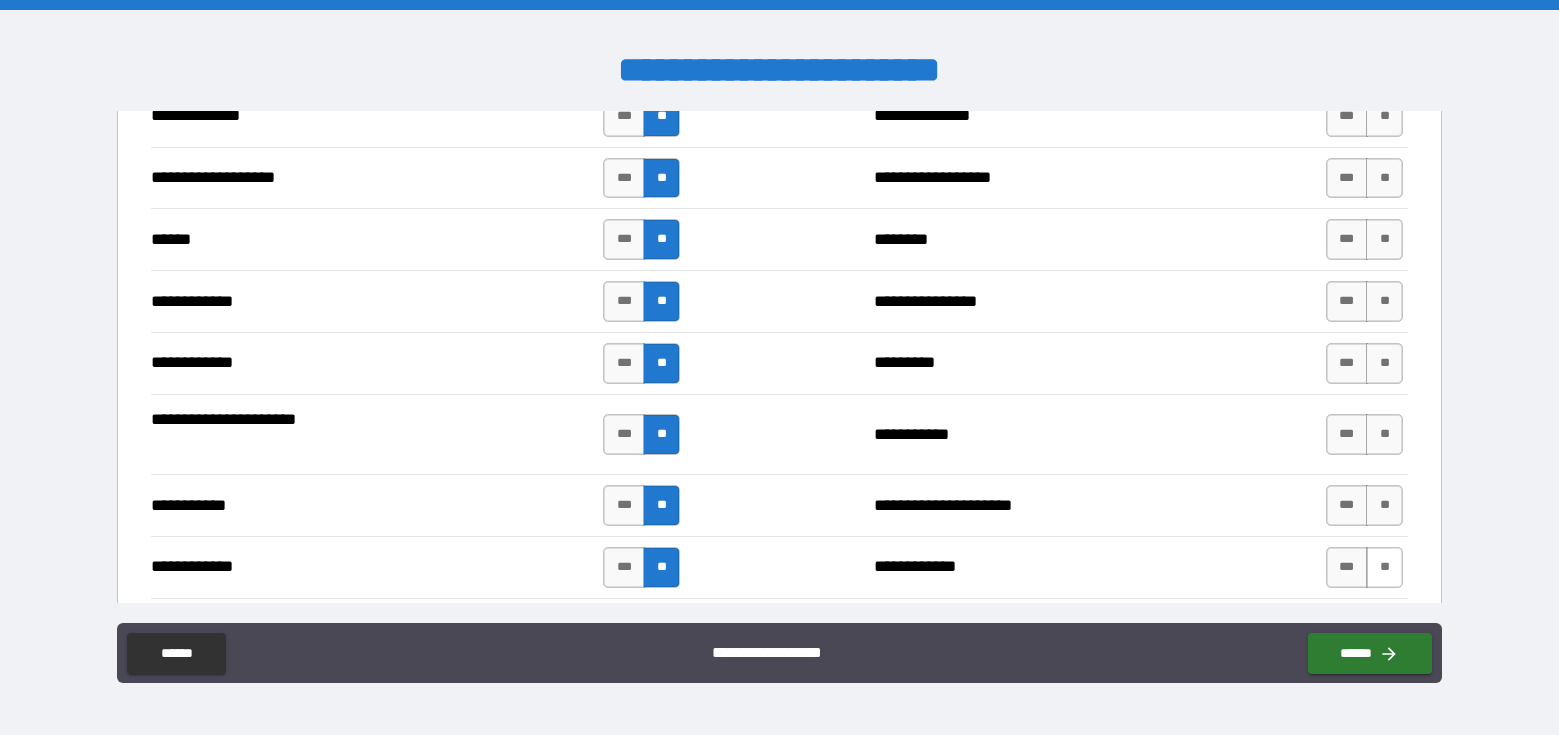 click on "**" at bounding box center [1384, 567] 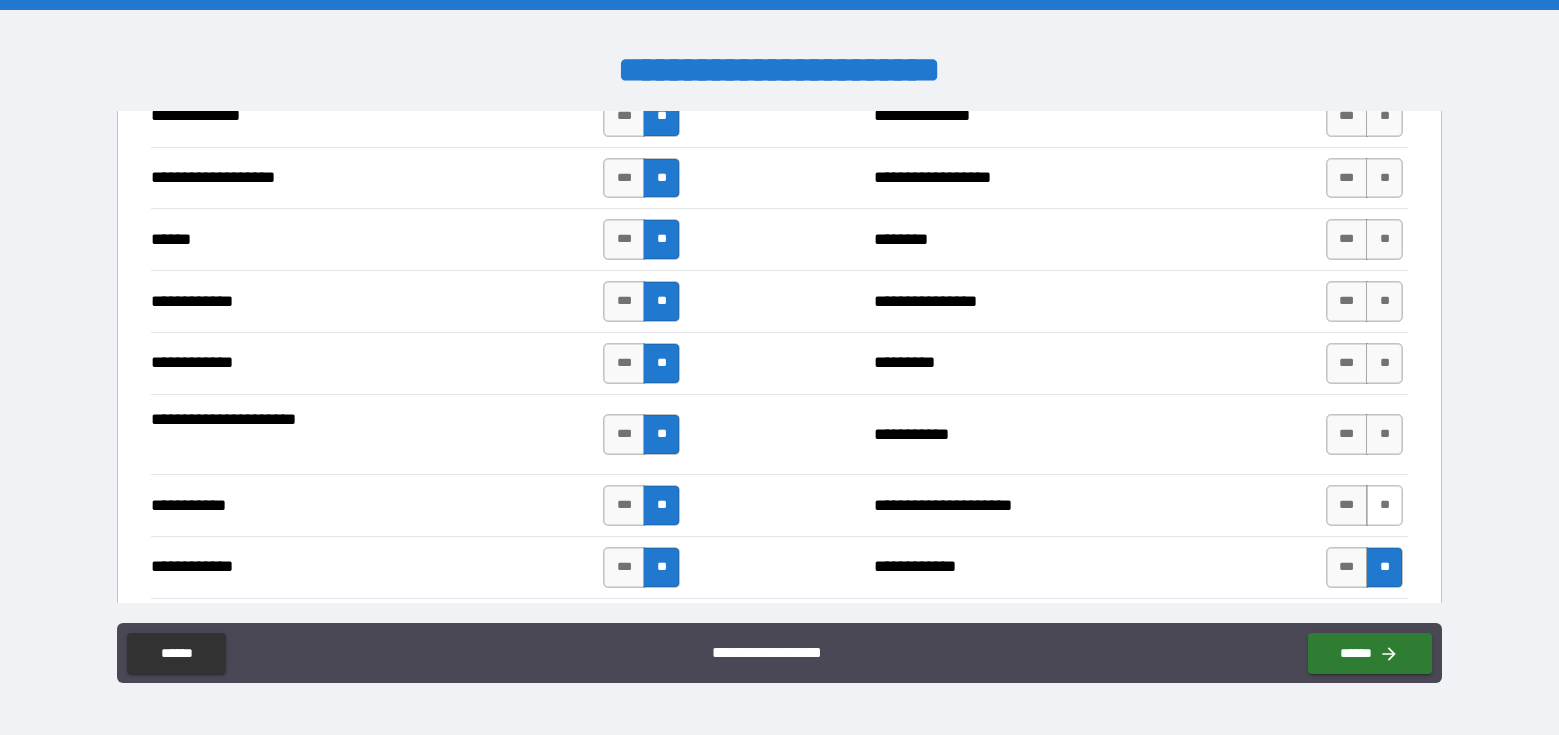 click on "**" at bounding box center [1384, 505] 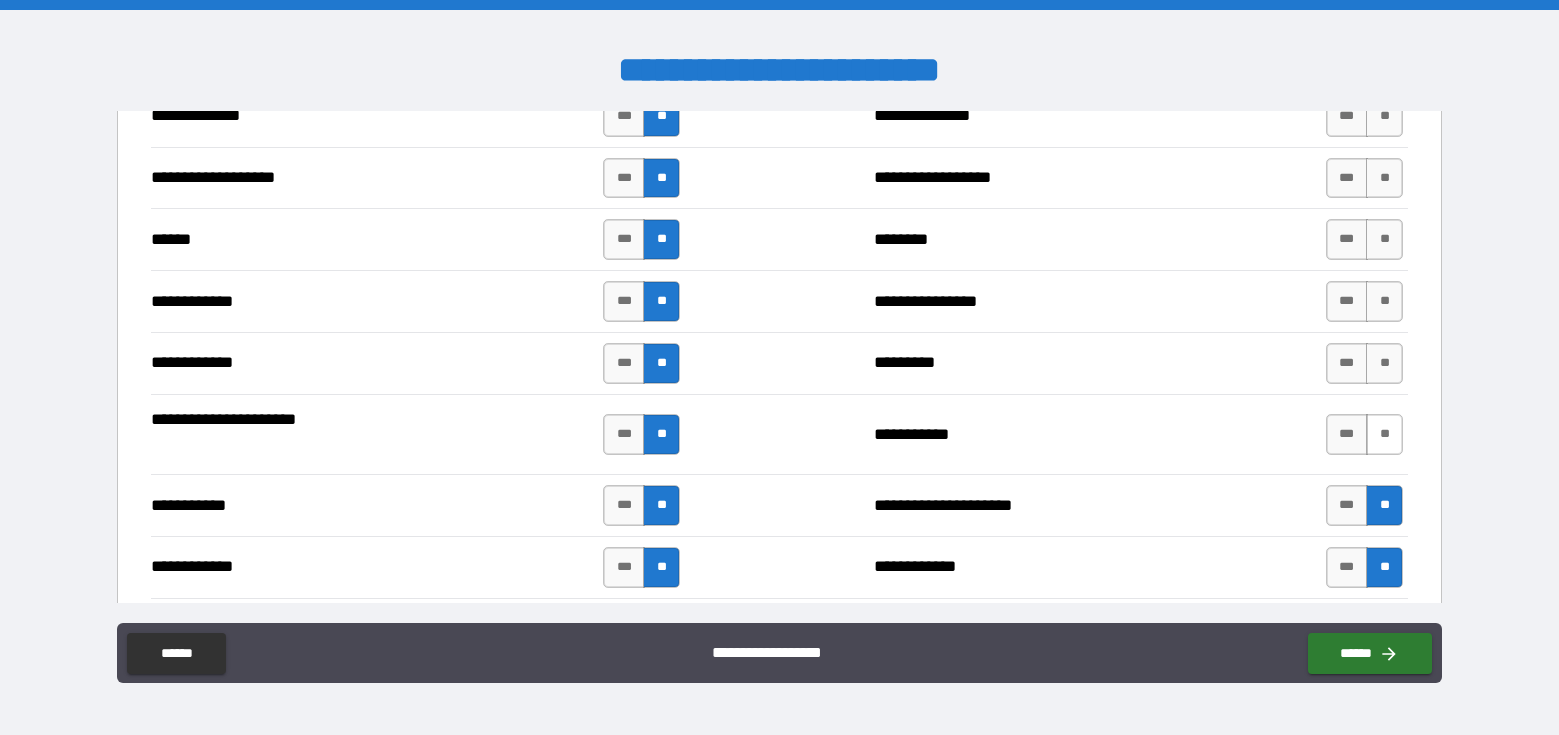 click on "**" at bounding box center (1384, 434) 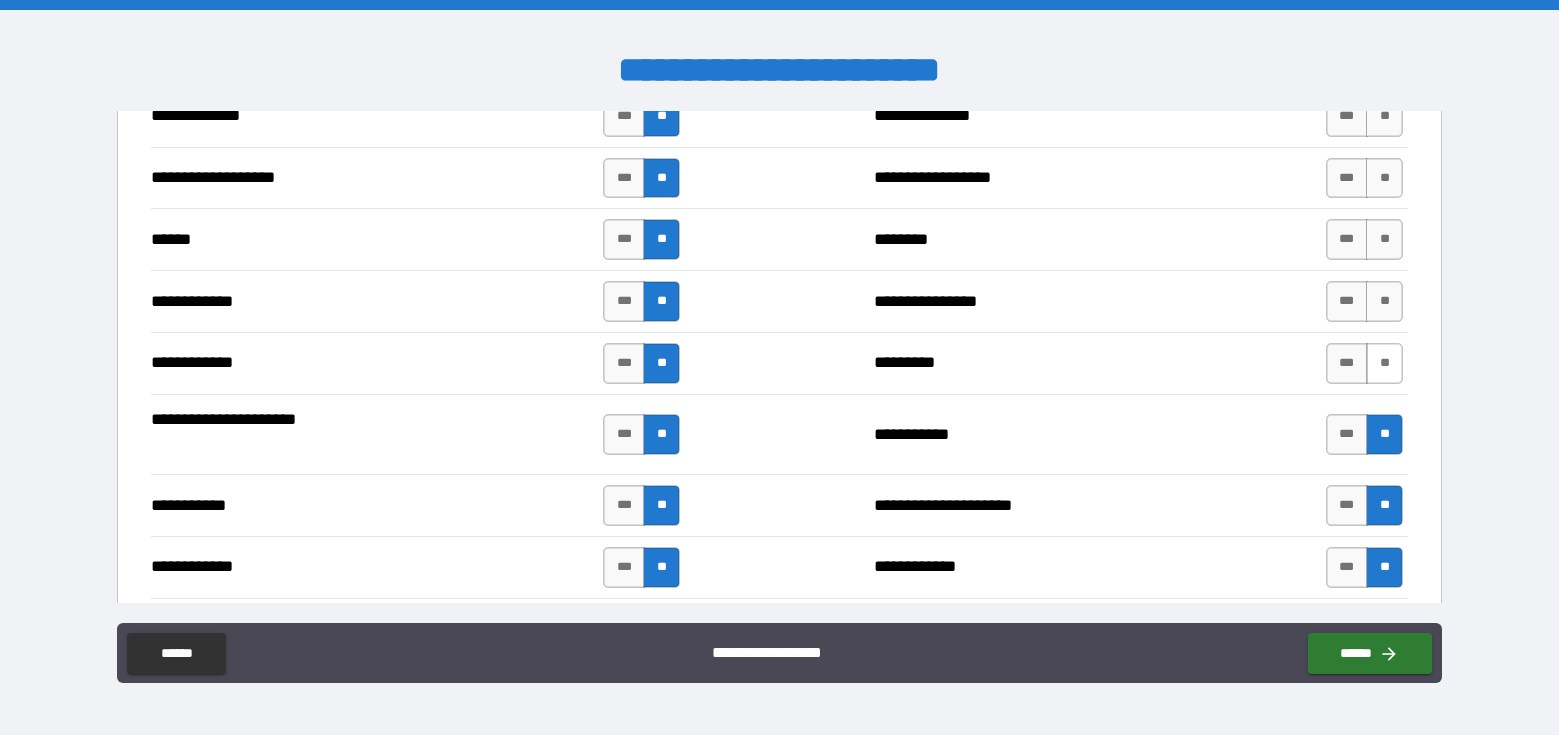 click on "**" at bounding box center (1384, 363) 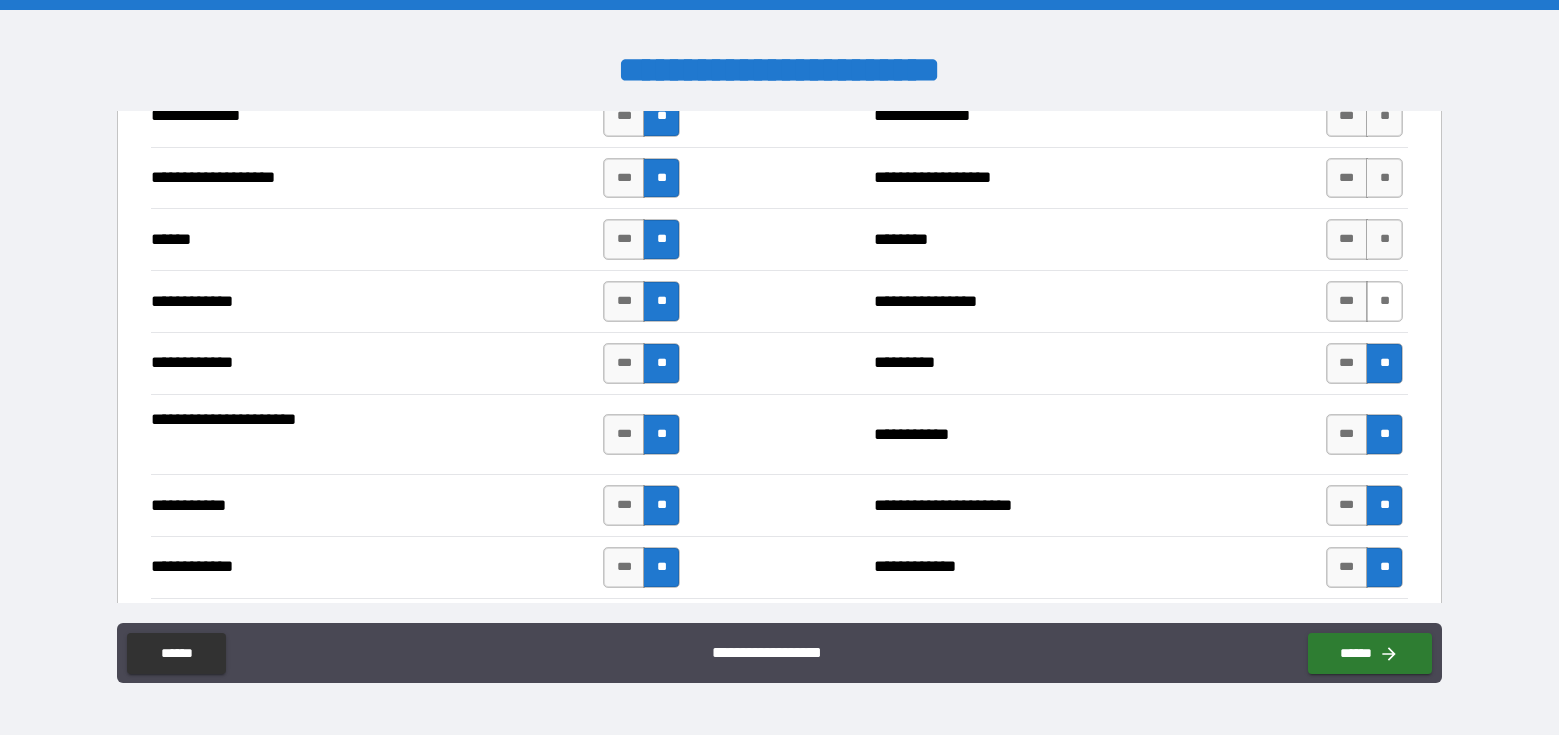 click on "**" at bounding box center [1384, 301] 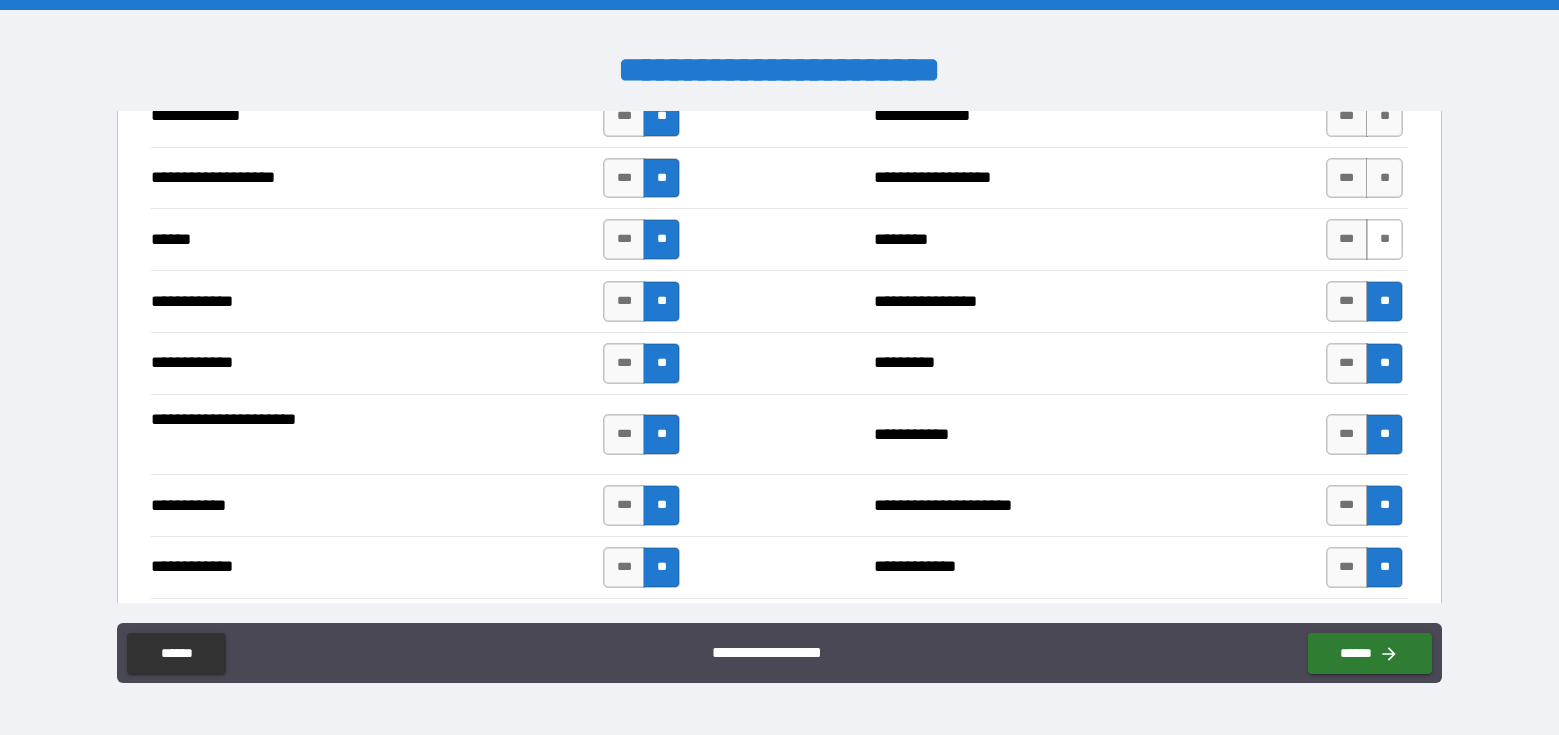 click on "**" at bounding box center (1384, 239) 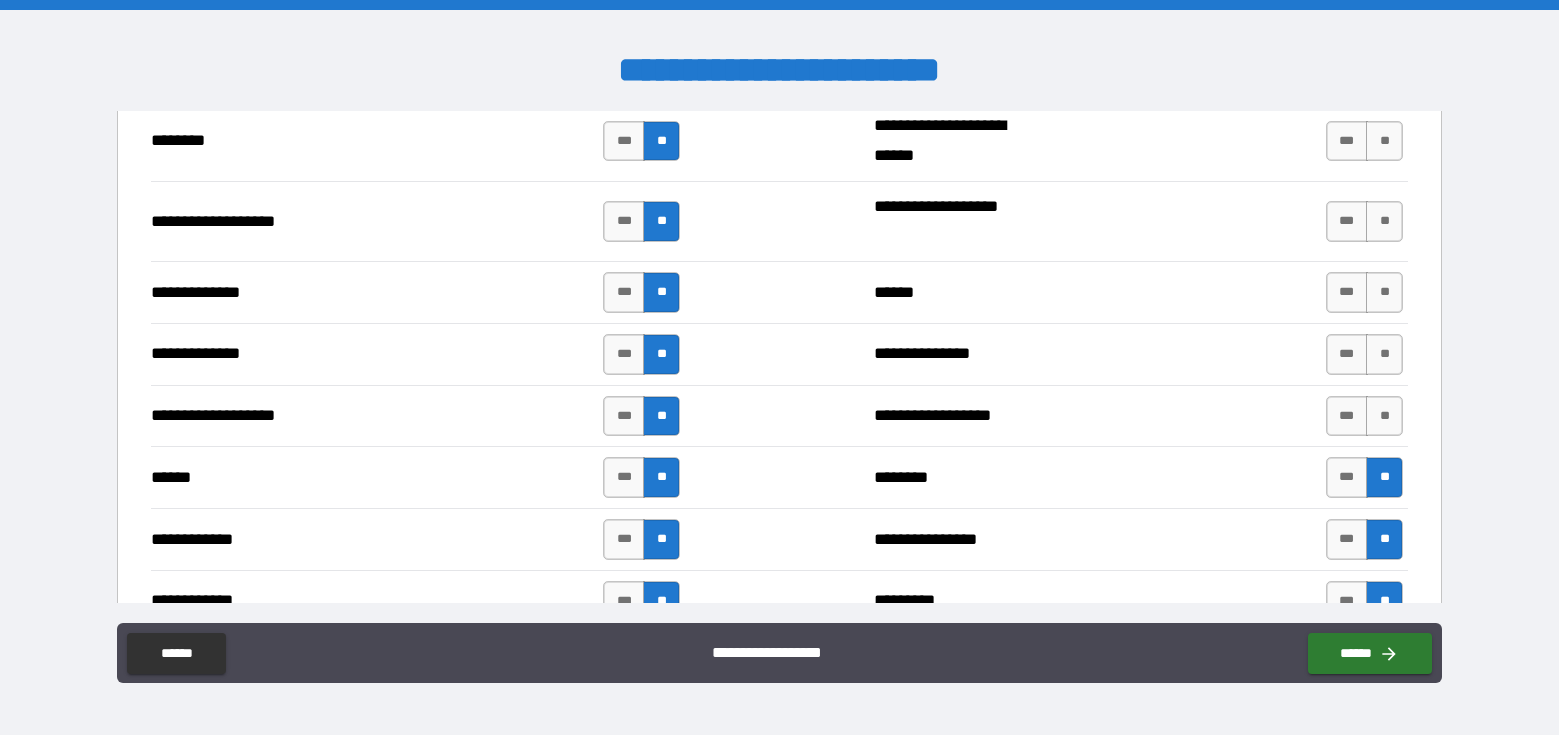scroll, scrollTop: 3256, scrollLeft: 0, axis: vertical 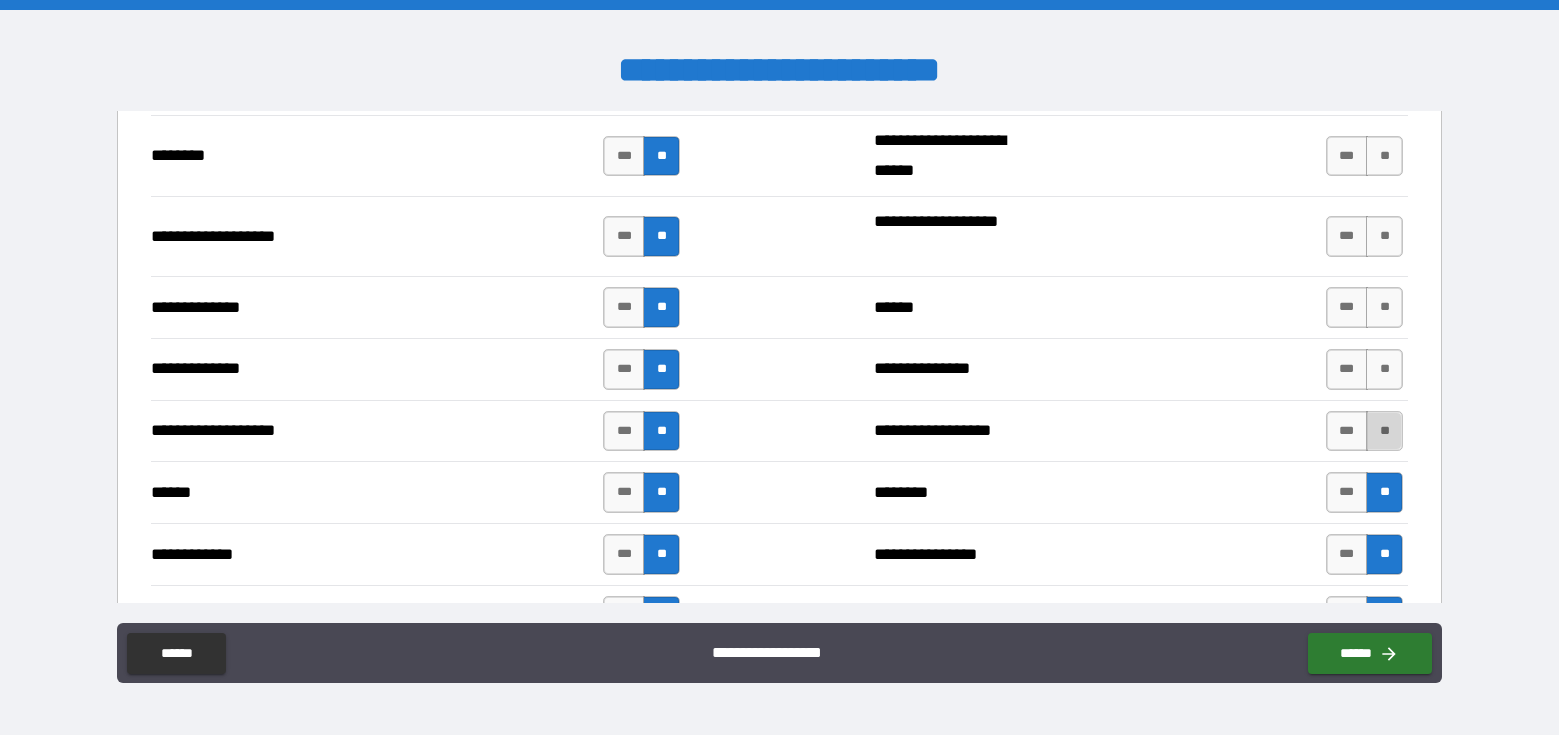 click on "**" at bounding box center (1384, 431) 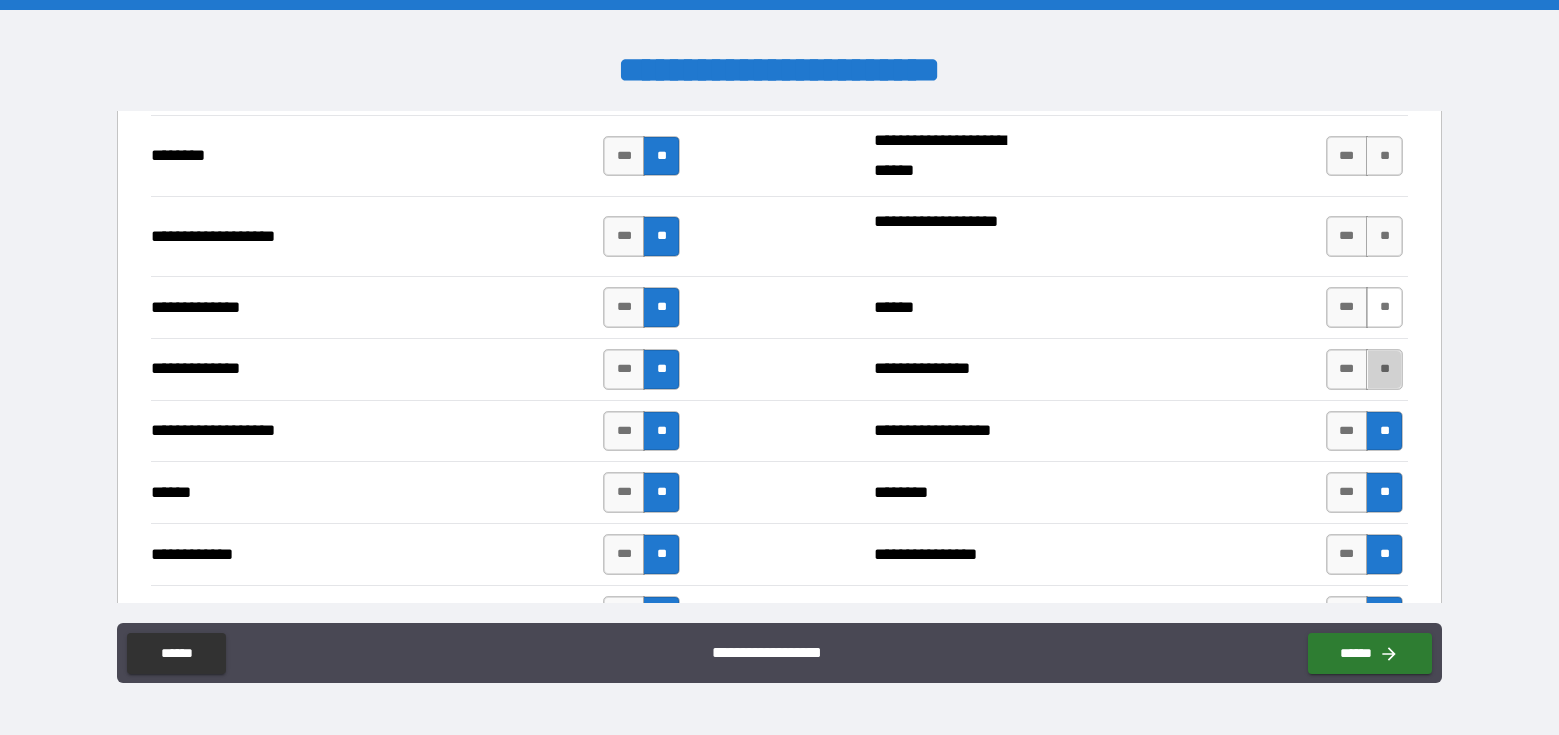 click on "**" at bounding box center (1384, 369) 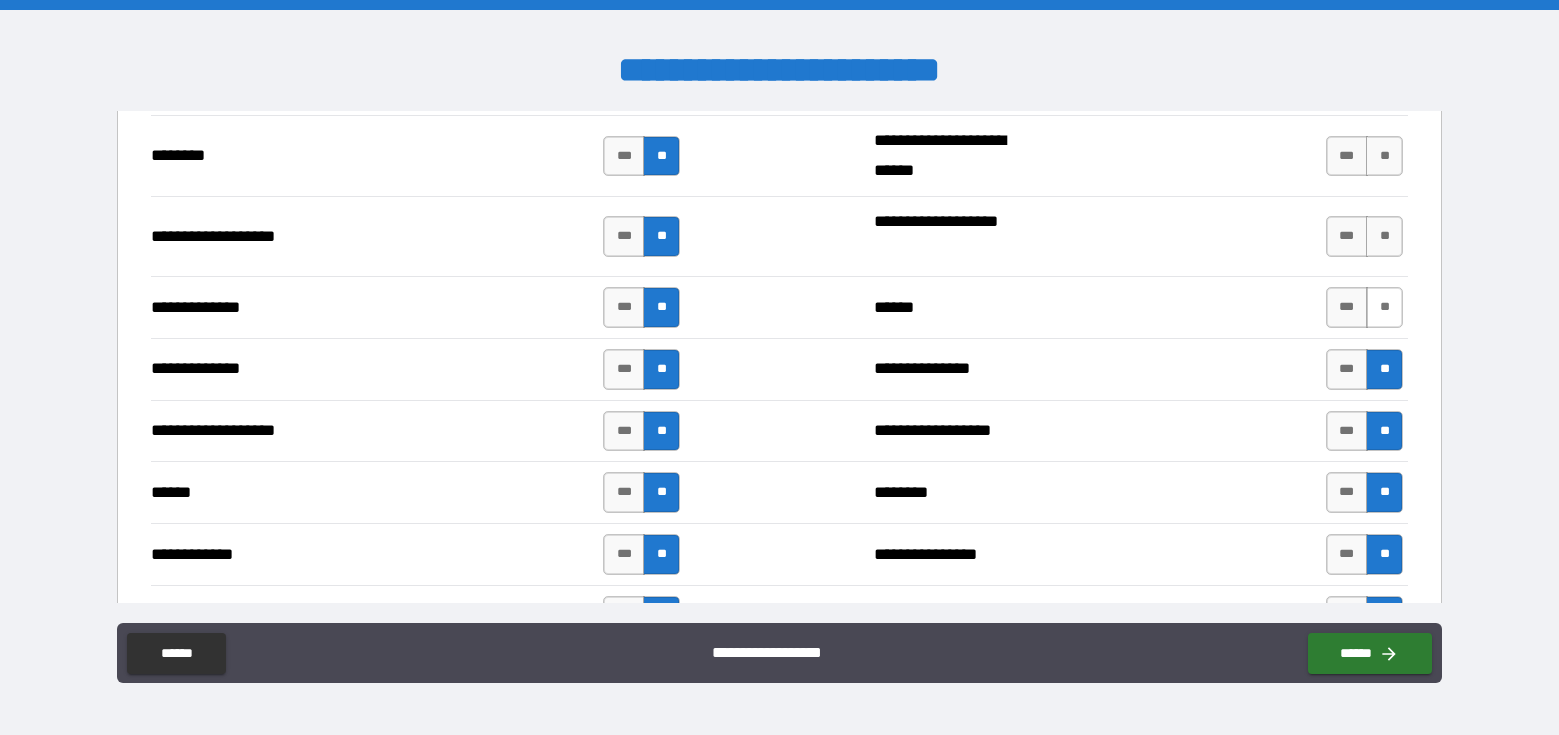 click on "**" at bounding box center (1384, 307) 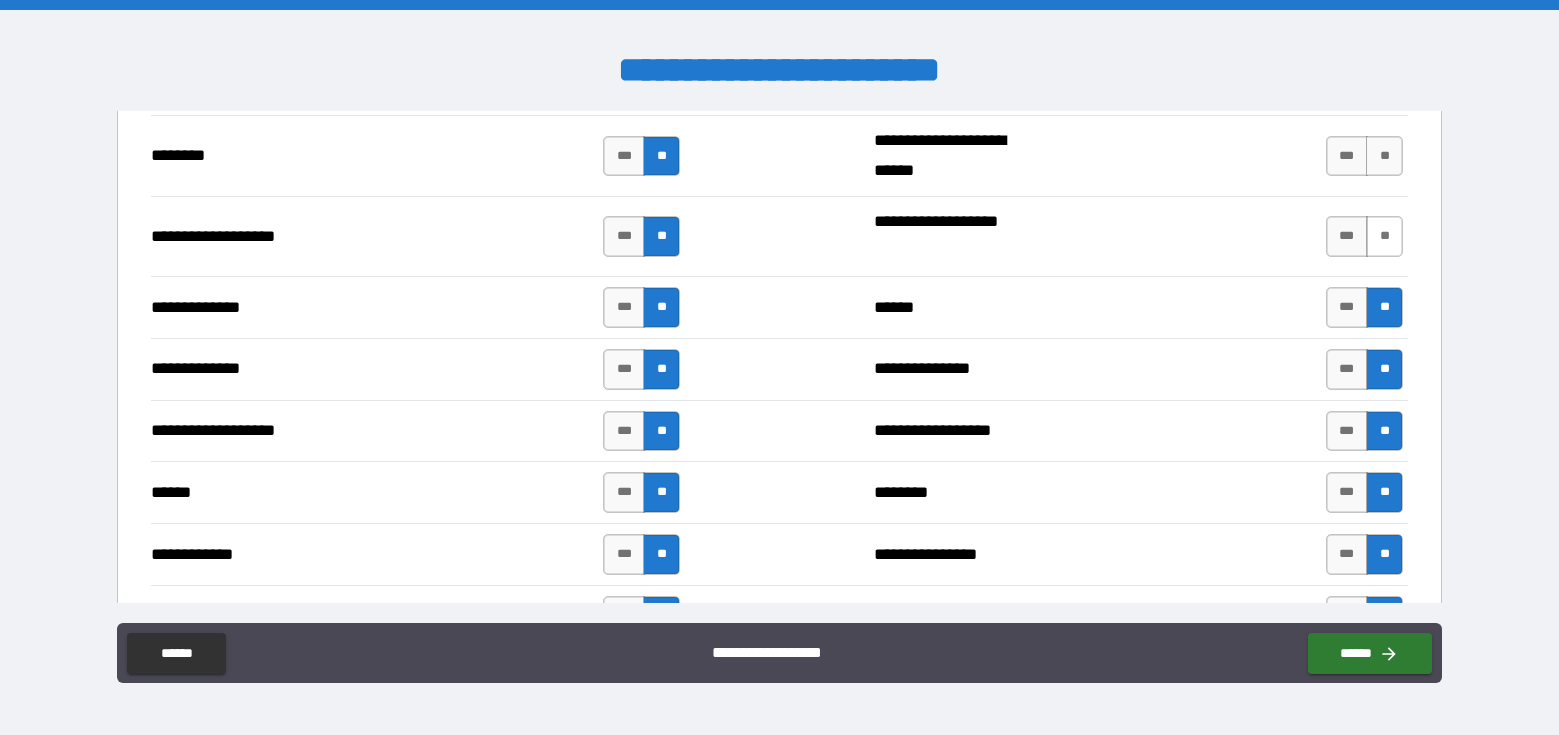 click on "**" at bounding box center (1384, 236) 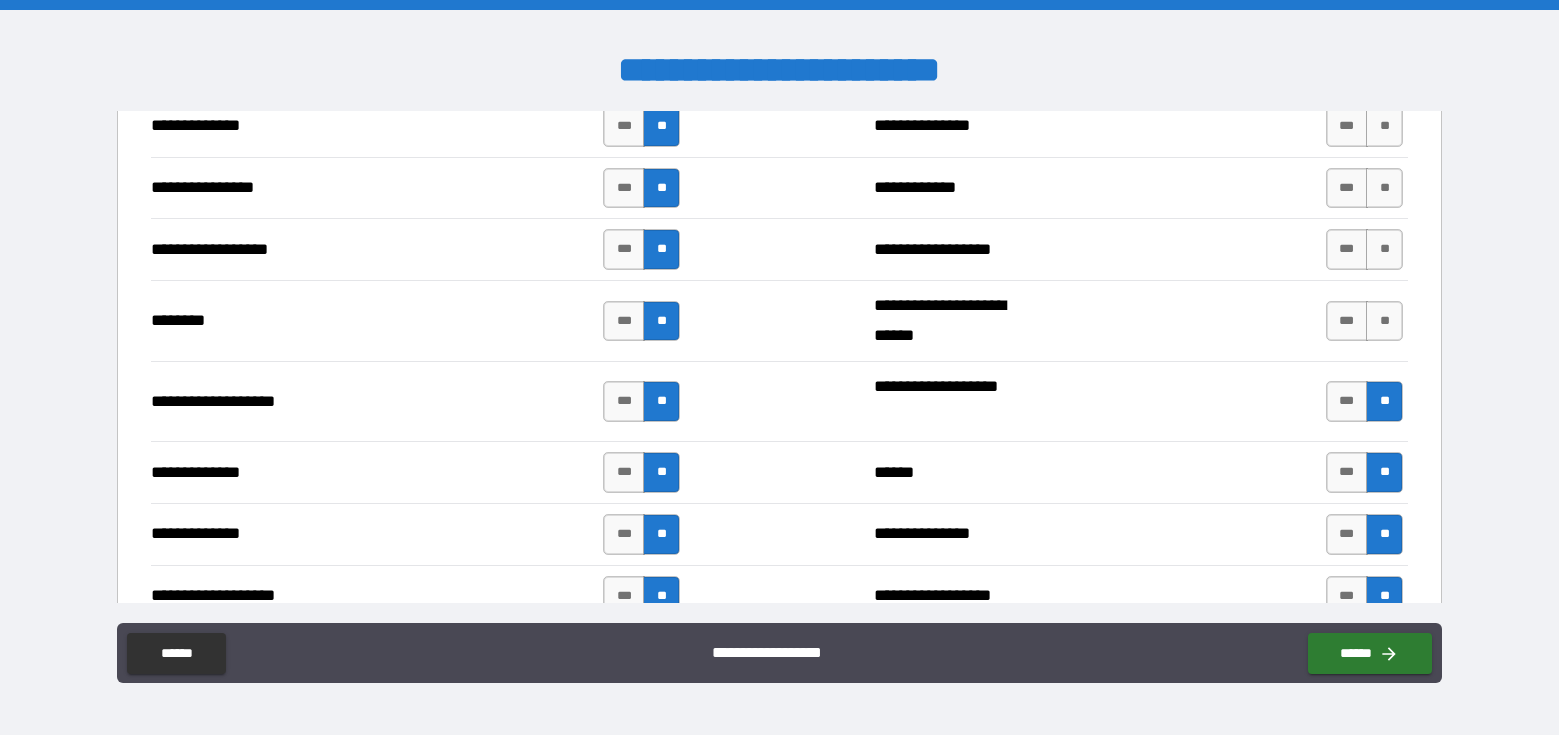 scroll, scrollTop: 3005, scrollLeft: 0, axis: vertical 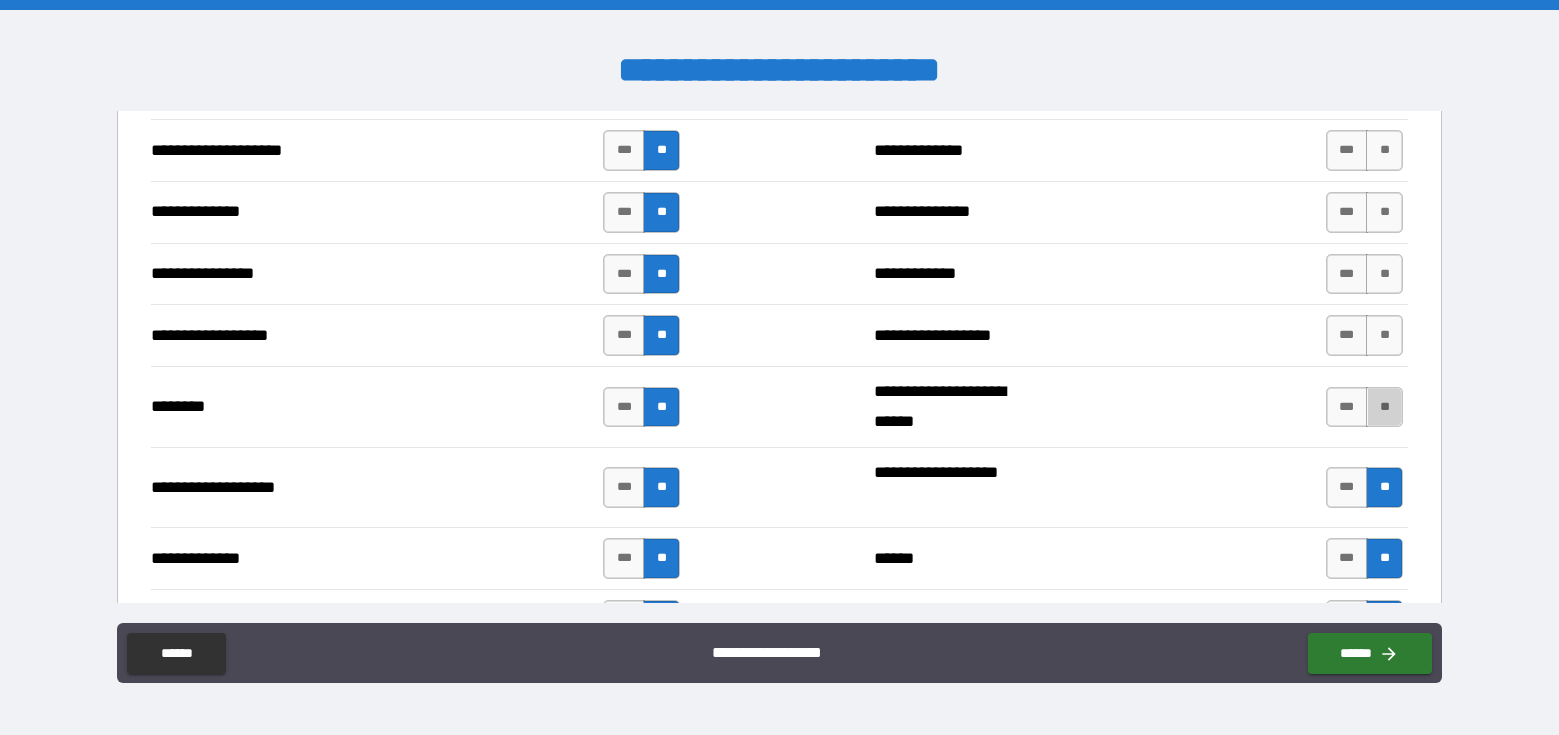 click on "**" at bounding box center [1384, 407] 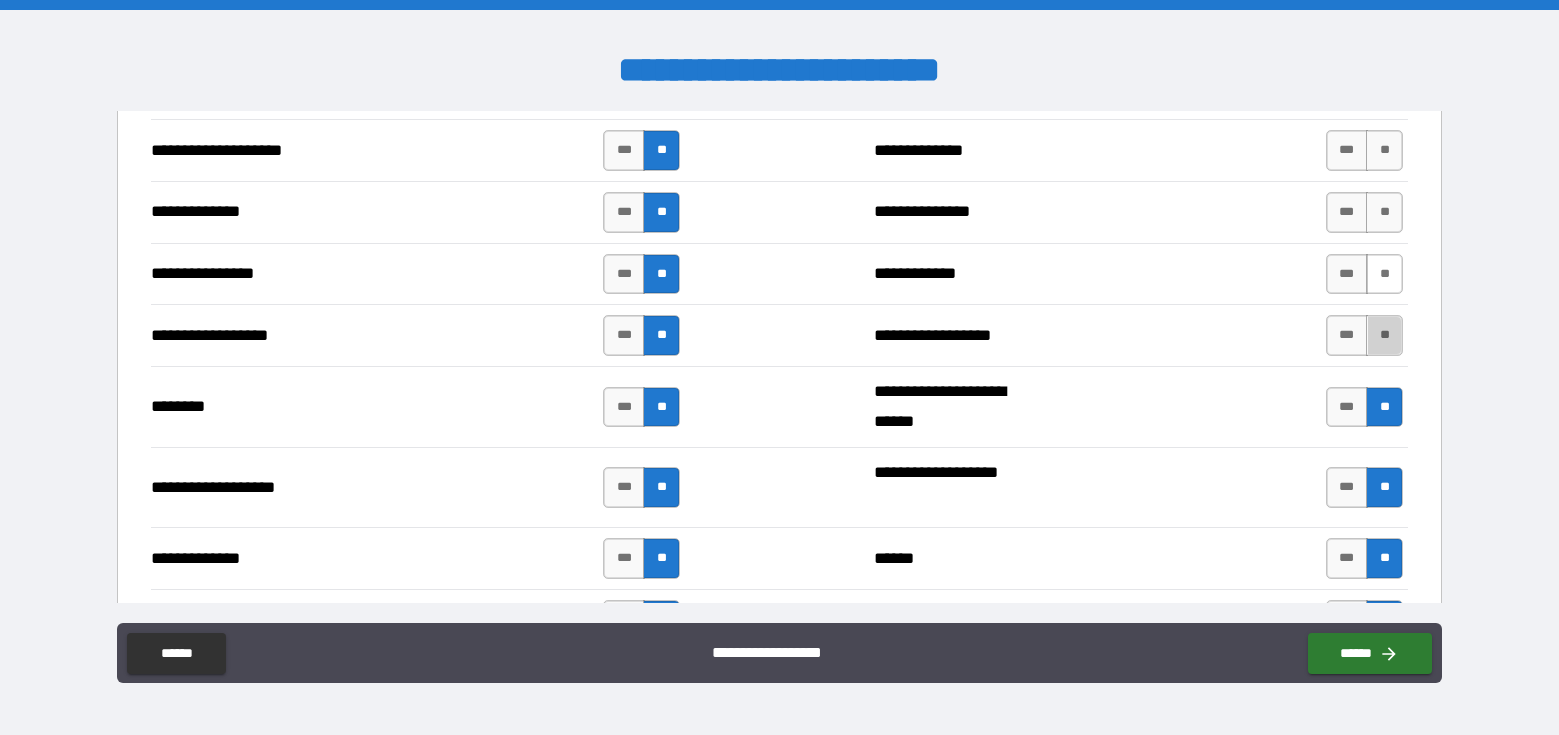 click on "**" at bounding box center [1384, 335] 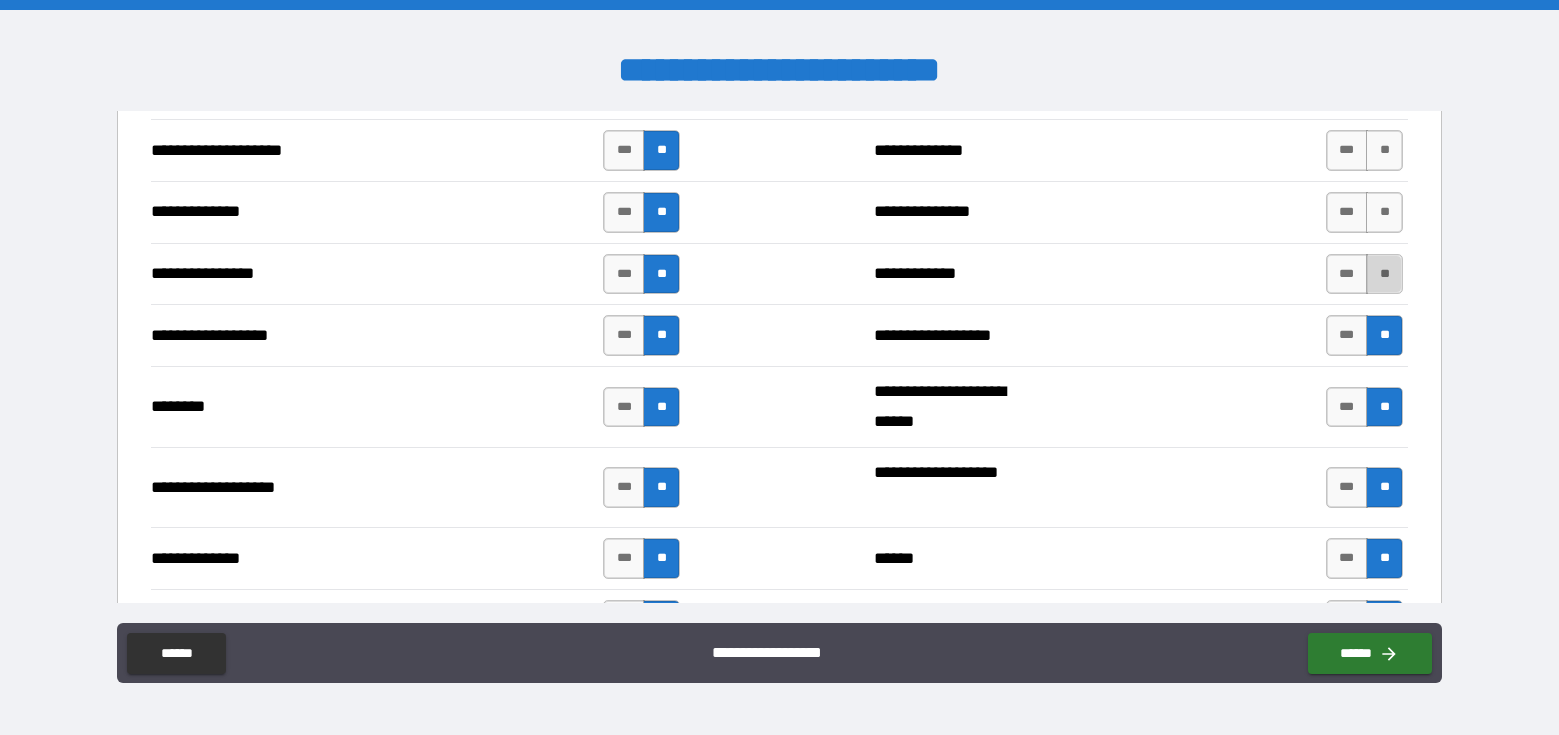 click on "**" at bounding box center (1384, 274) 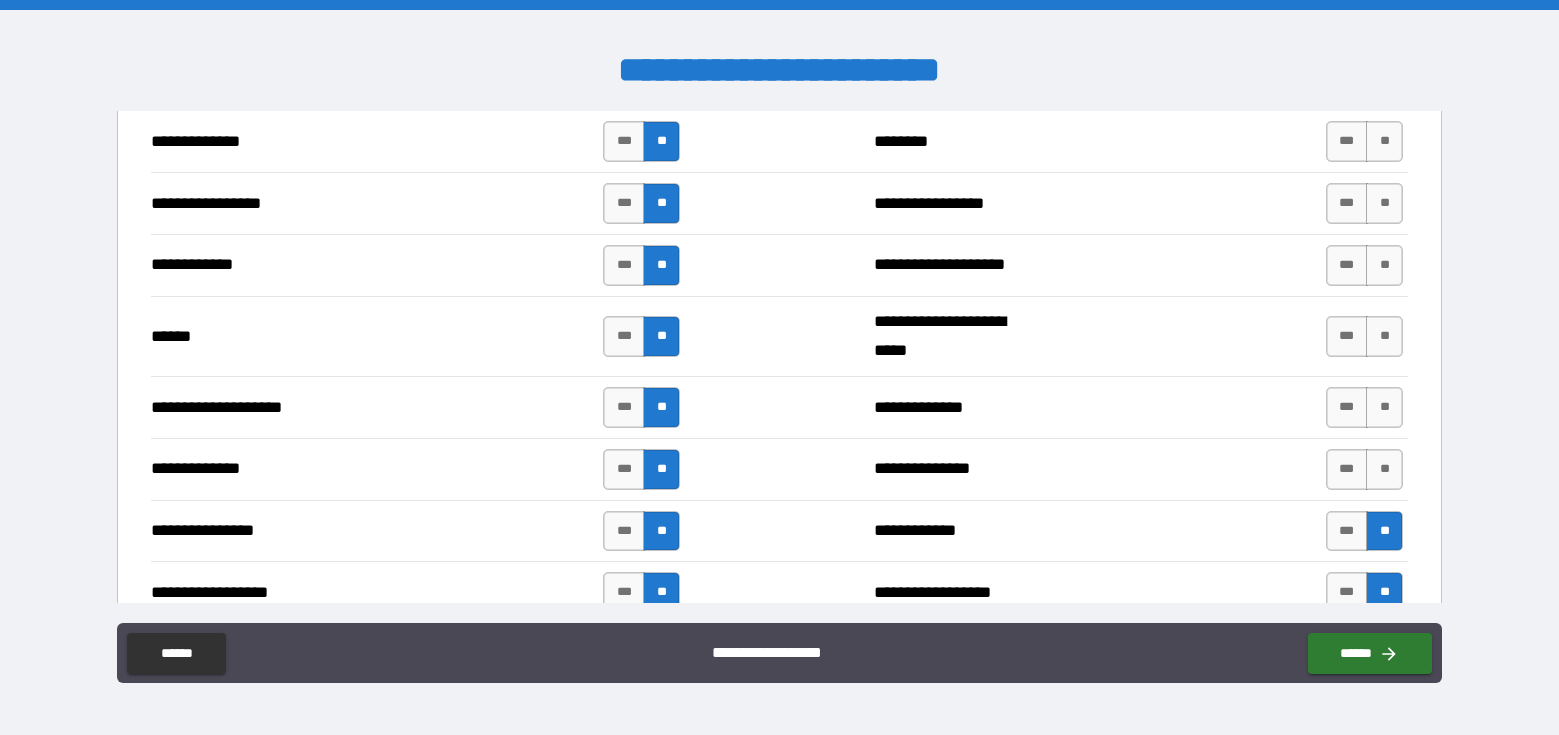 scroll, scrollTop: 2746, scrollLeft: 0, axis: vertical 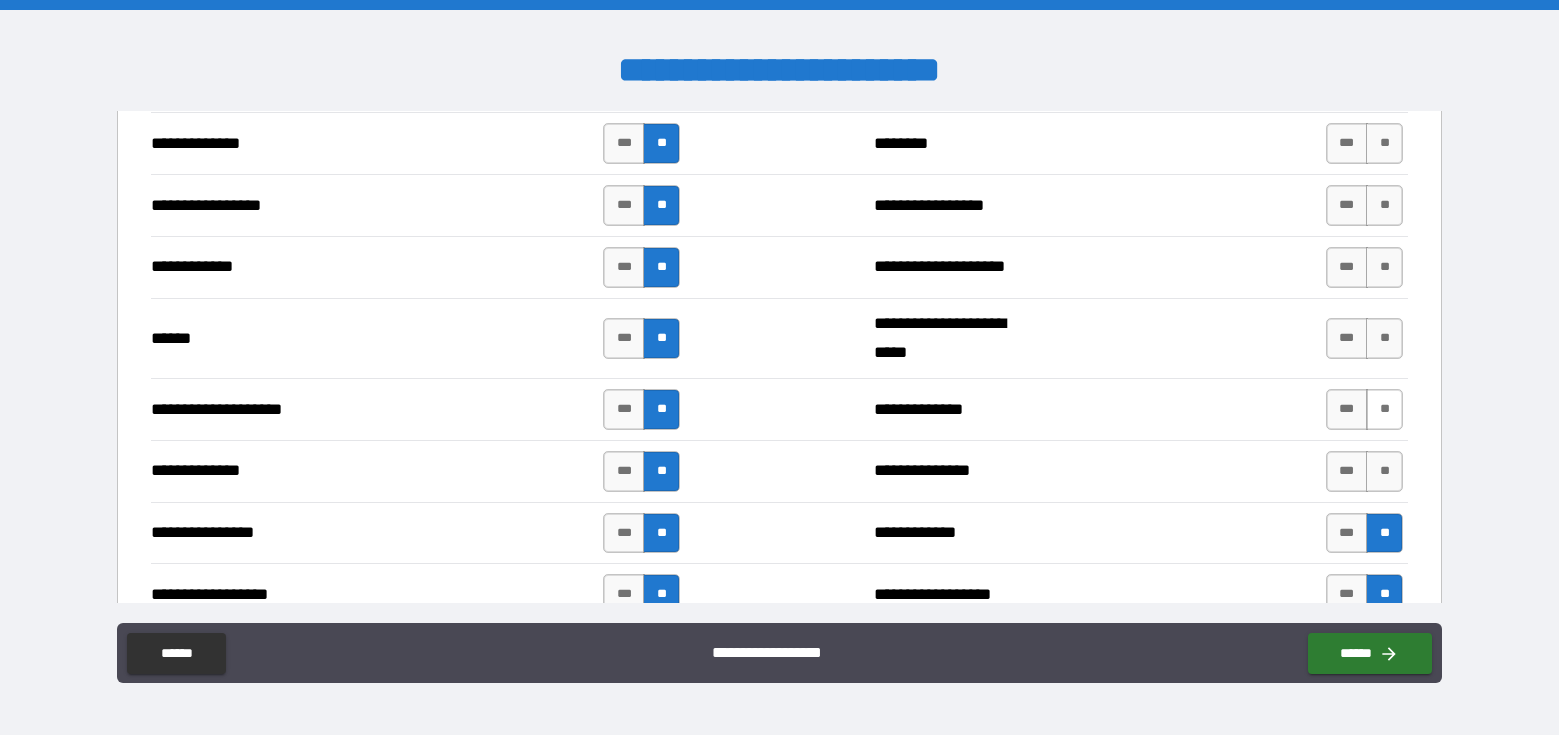 click on "**" at bounding box center (1384, 471) 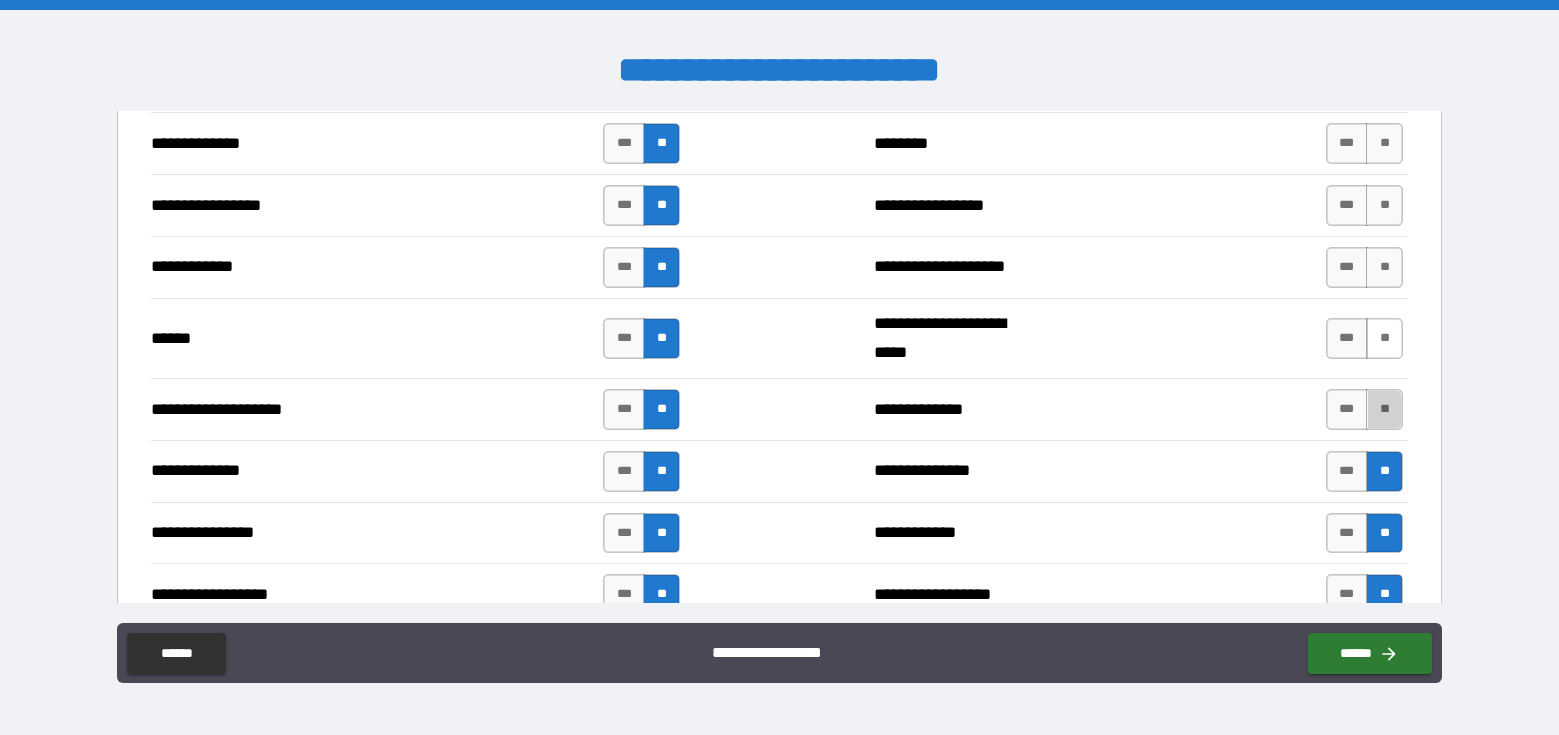 click on "**" at bounding box center (1384, 409) 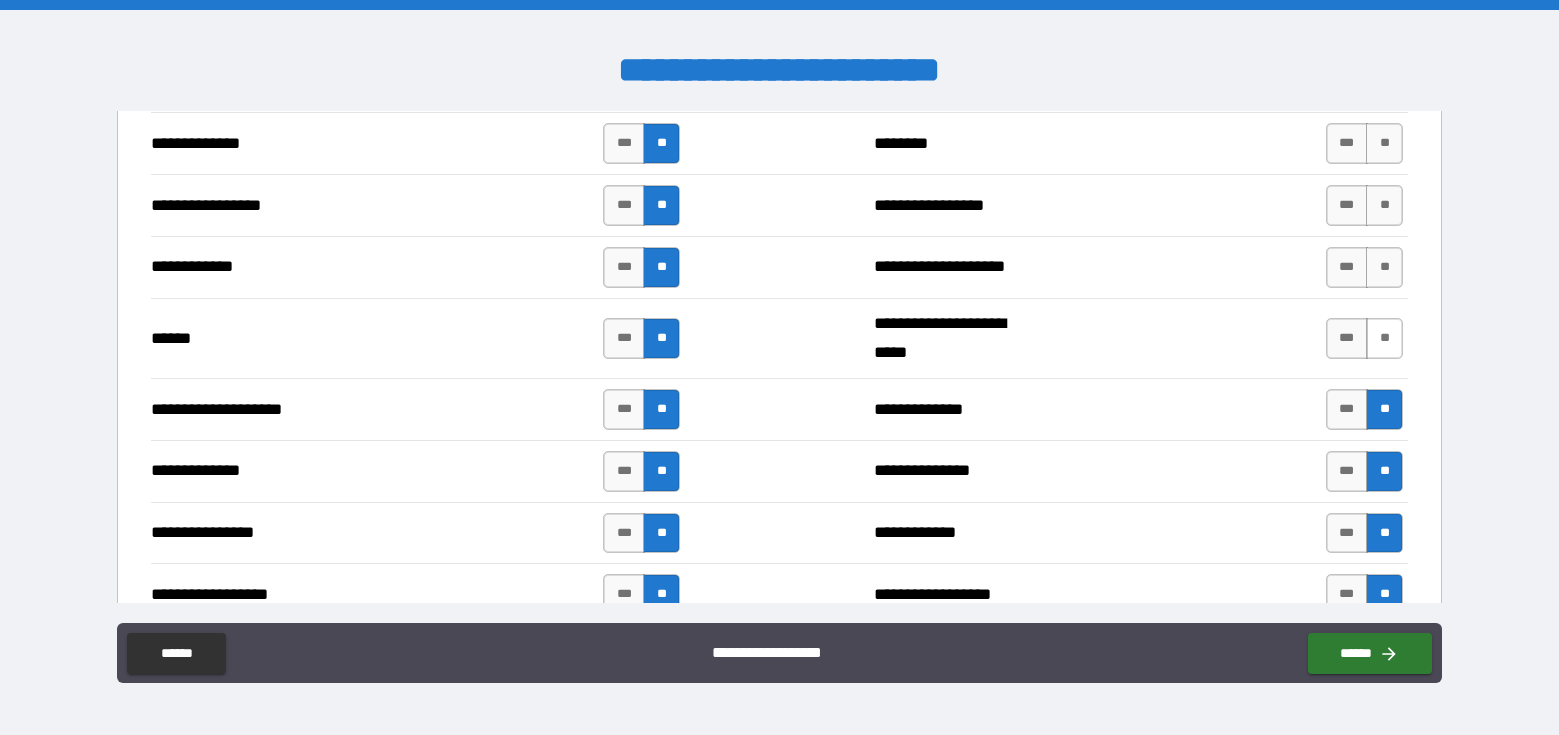 click on "**" at bounding box center [1384, 338] 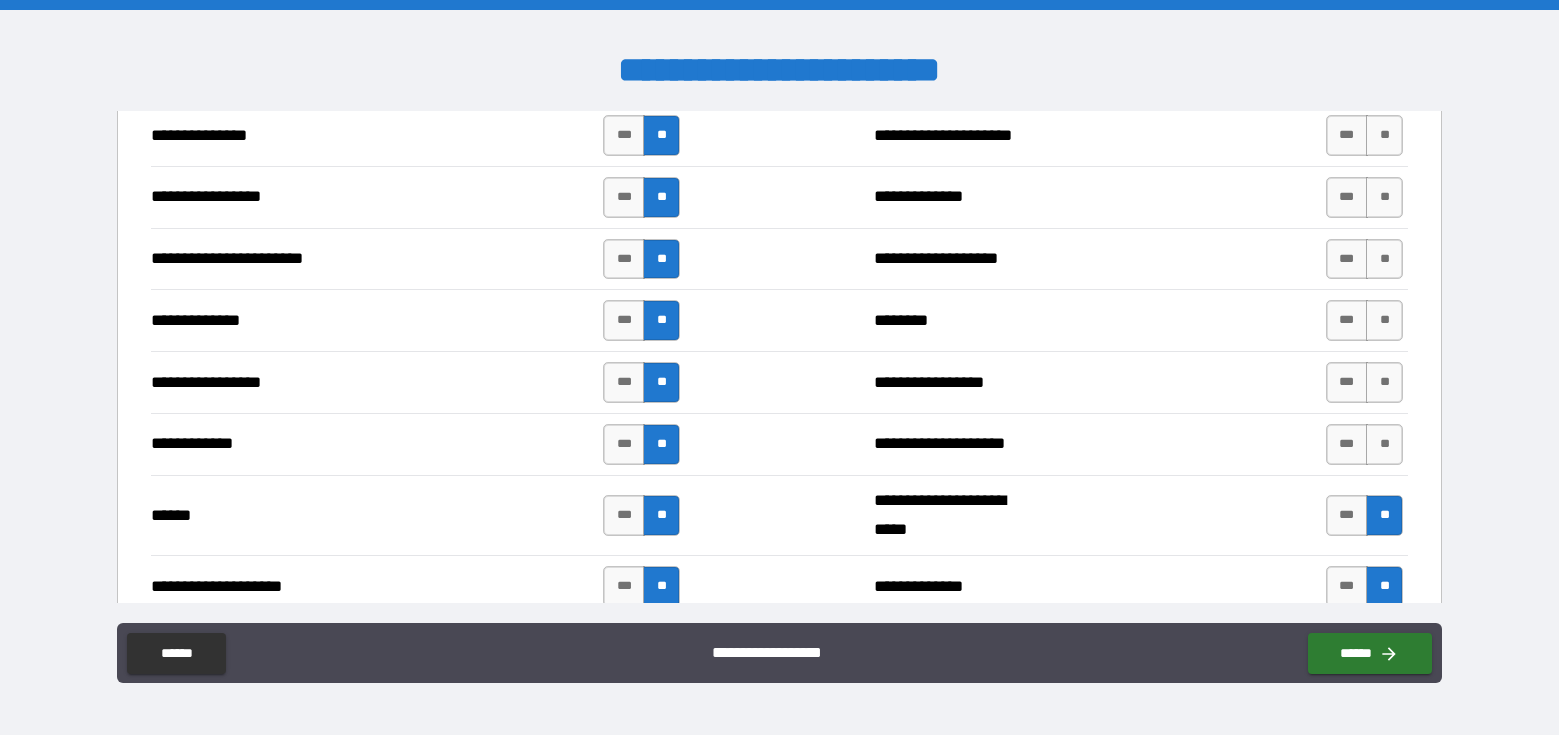 scroll, scrollTop: 2570, scrollLeft: 0, axis: vertical 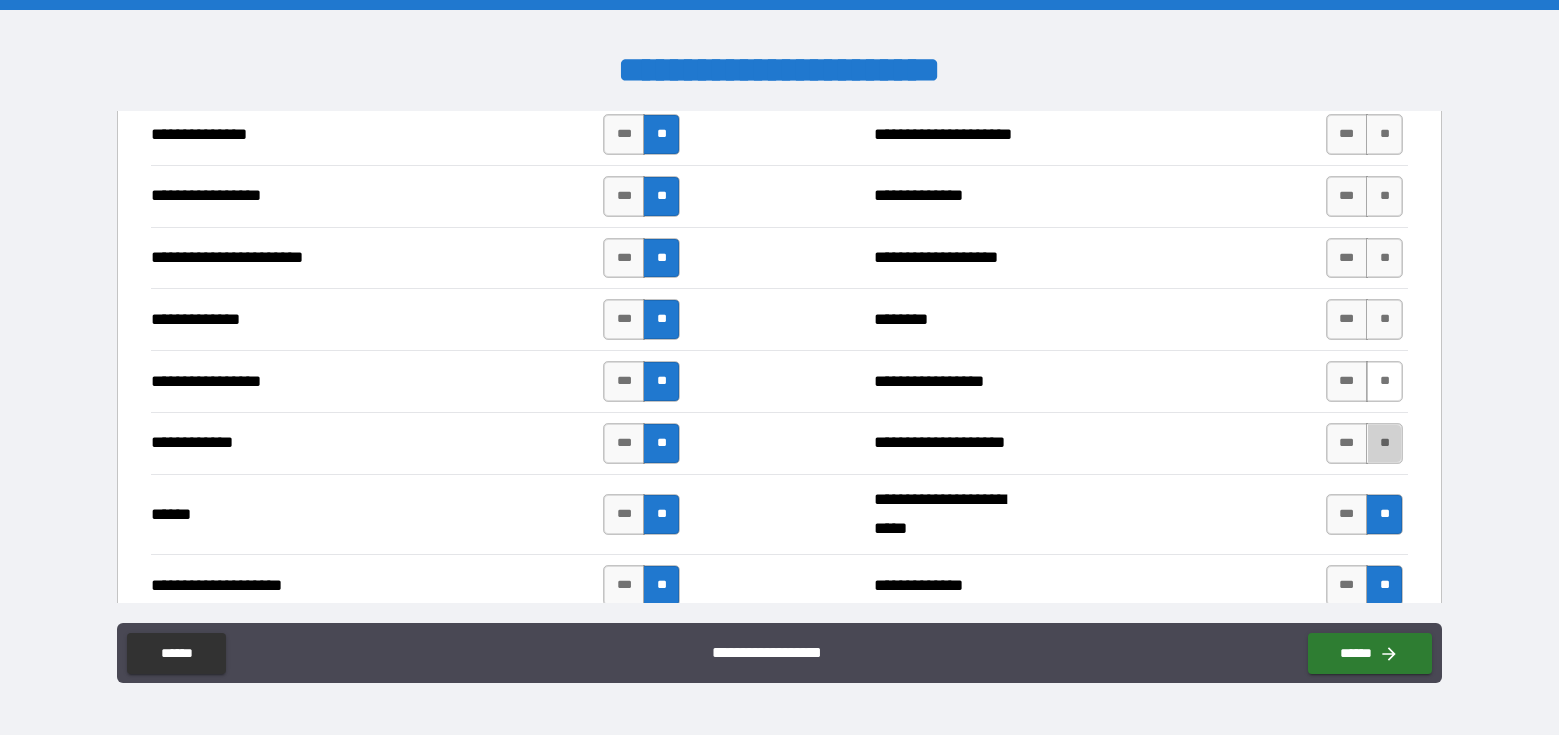 click on "**" at bounding box center [1384, 443] 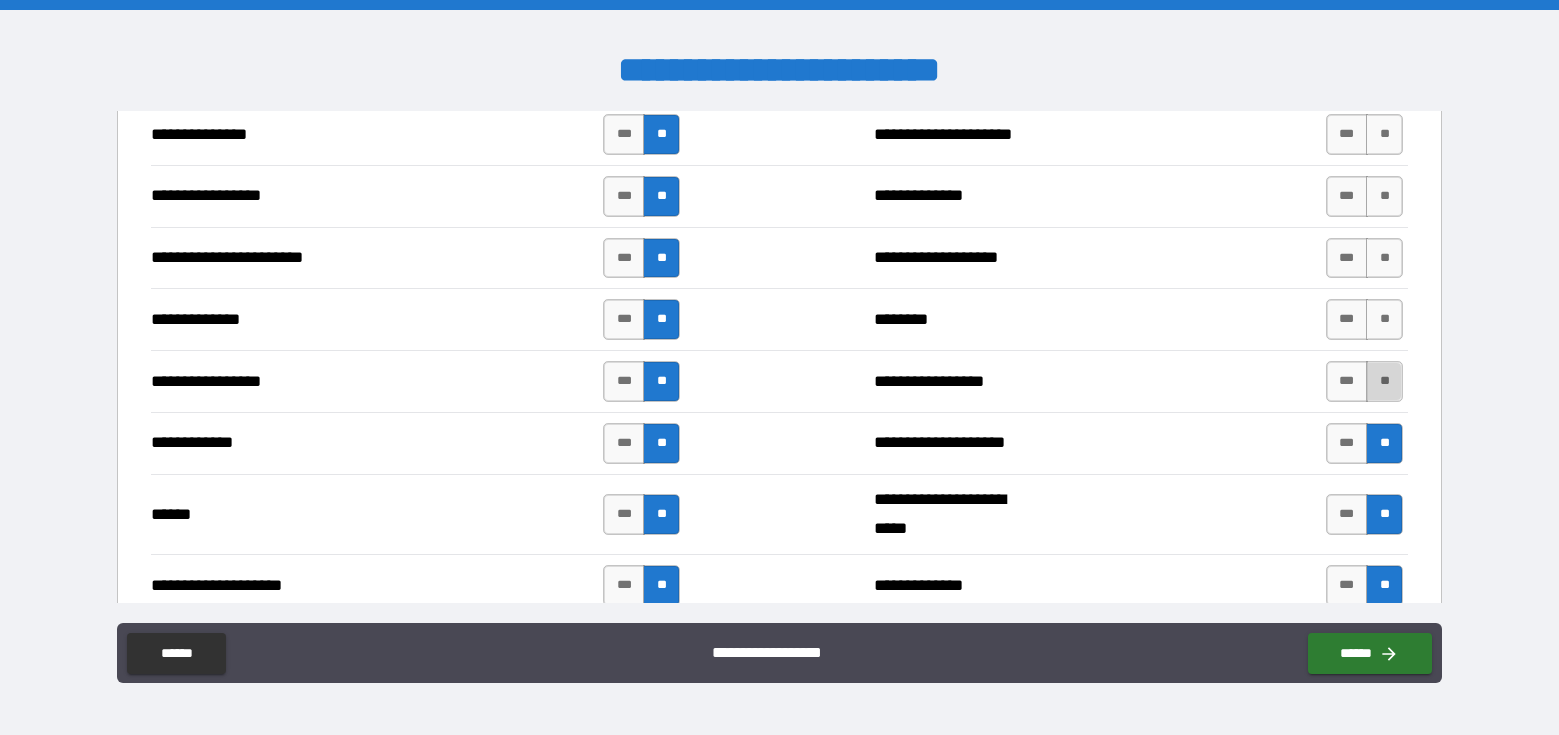 click on "**" at bounding box center [1384, 381] 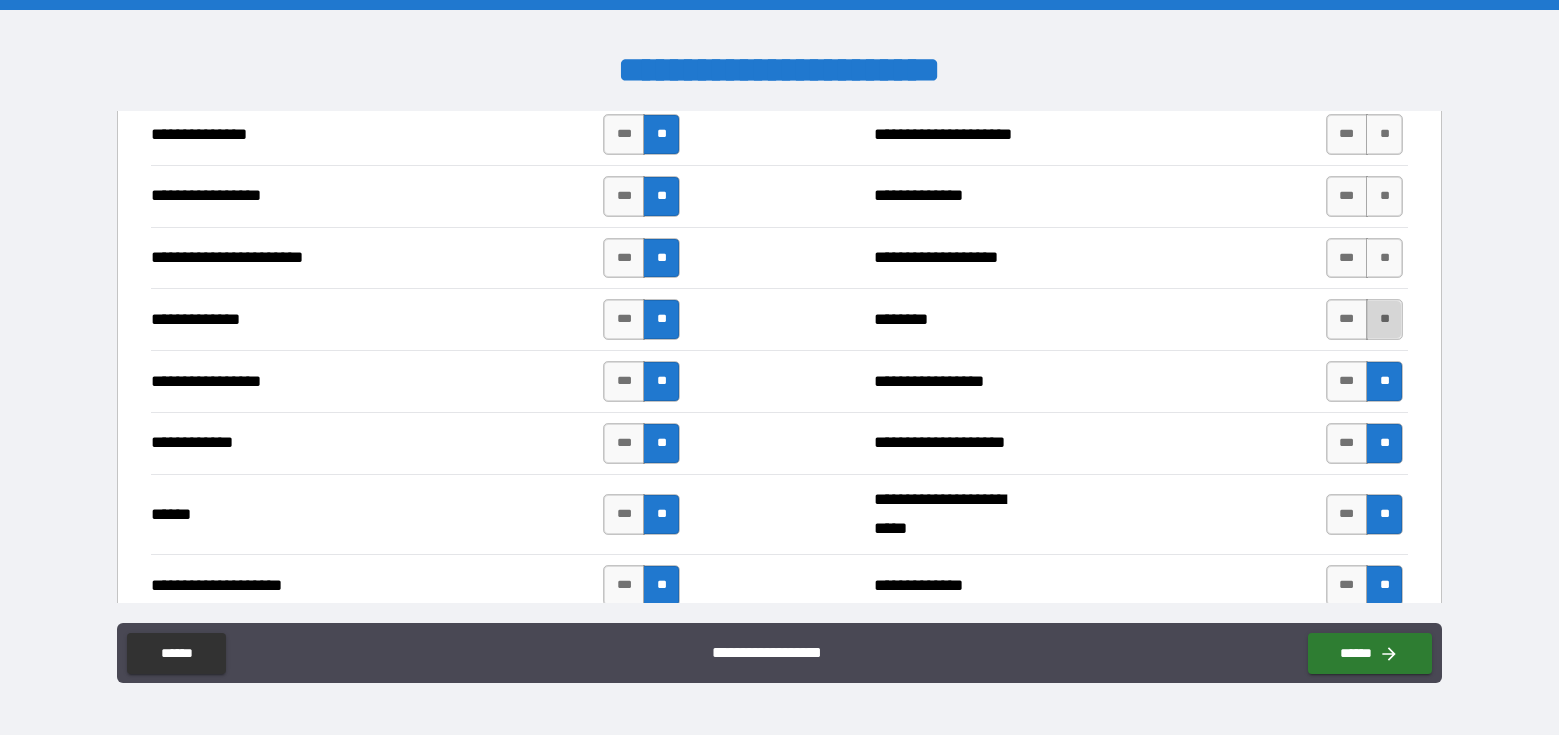 click on "**" at bounding box center (1384, 319) 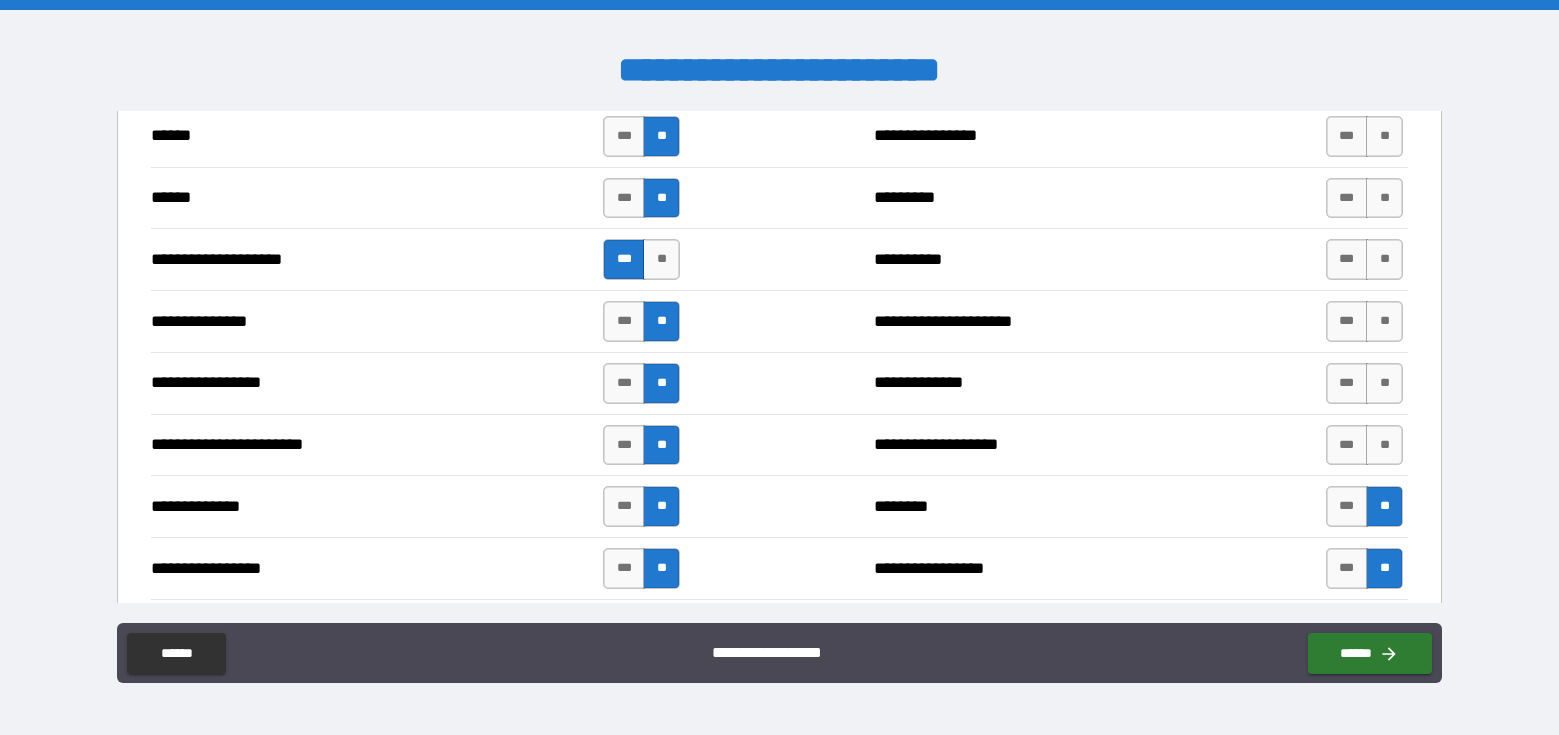 scroll, scrollTop: 2359, scrollLeft: 0, axis: vertical 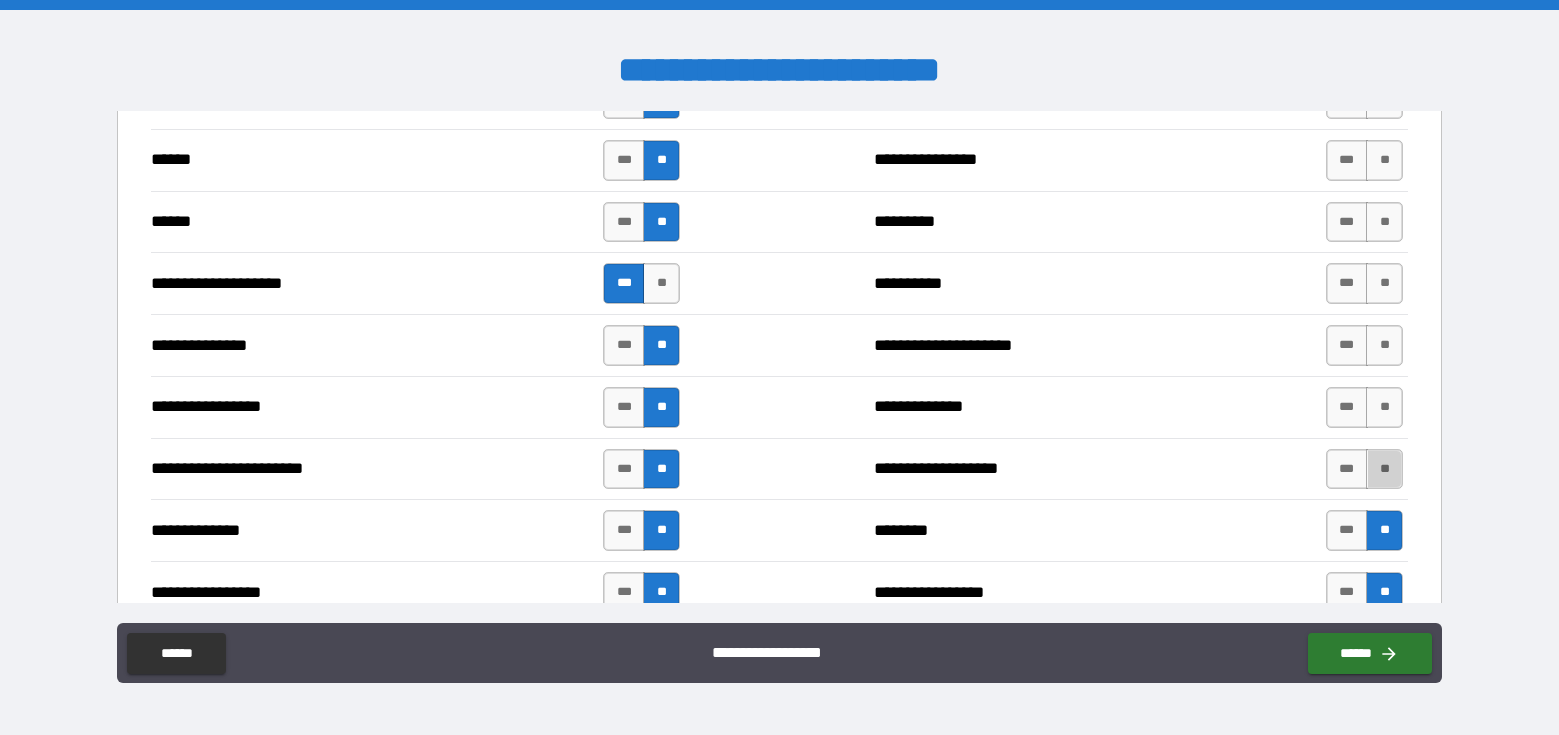 click on "**" at bounding box center [1384, 469] 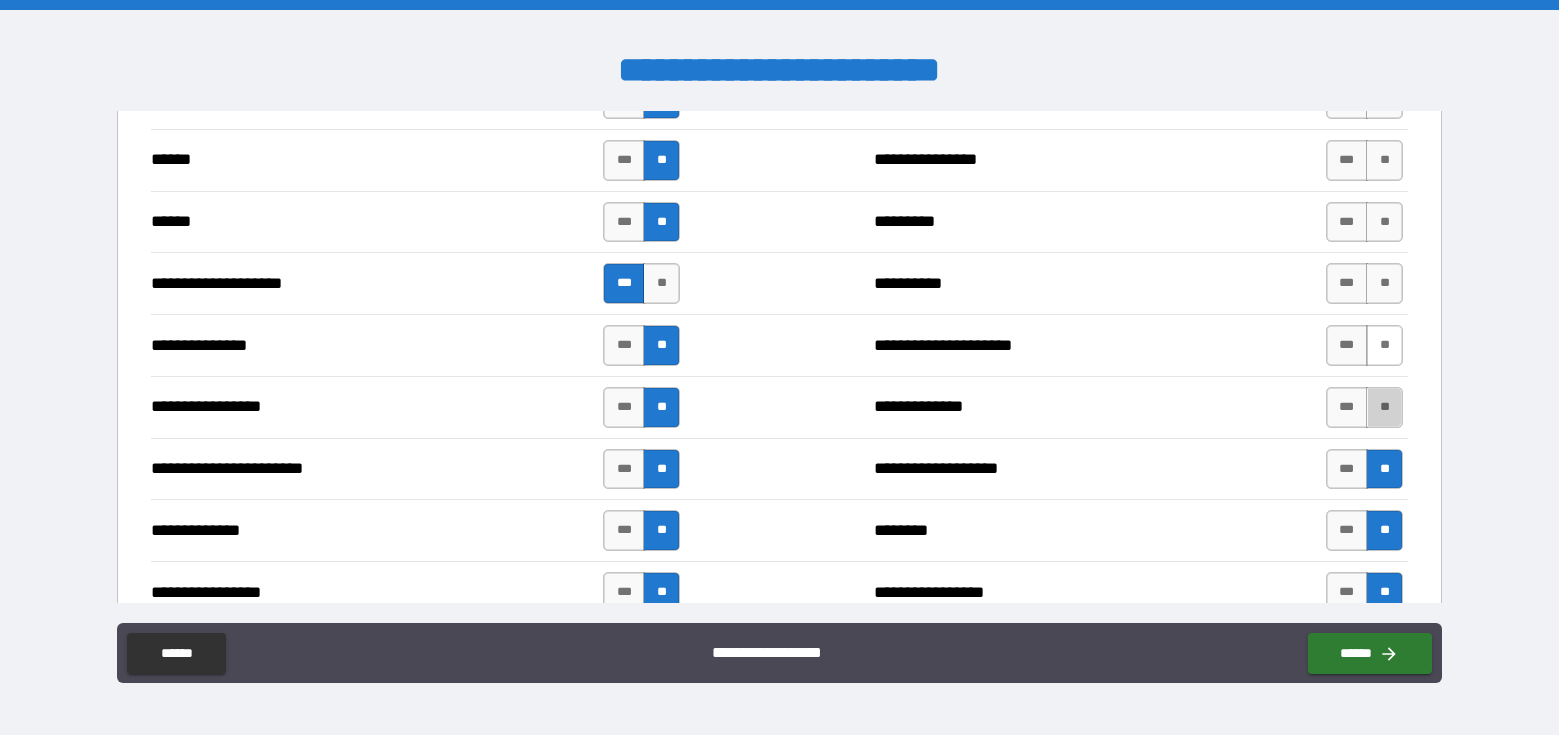 click on "**" at bounding box center (1384, 407) 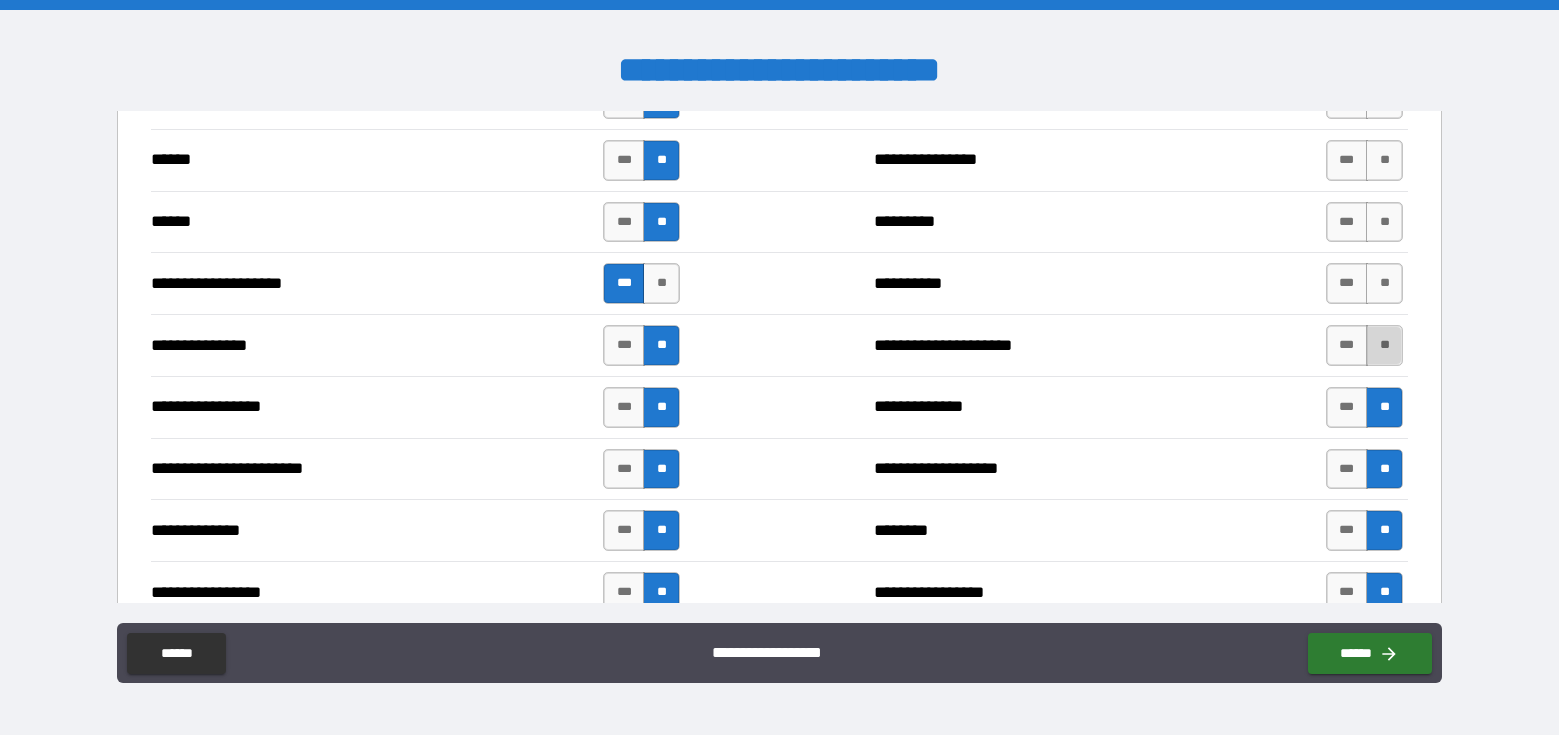 click on "**" at bounding box center [1384, 345] 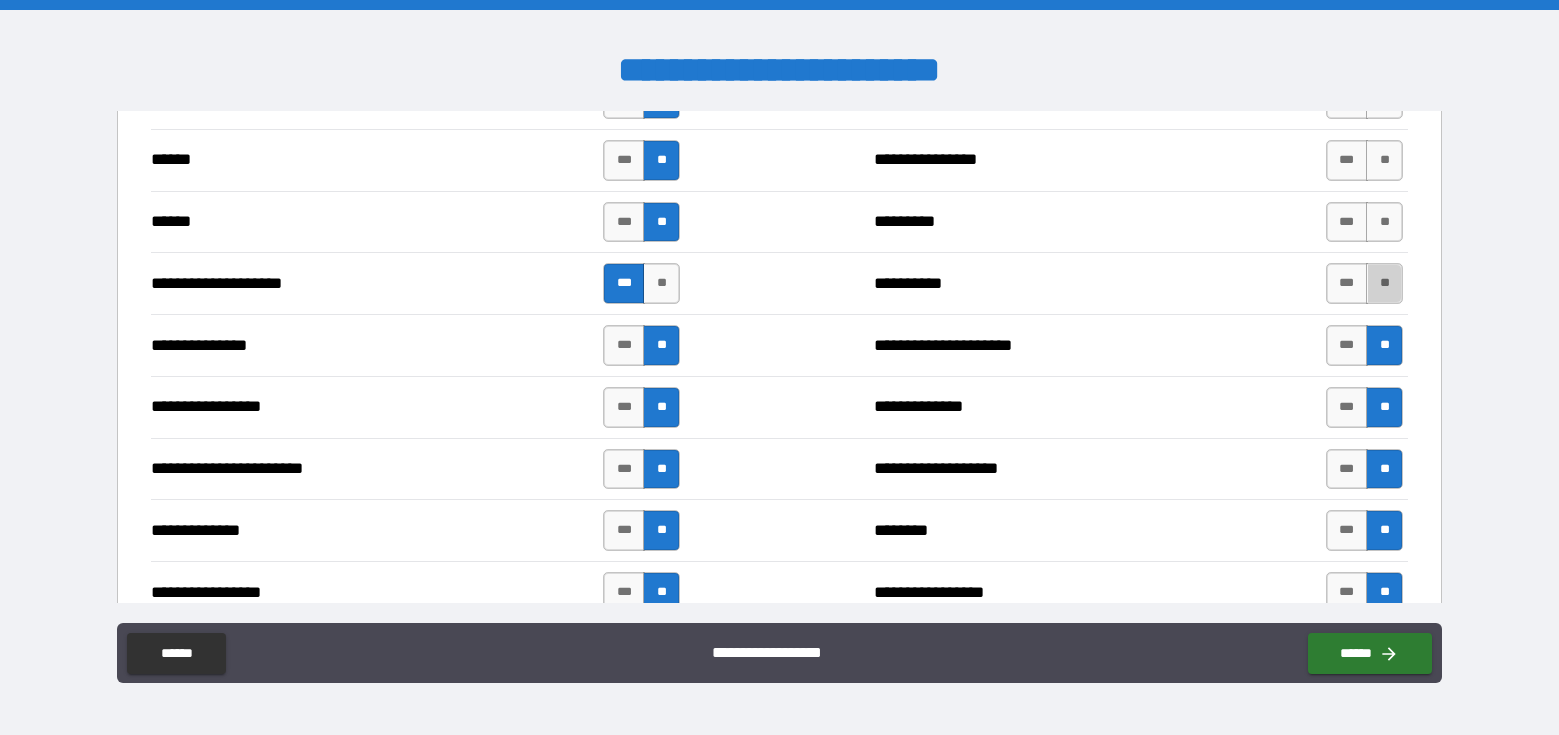 click on "**" at bounding box center [1384, 283] 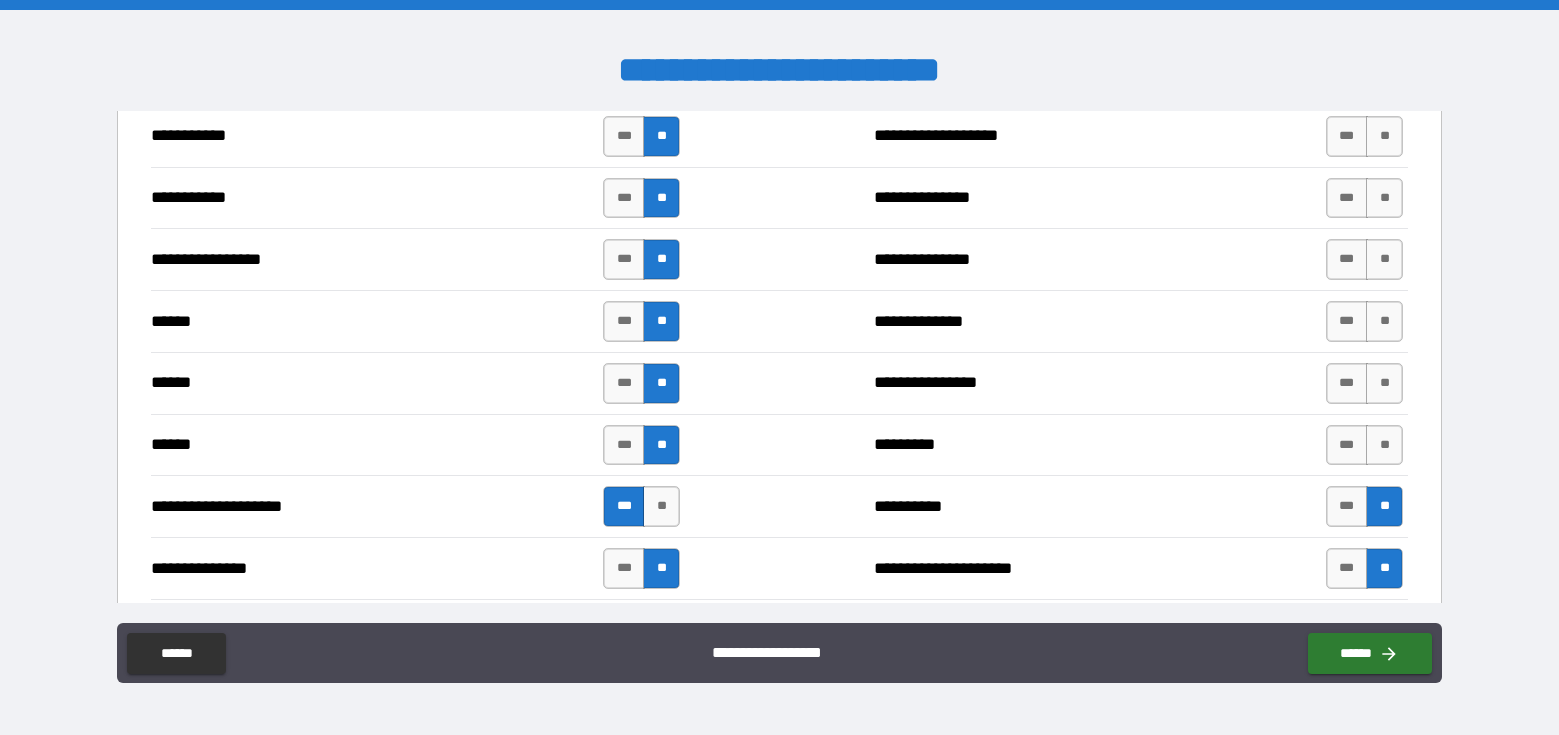 scroll, scrollTop: 2134, scrollLeft: 0, axis: vertical 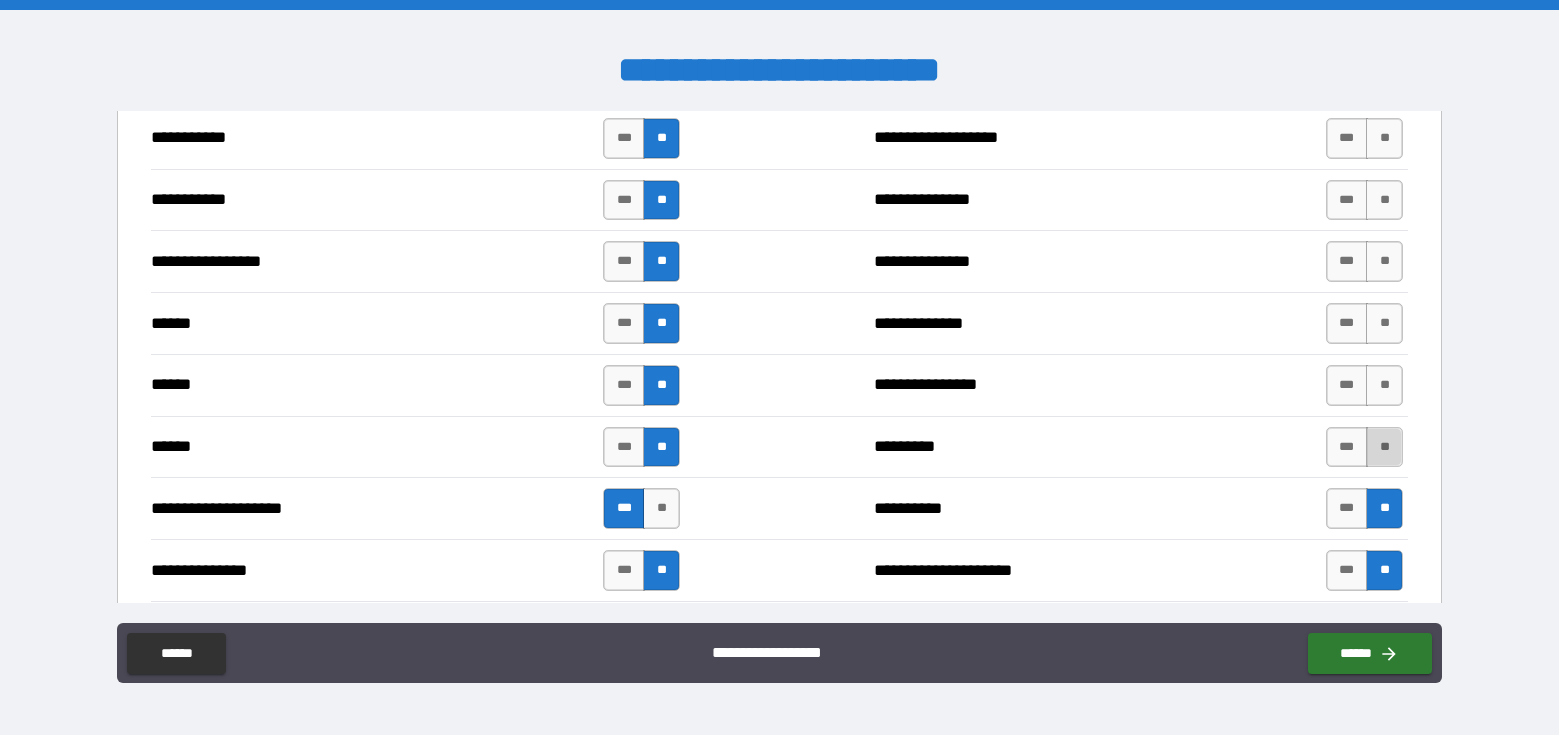 click on "**" at bounding box center (1384, 447) 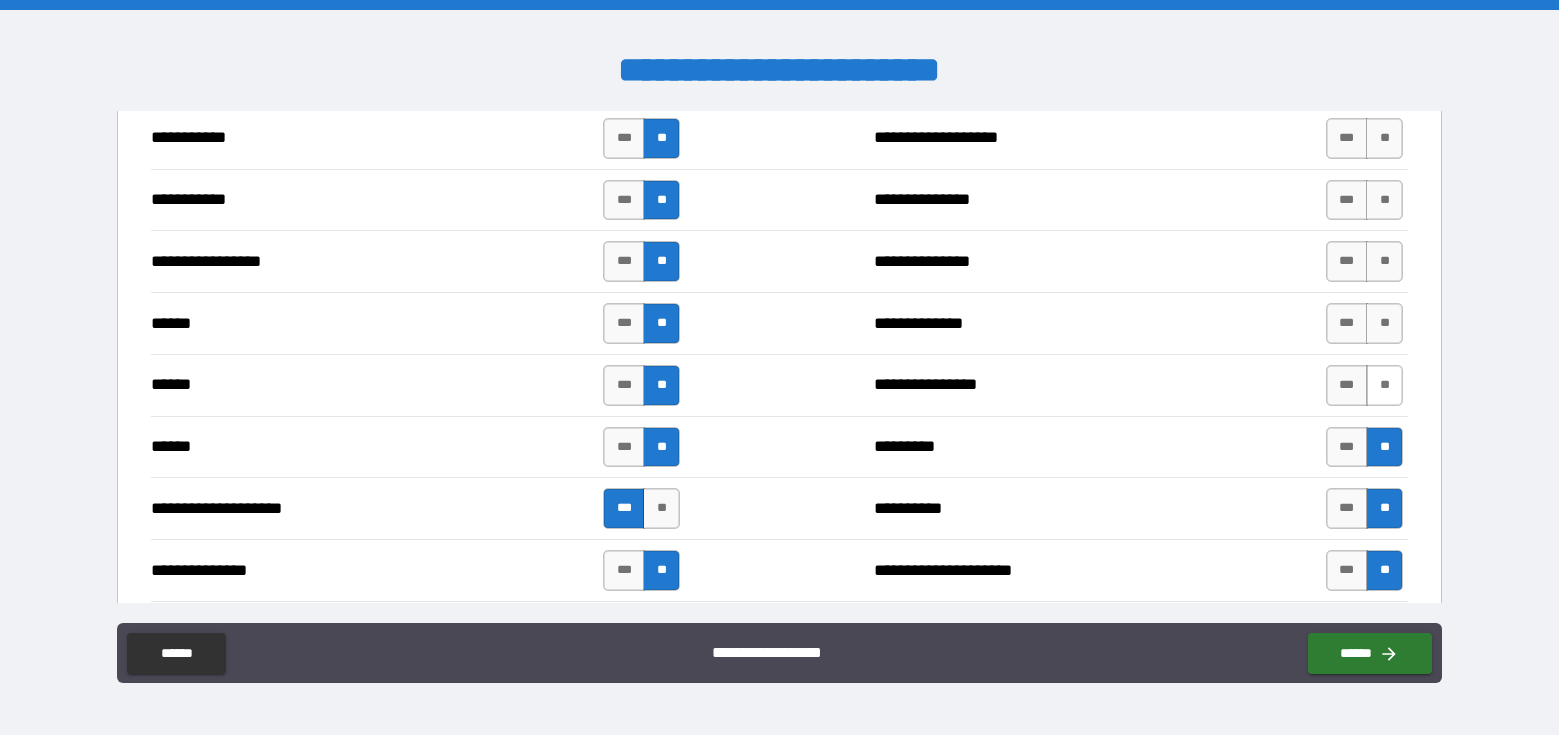 click on "**" at bounding box center (1384, 385) 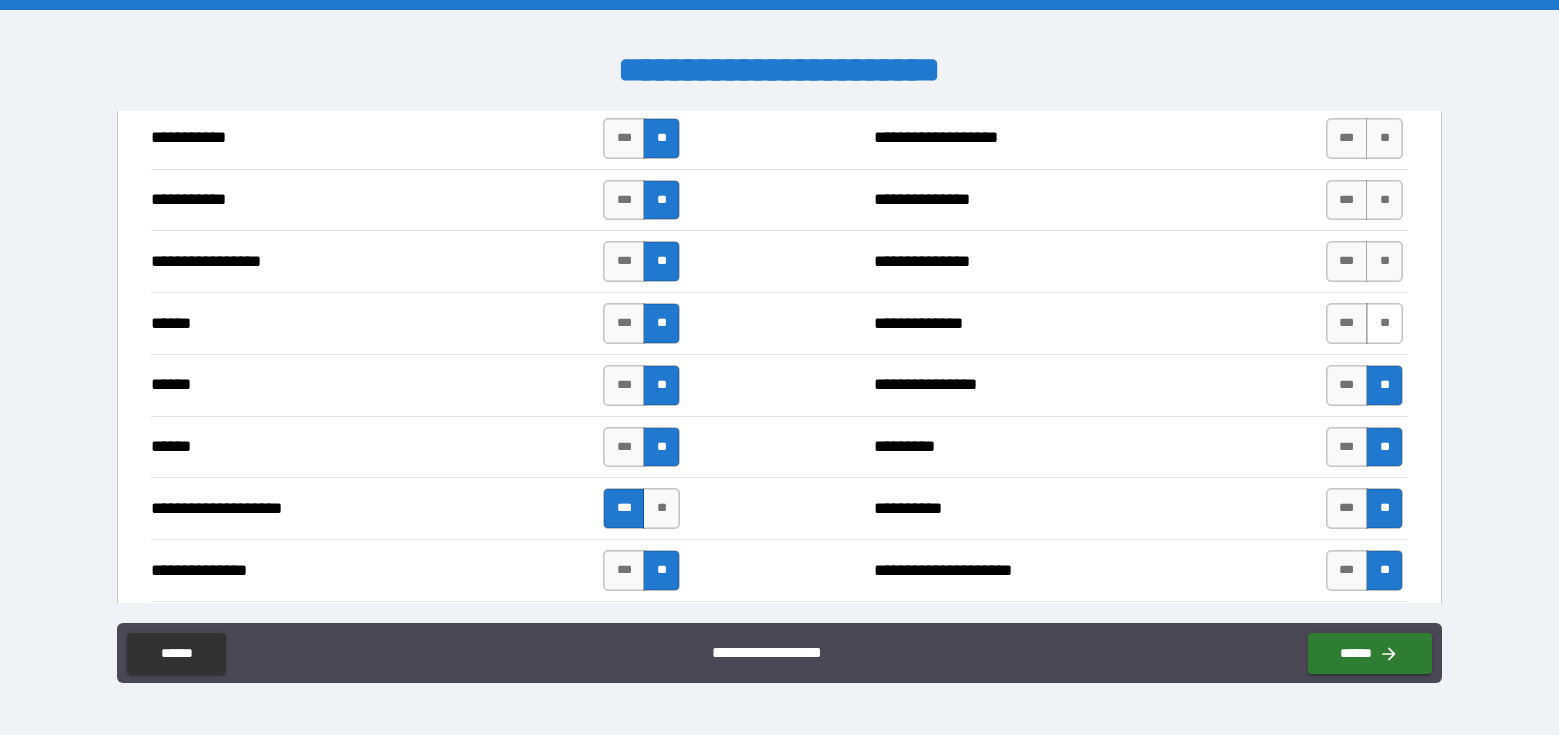 click on "**" at bounding box center [1384, 323] 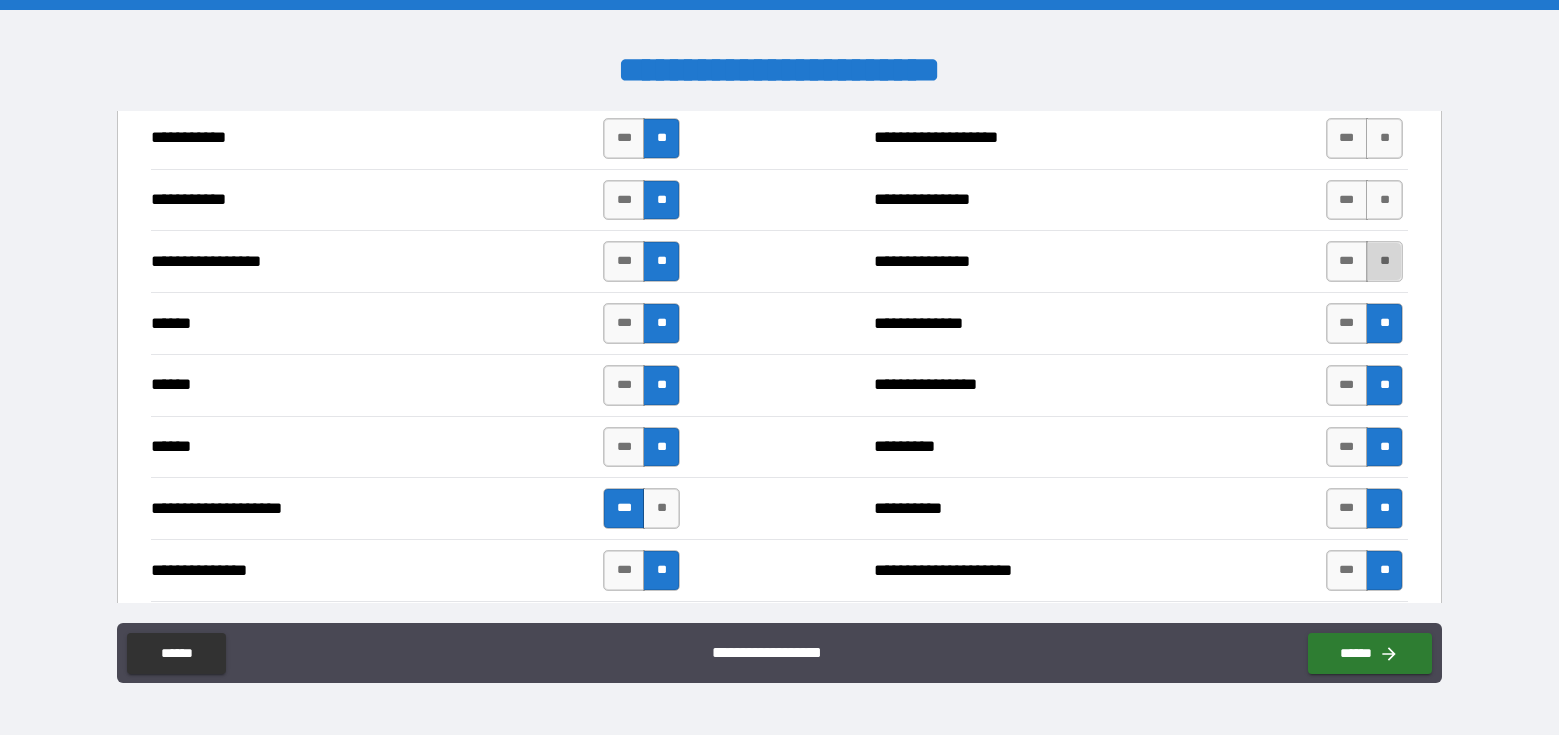 click on "**" at bounding box center [1384, 261] 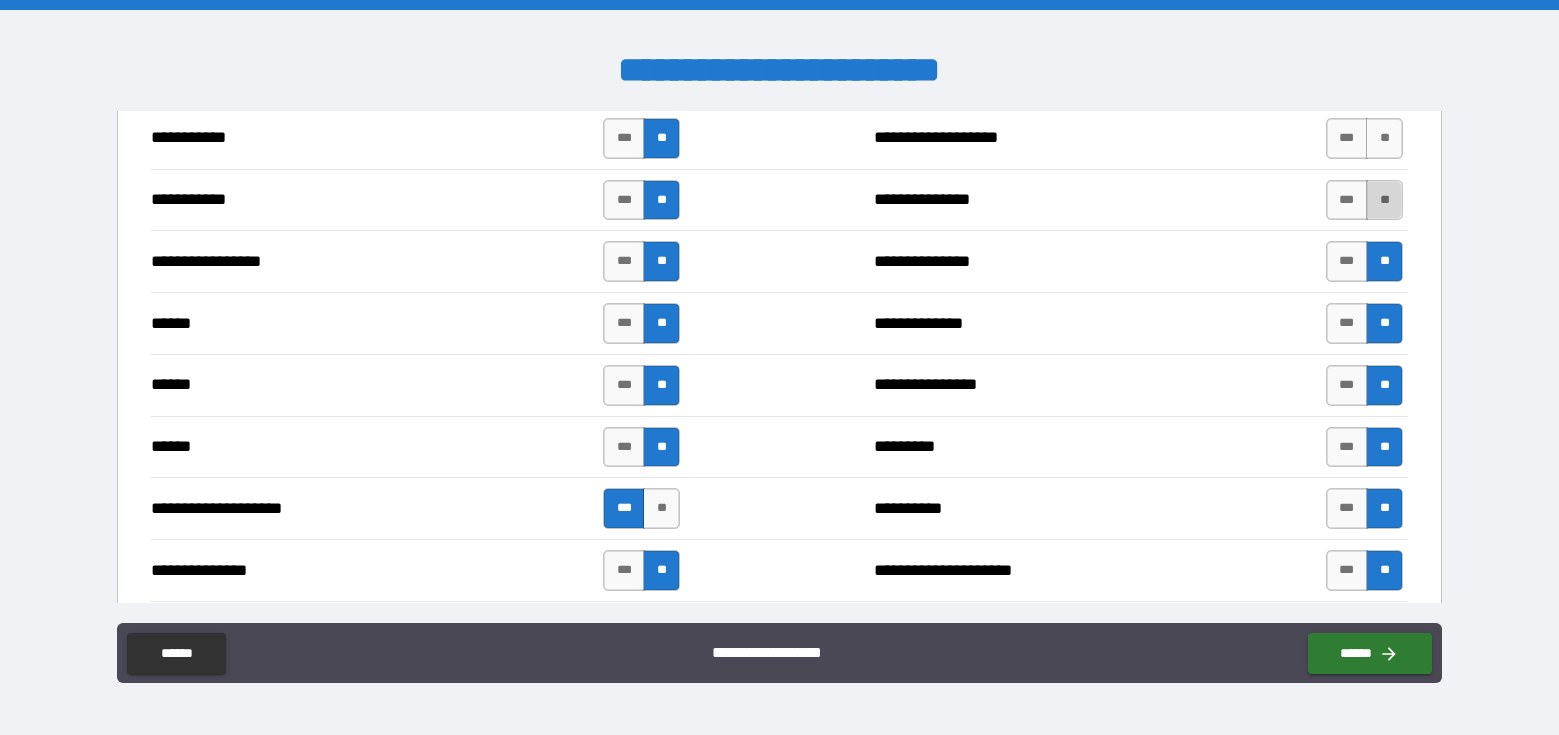 click on "**" at bounding box center (1384, 200) 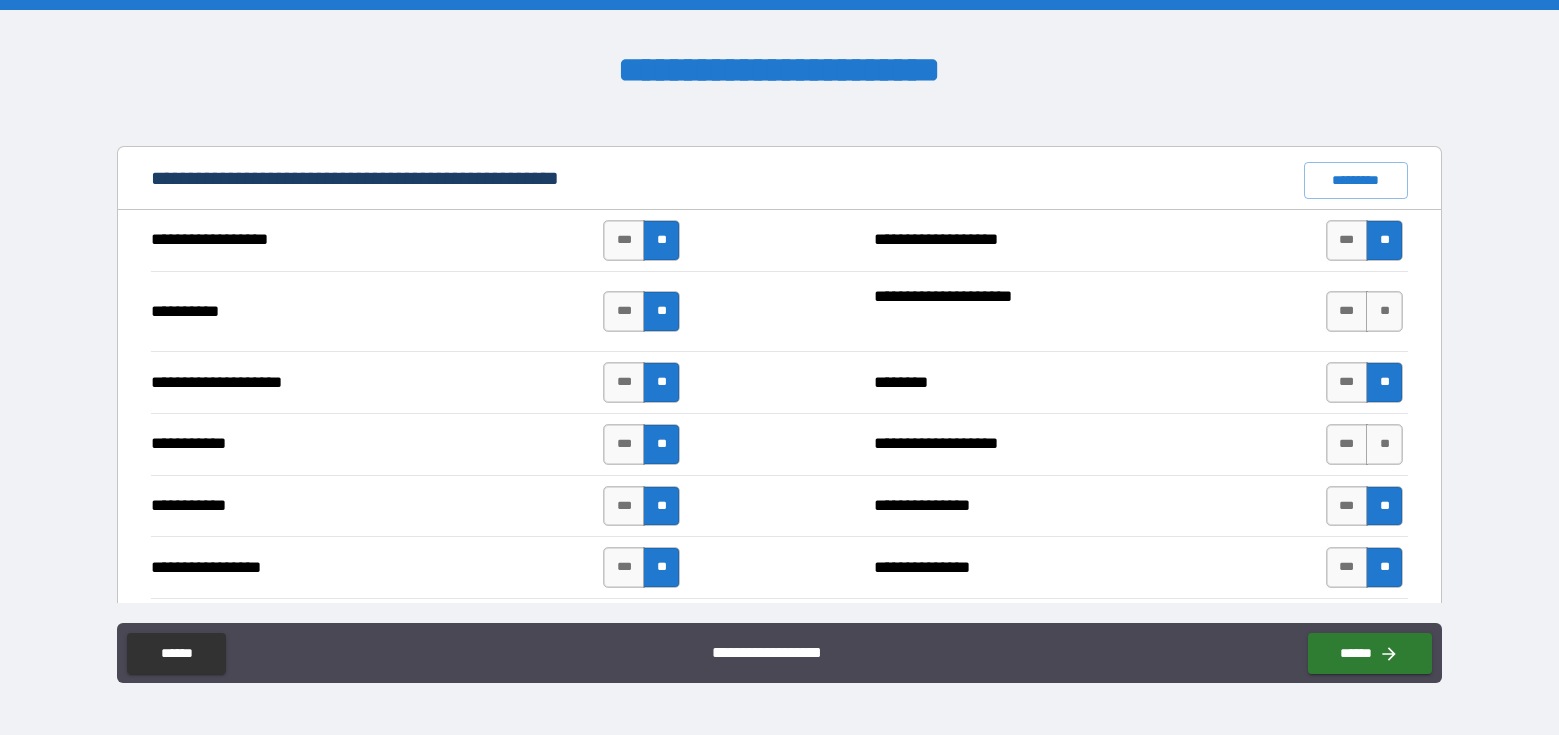 scroll, scrollTop: 1805, scrollLeft: 0, axis: vertical 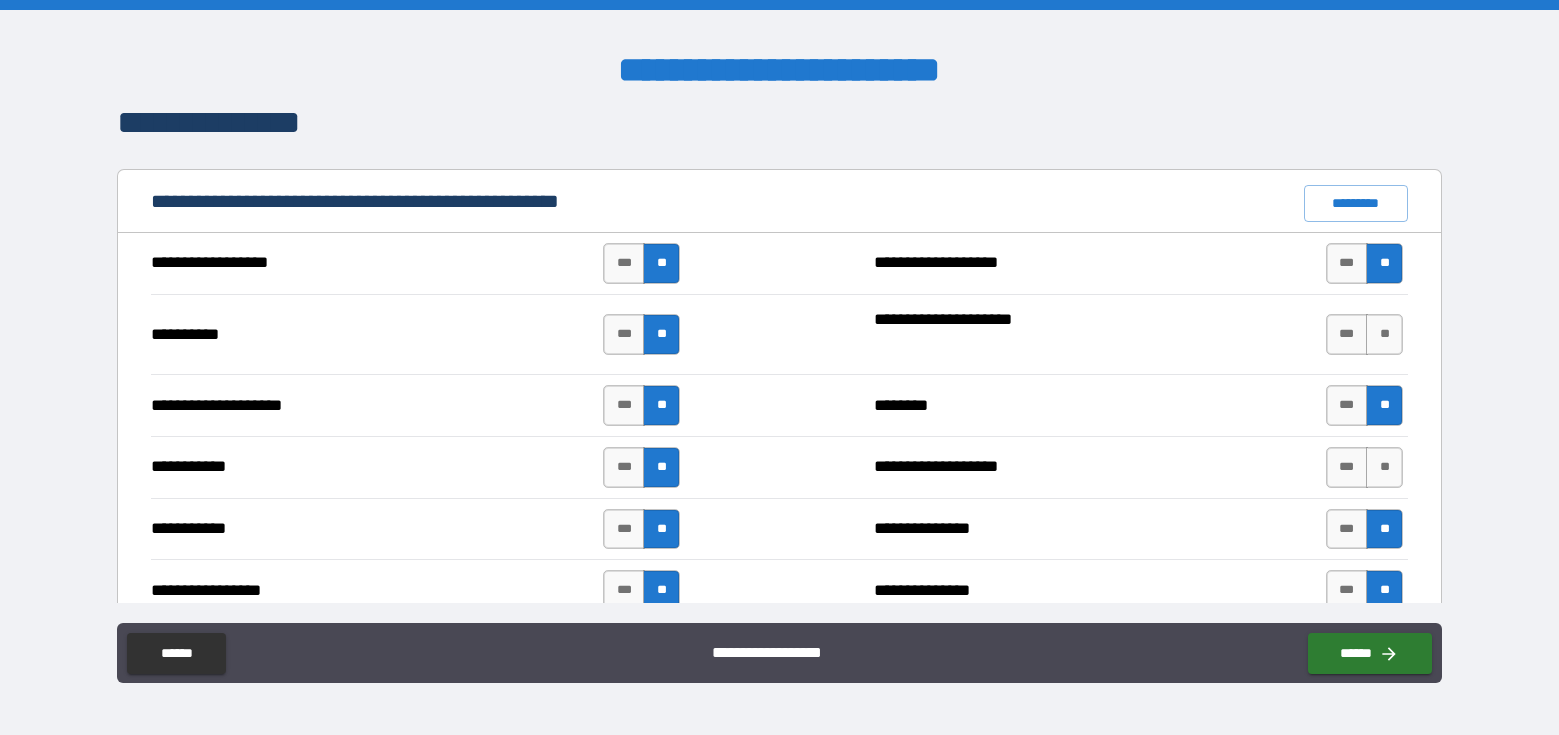 click on "**" at bounding box center [1384, 334] 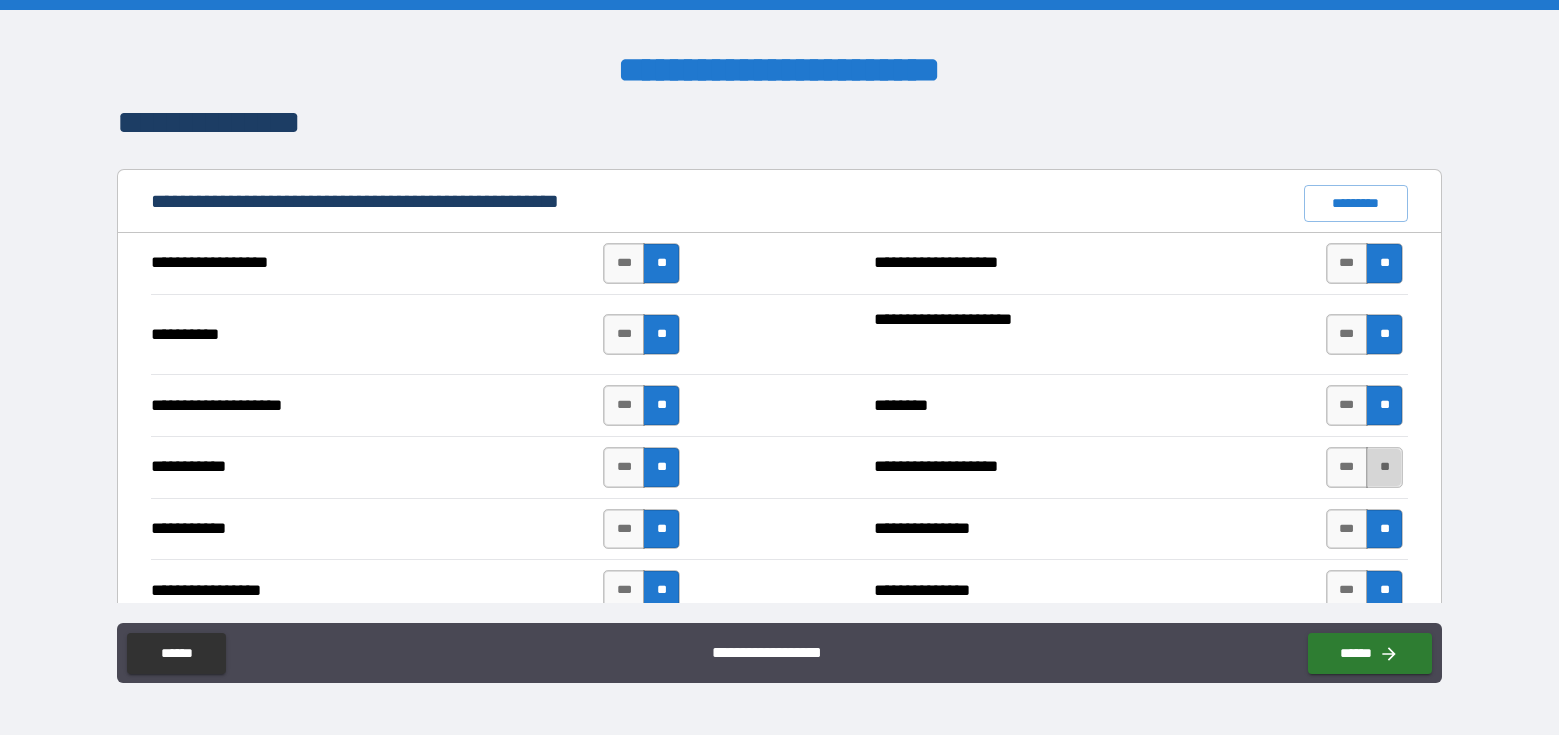 click on "**" at bounding box center [1384, 467] 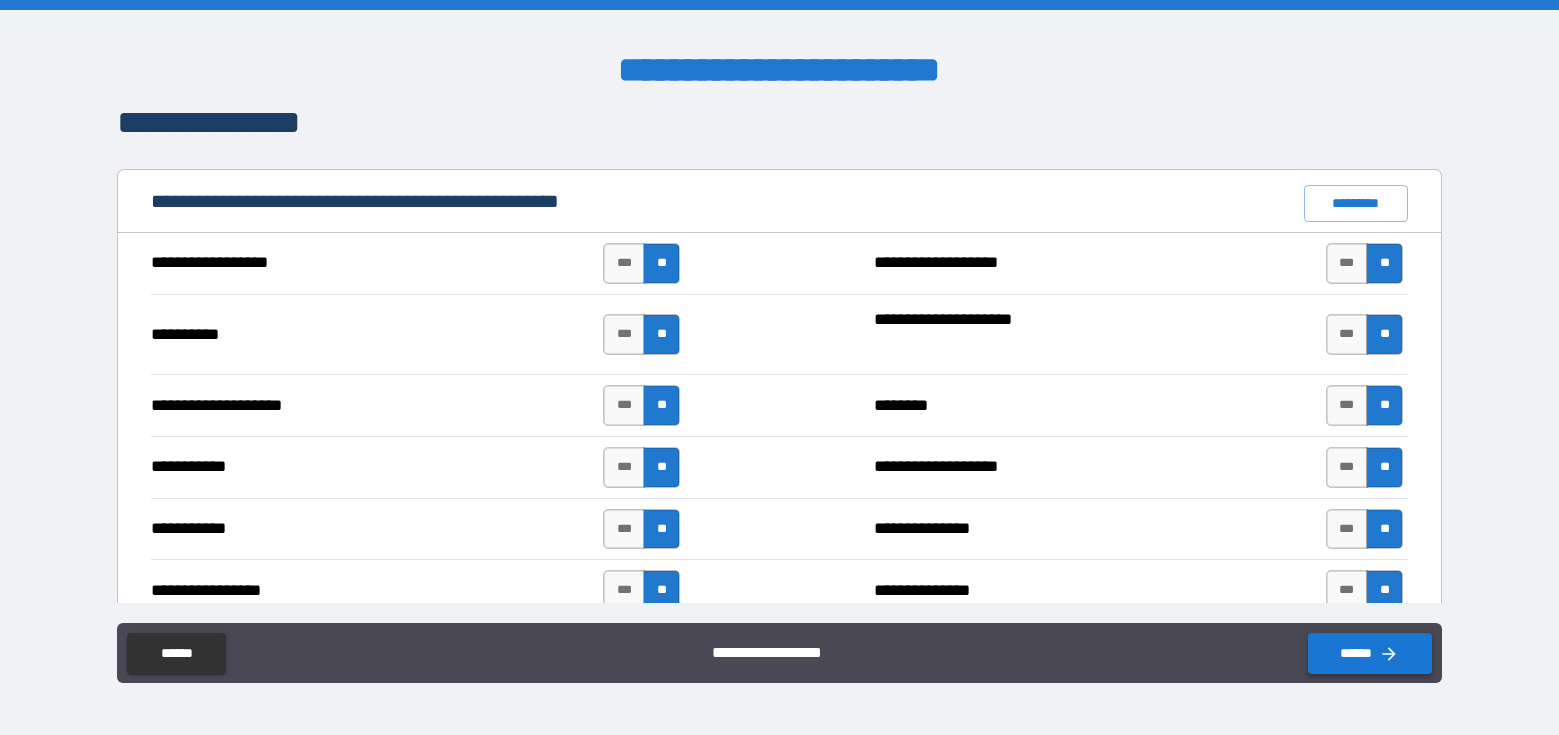 click on "******" at bounding box center (1370, 653) 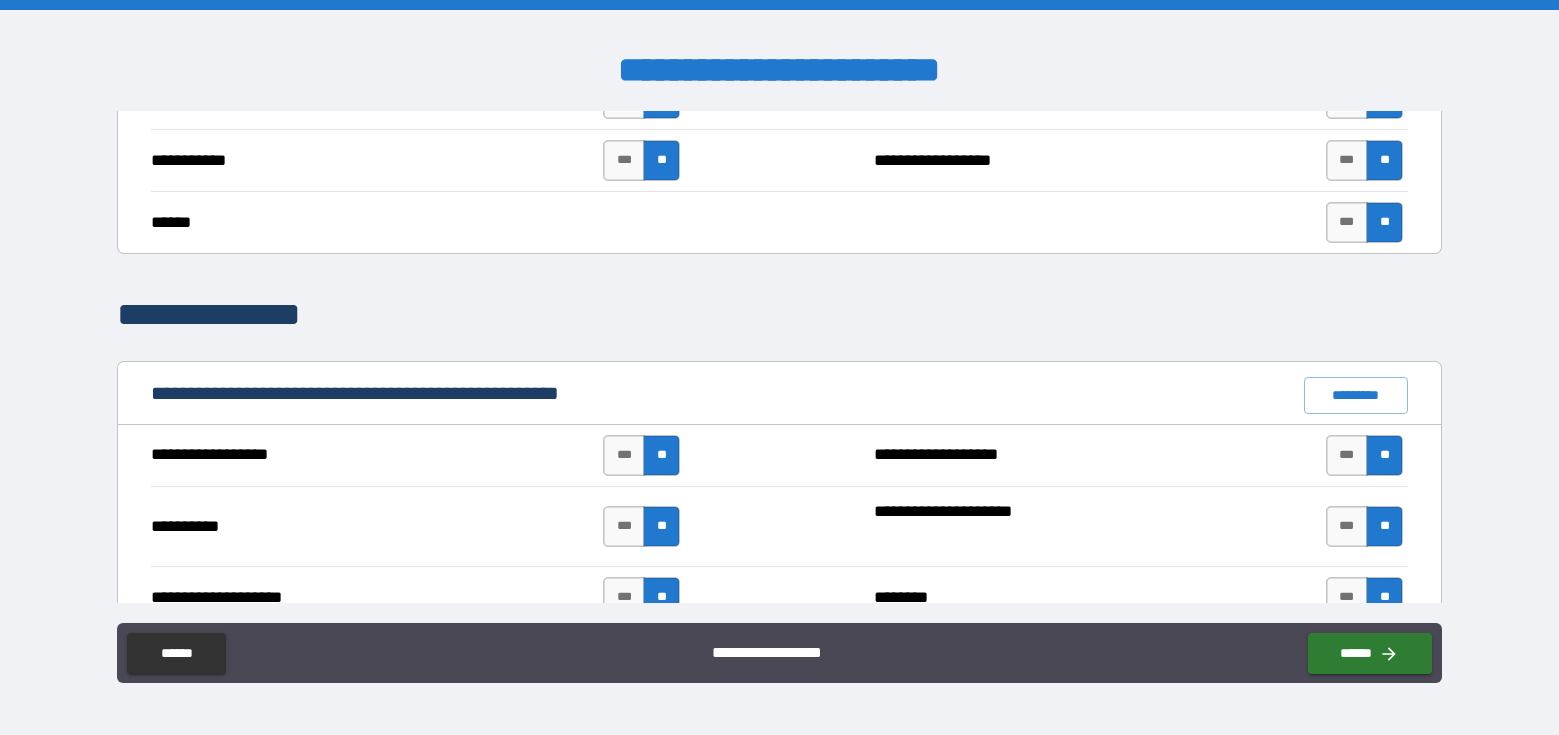 scroll, scrollTop: 1844, scrollLeft: 0, axis: vertical 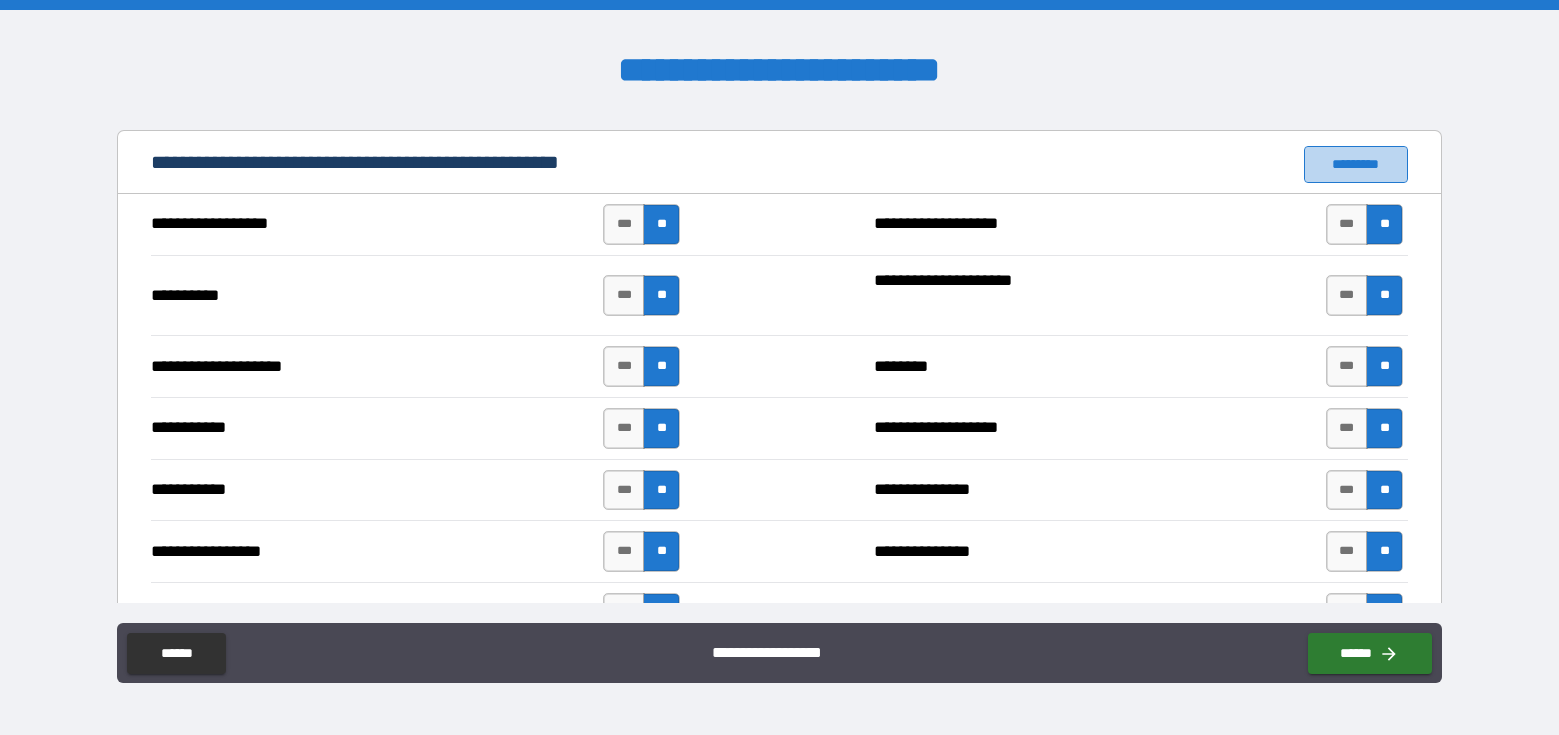 click on "*********" at bounding box center (1356, 164) 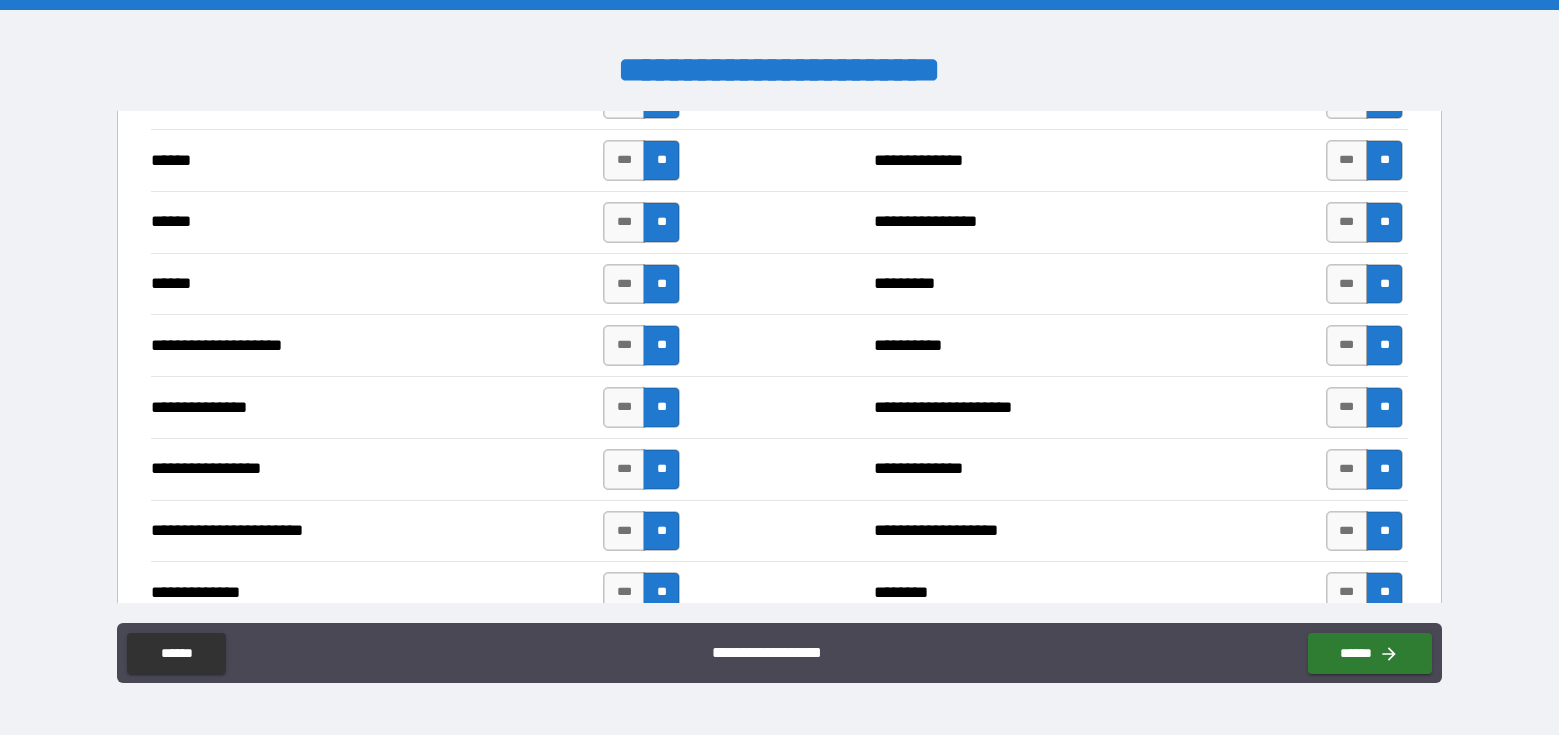 scroll, scrollTop: 2301, scrollLeft: 0, axis: vertical 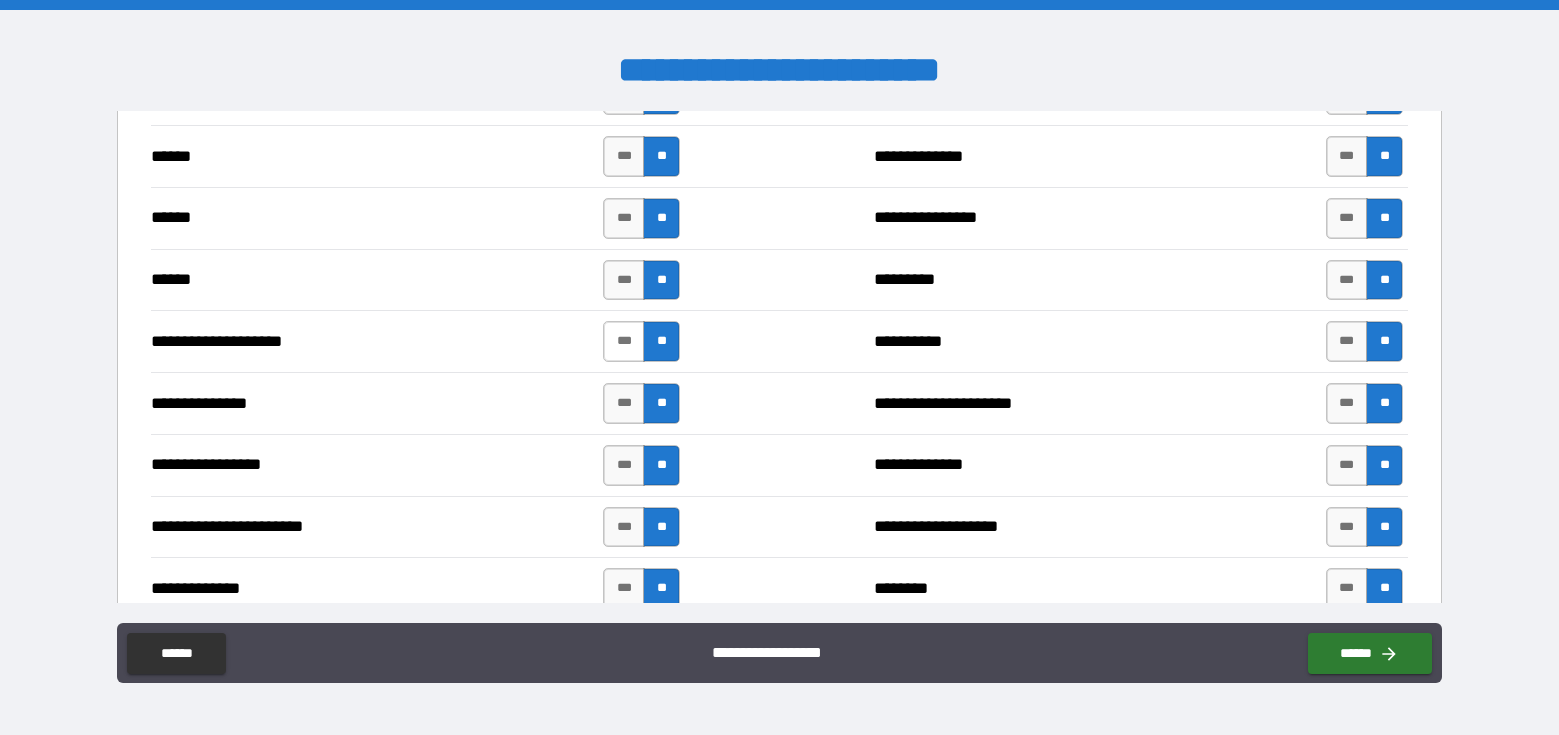 click on "***" at bounding box center (624, 341) 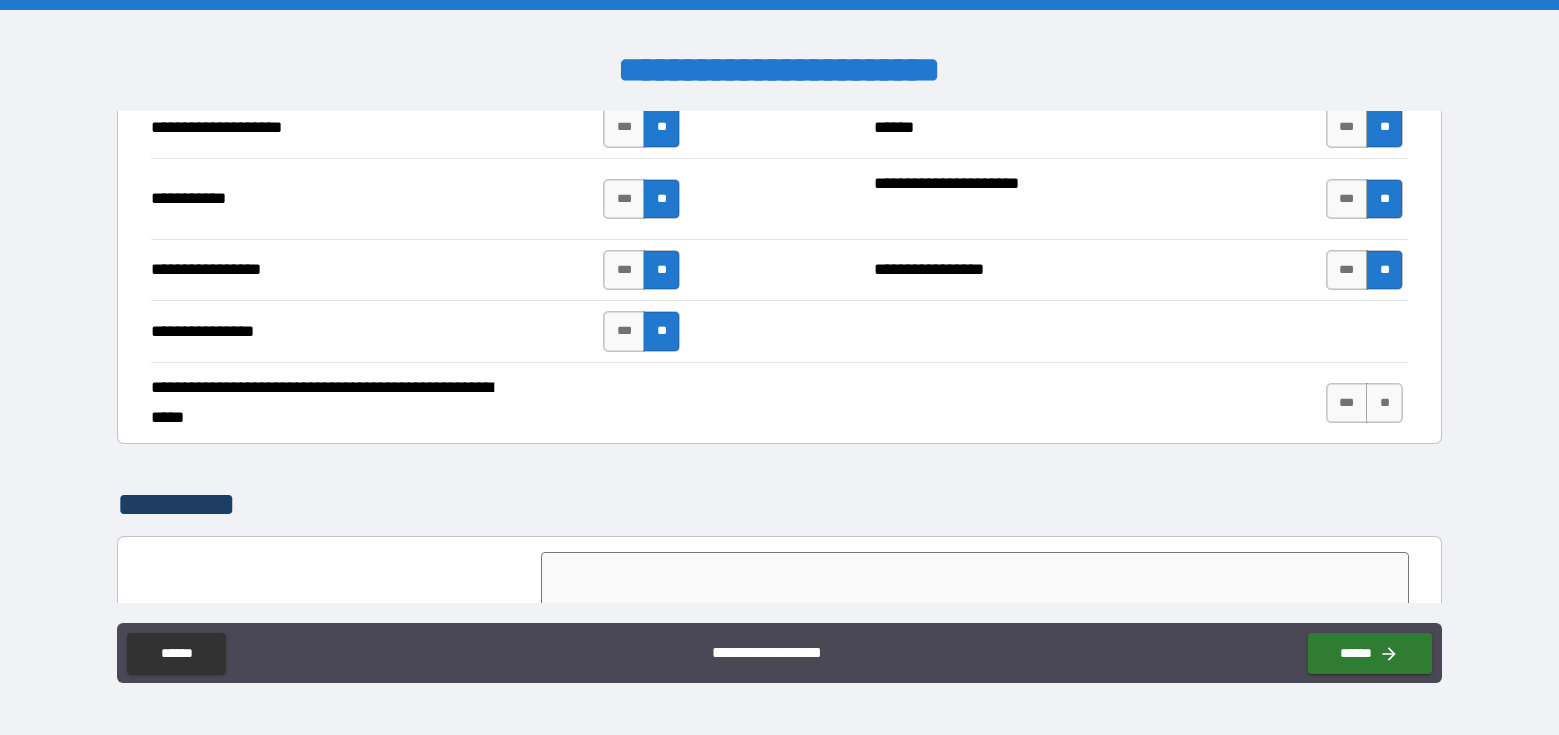 scroll, scrollTop: 4239, scrollLeft: 0, axis: vertical 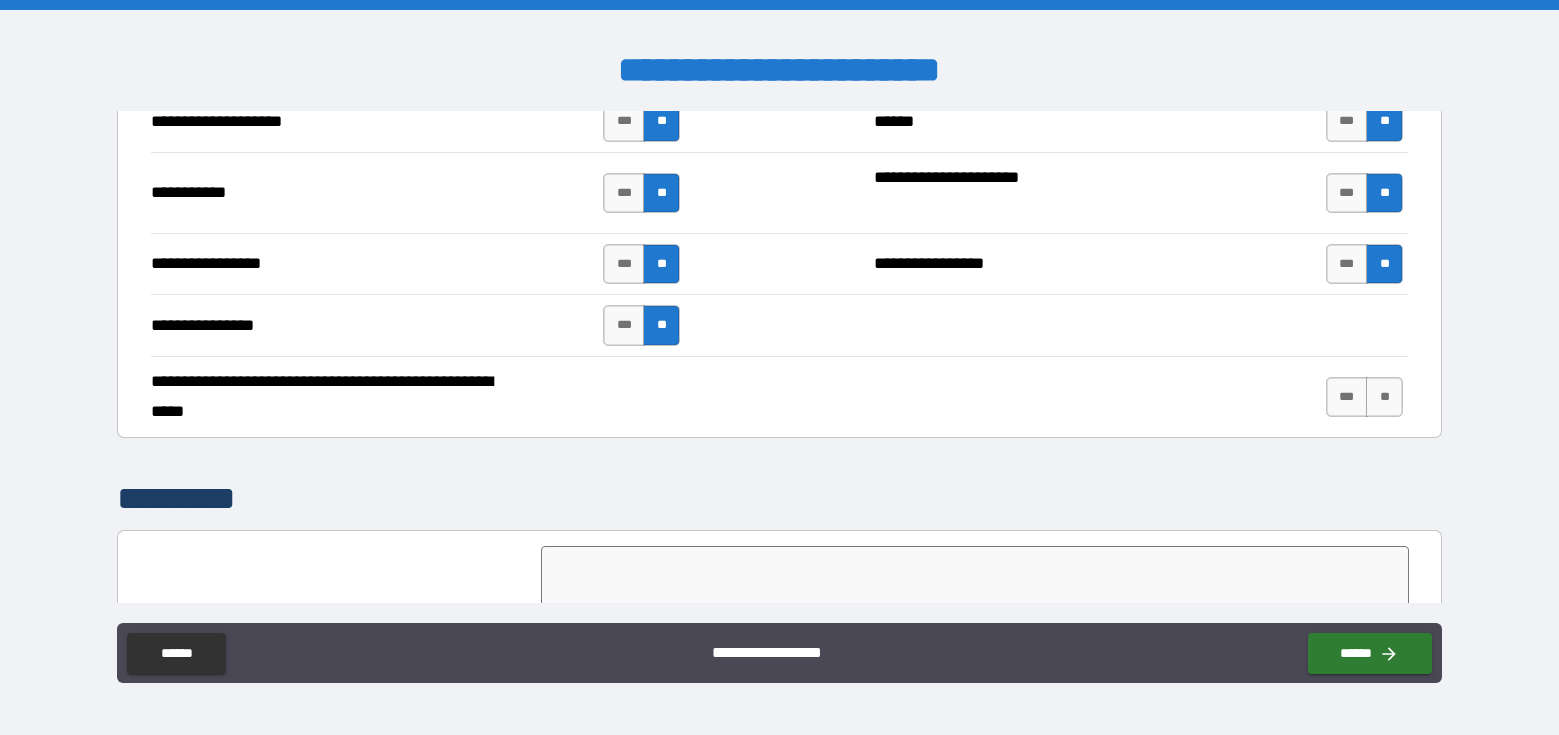 drag, startPoint x: 1373, startPoint y: 405, endPoint x: 1319, endPoint y: 434, distance: 61.294373 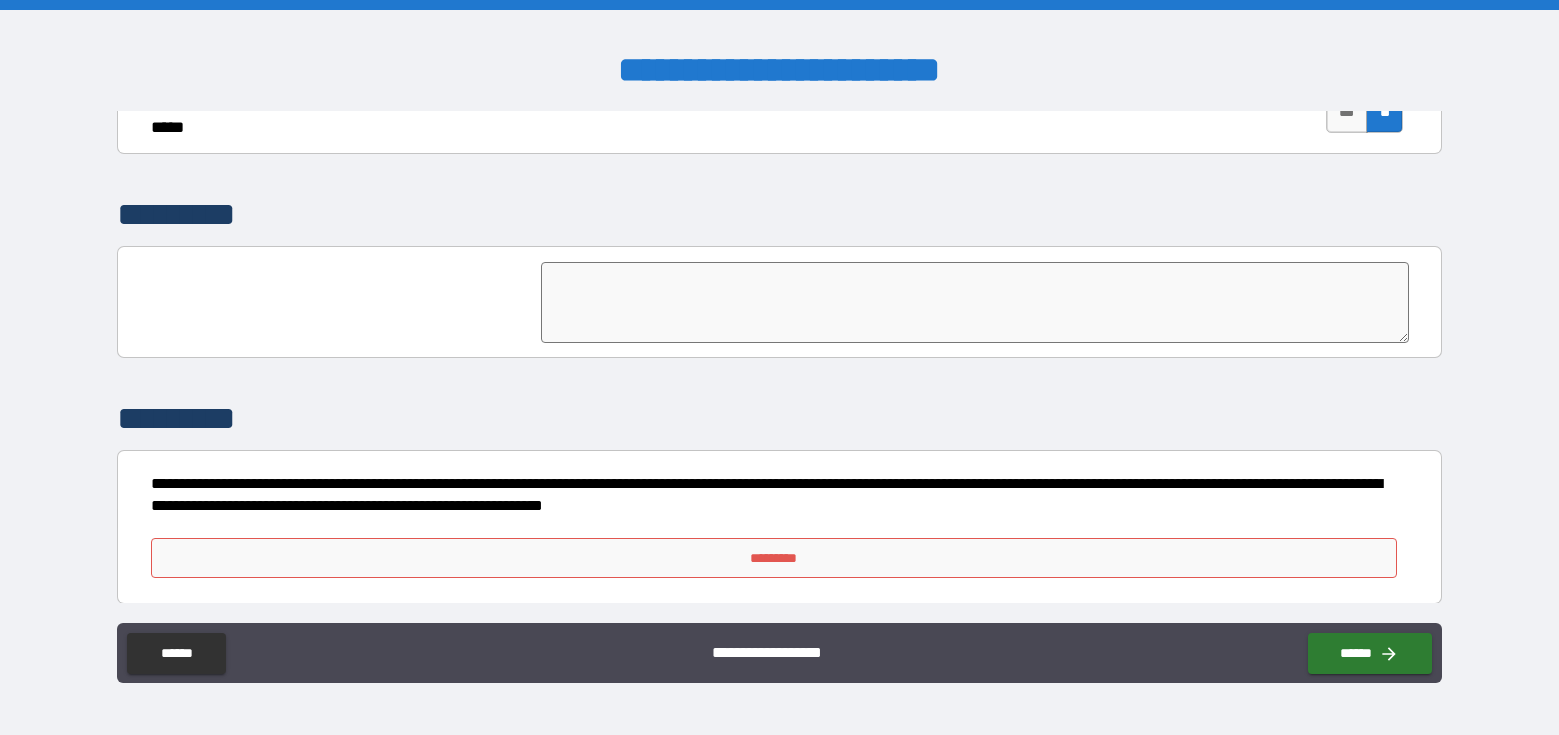 scroll, scrollTop: 4529, scrollLeft: 0, axis: vertical 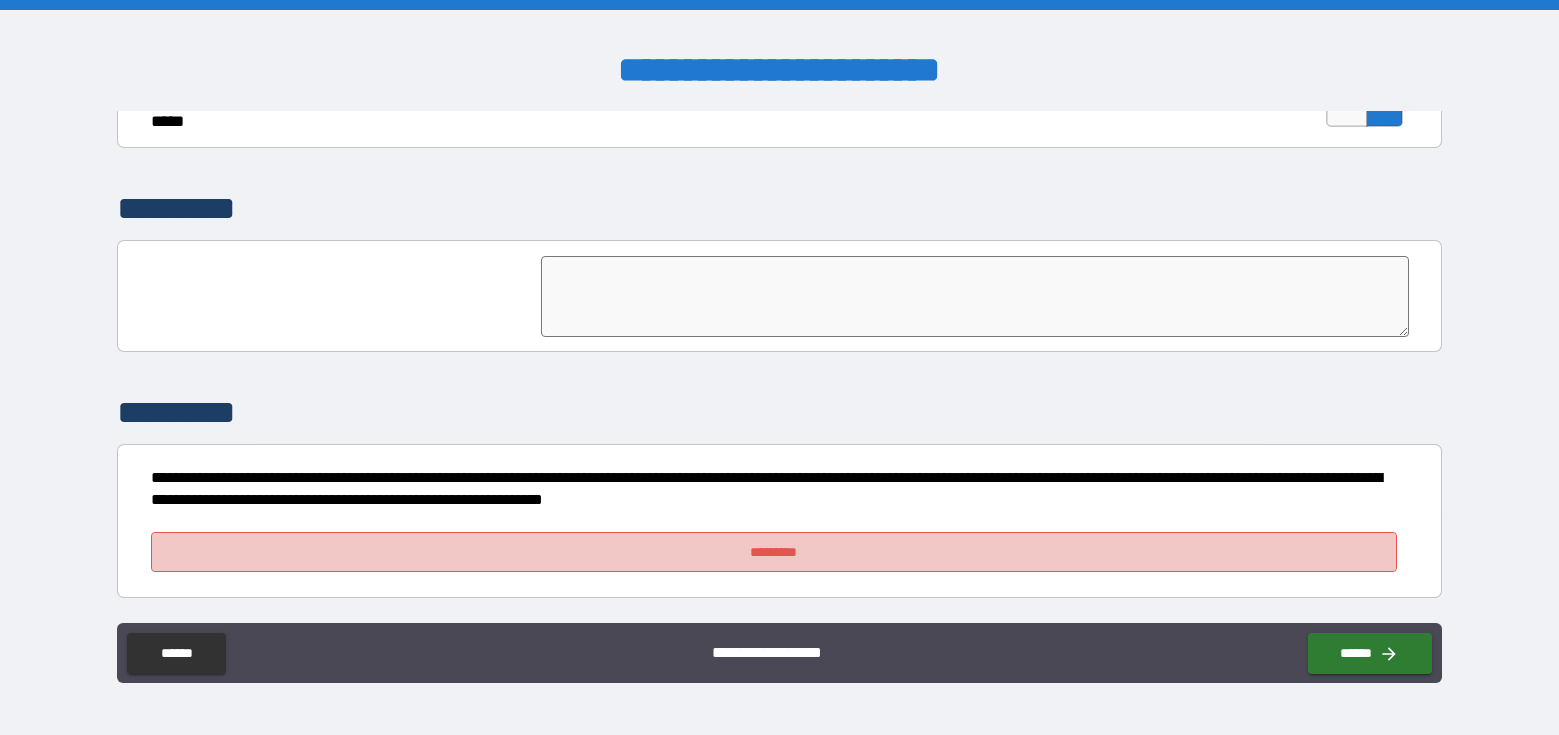 click on "*********" at bounding box center [774, 552] 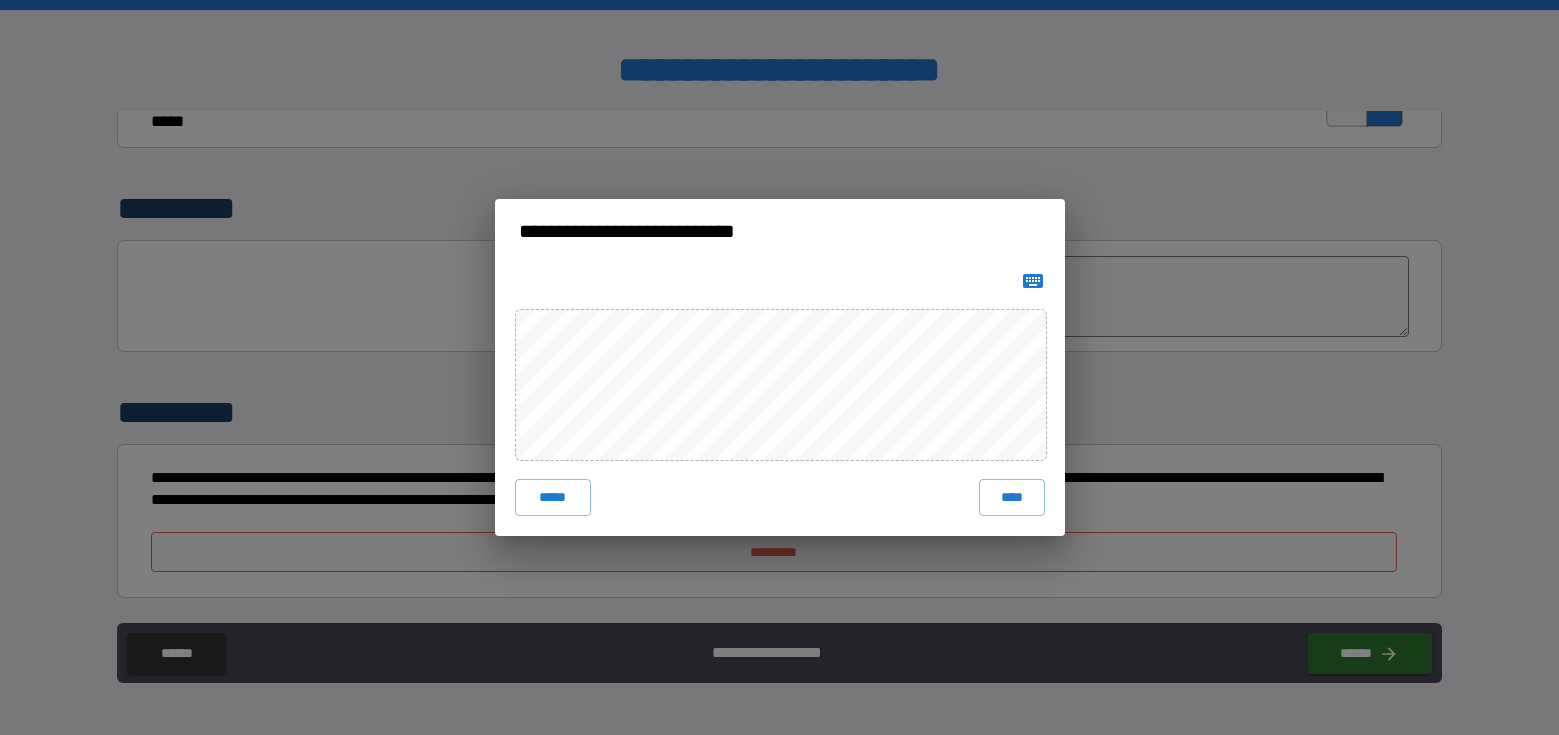 click on "****" at bounding box center [1012, 497] 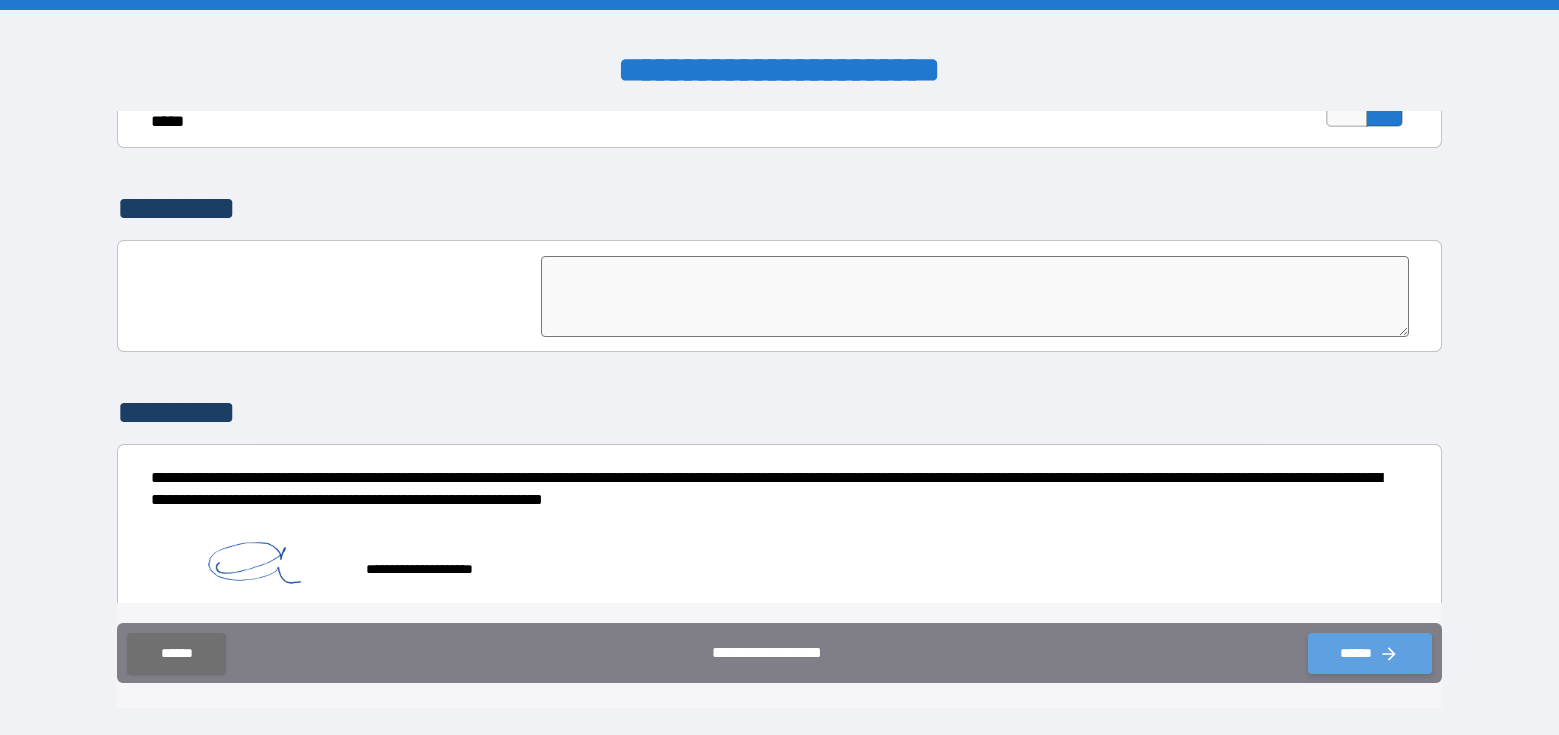 click on "******" at bounding box center (1370, 653) 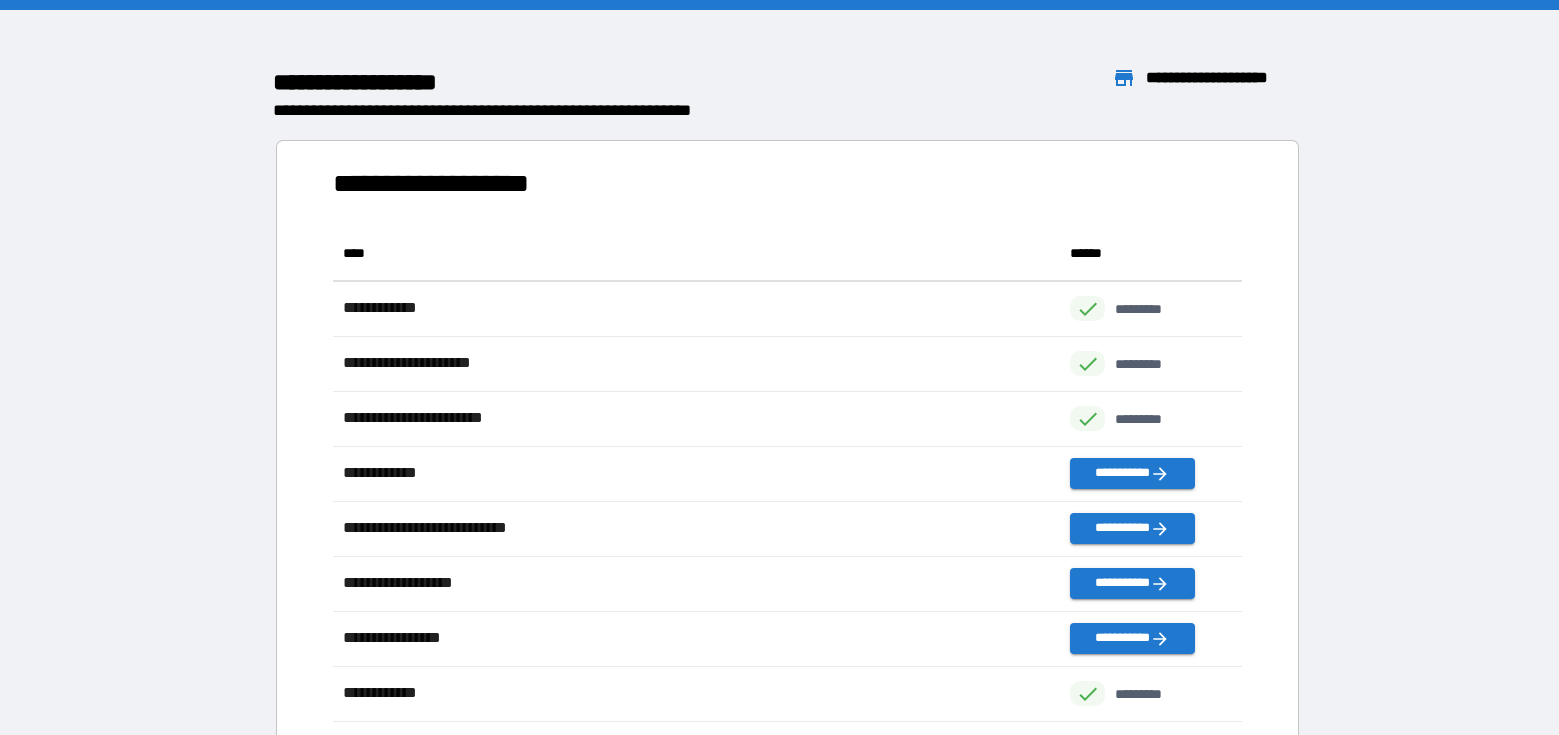scroll, scrollTop: 1, scrollLeft: 1, axis: both 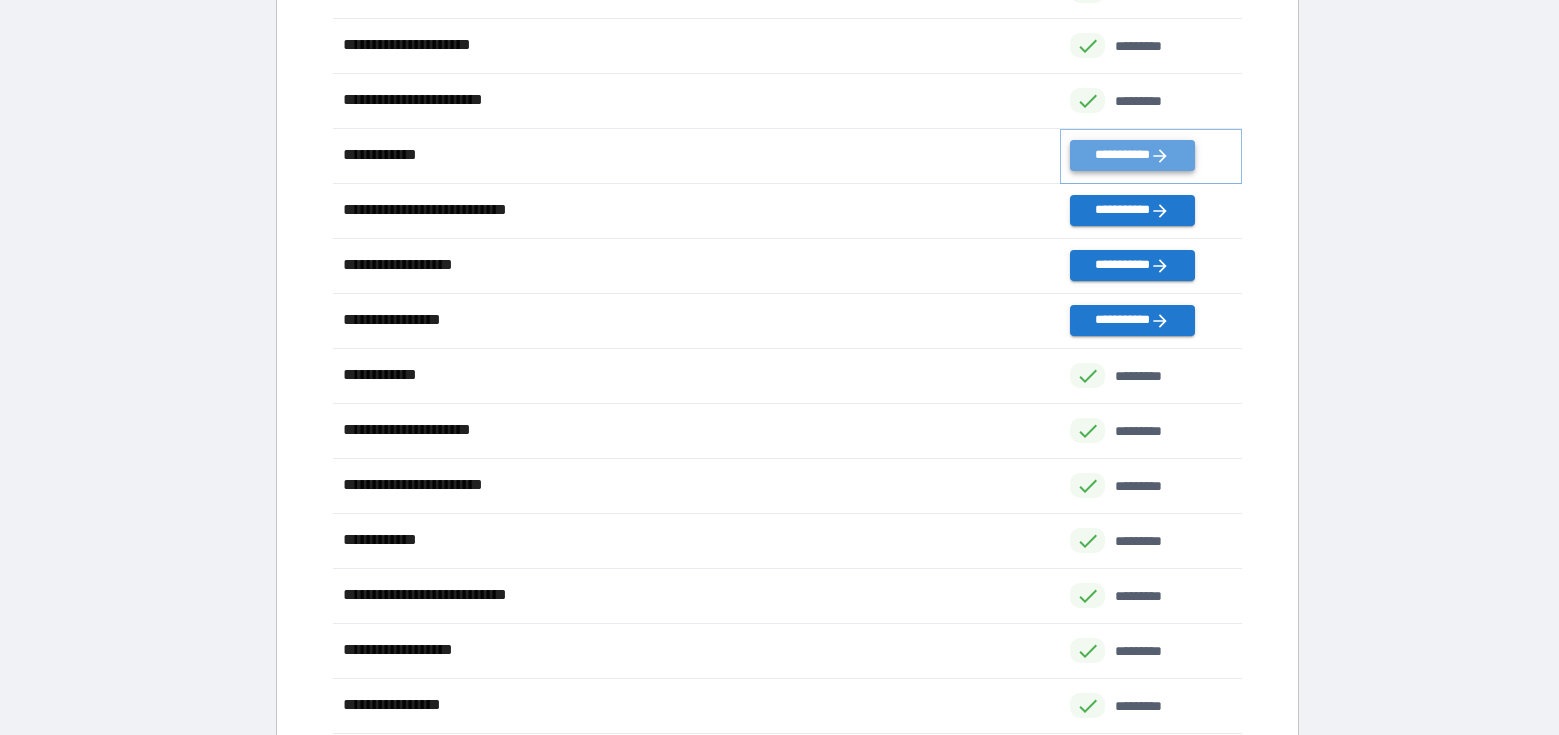click on "**********" at bounding box center (1132, 155) 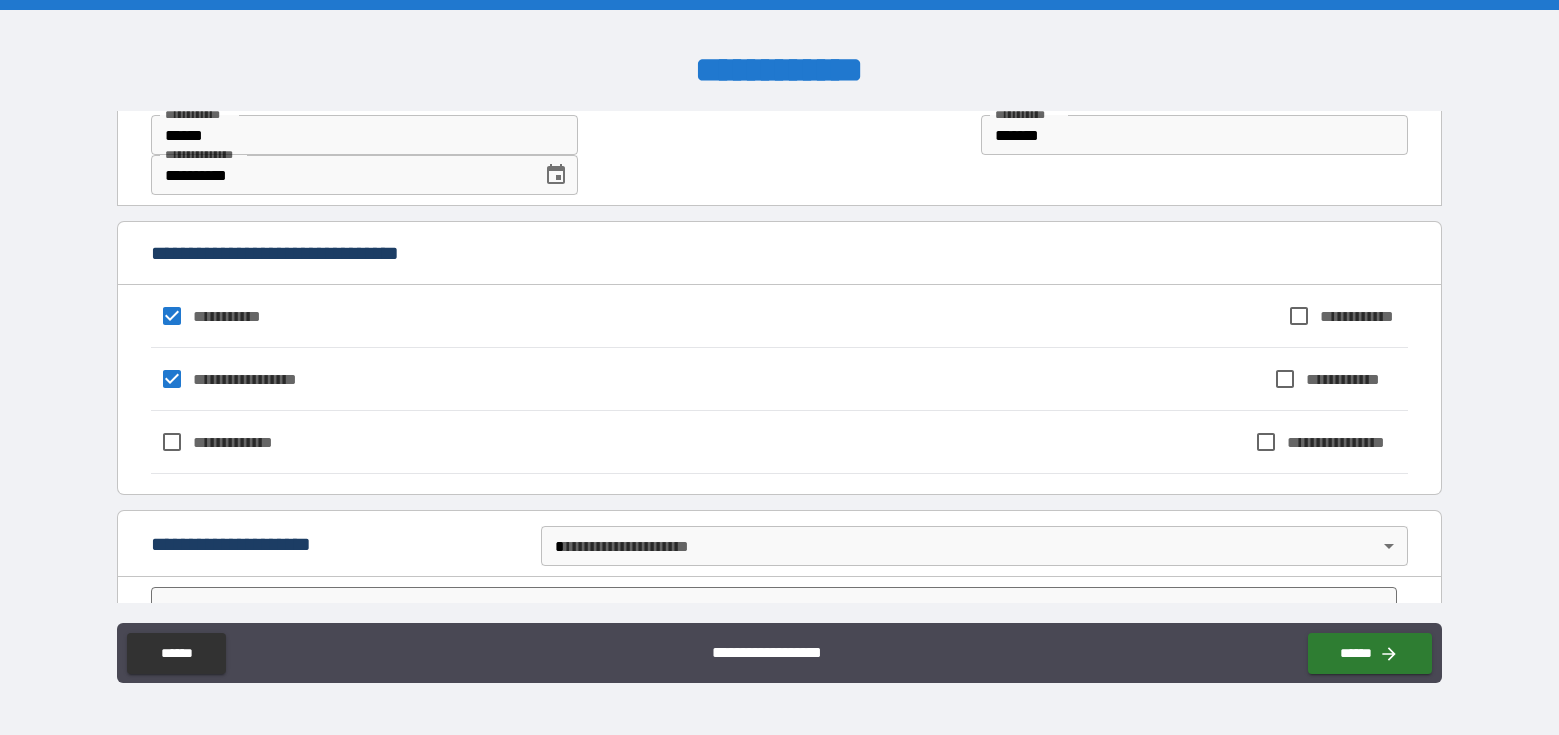 scroll, scrollTop: 62, scrollLeft: 0, axis: vertical 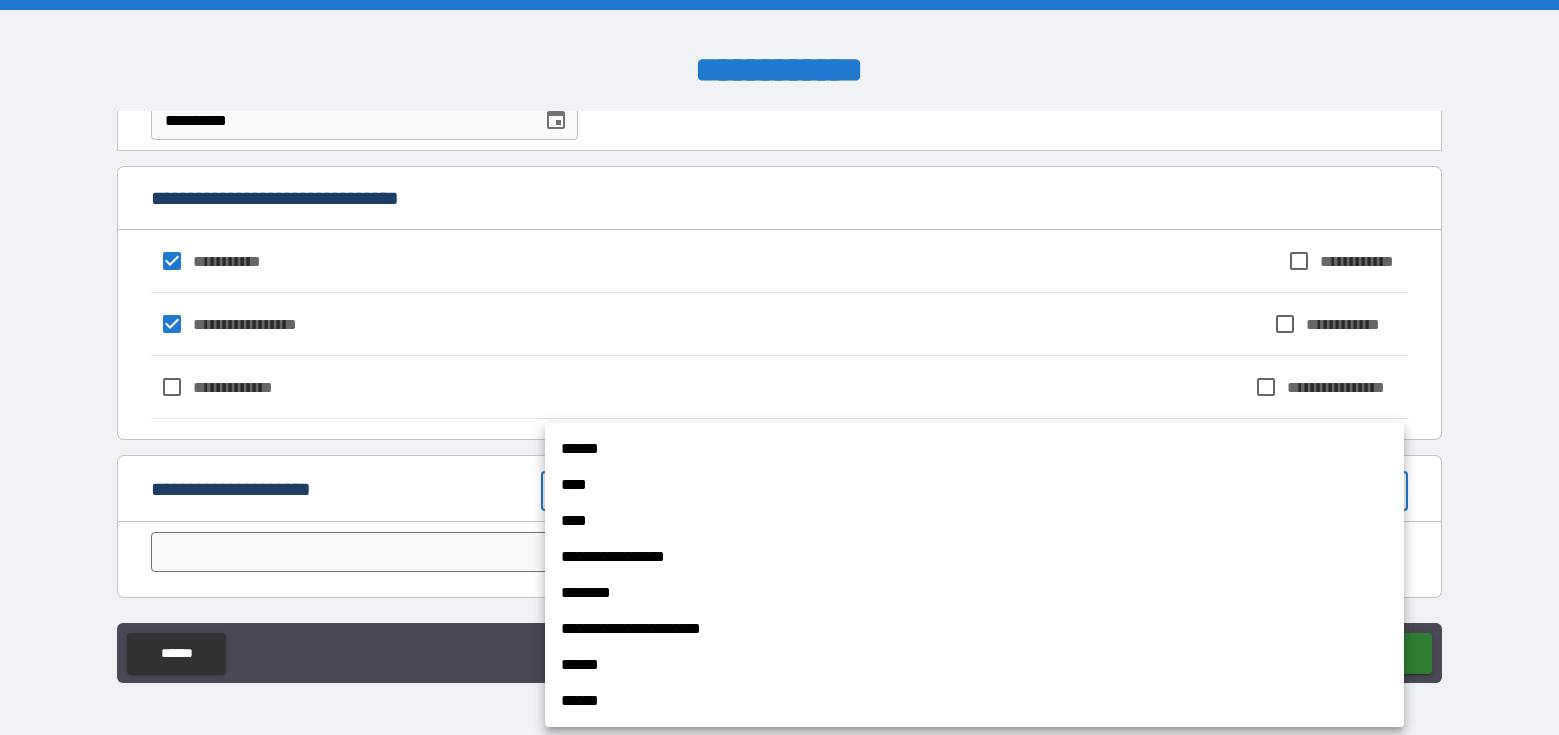 click on "[FIRST] [LAST] [STREET_NAME] [CITY] [STATE] [ZIP_CODE] [COUNTRY] [PHONE] [EMAIL] [DOB] [SSN] [LICENSE_NUMBER] [CREDIT_CARD_NUMBER]" at bounding box center (779, 367) 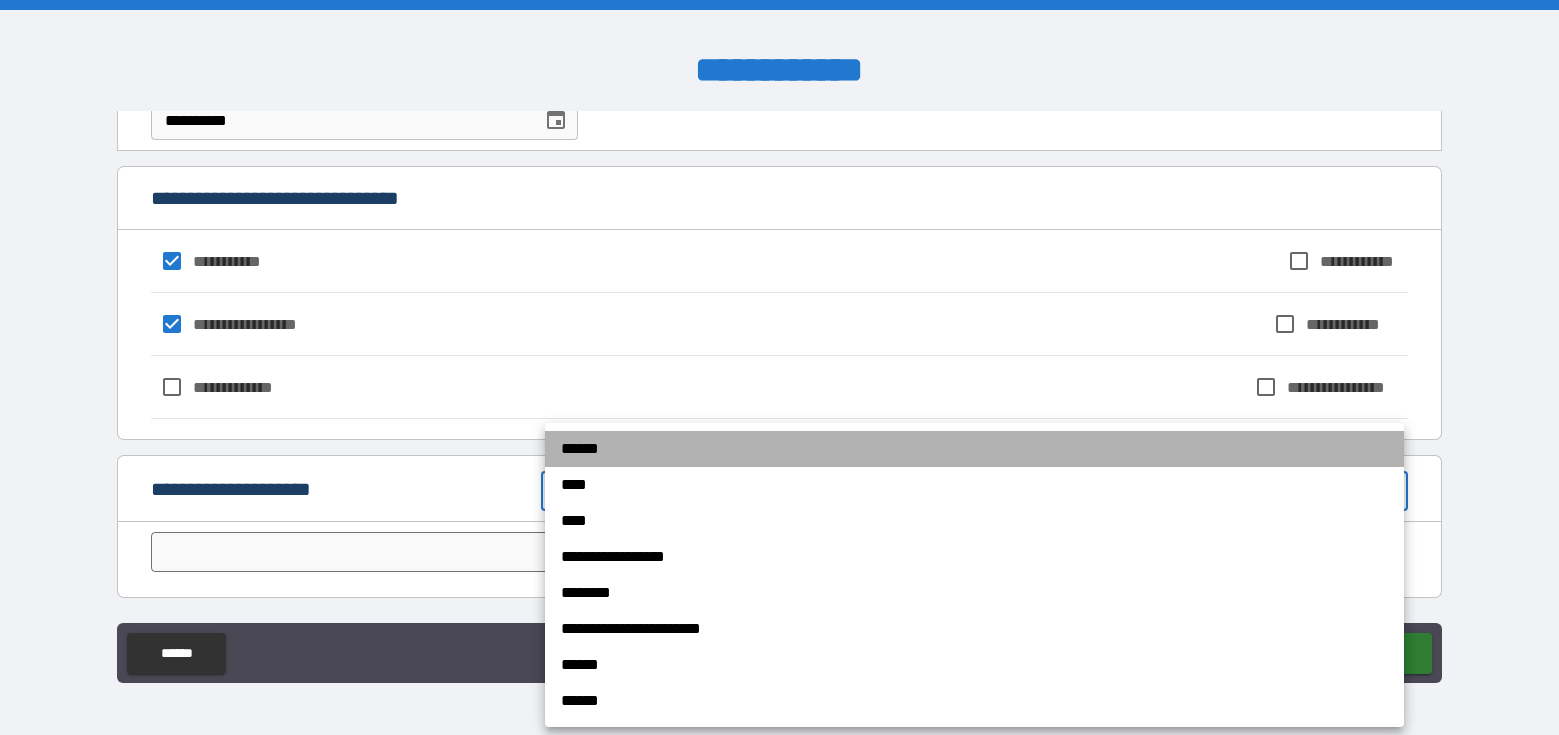 drag, startPoint x: 655, startPoint y: 453, endPoint x: 611, endPoint y: 531, distance: 89.55445 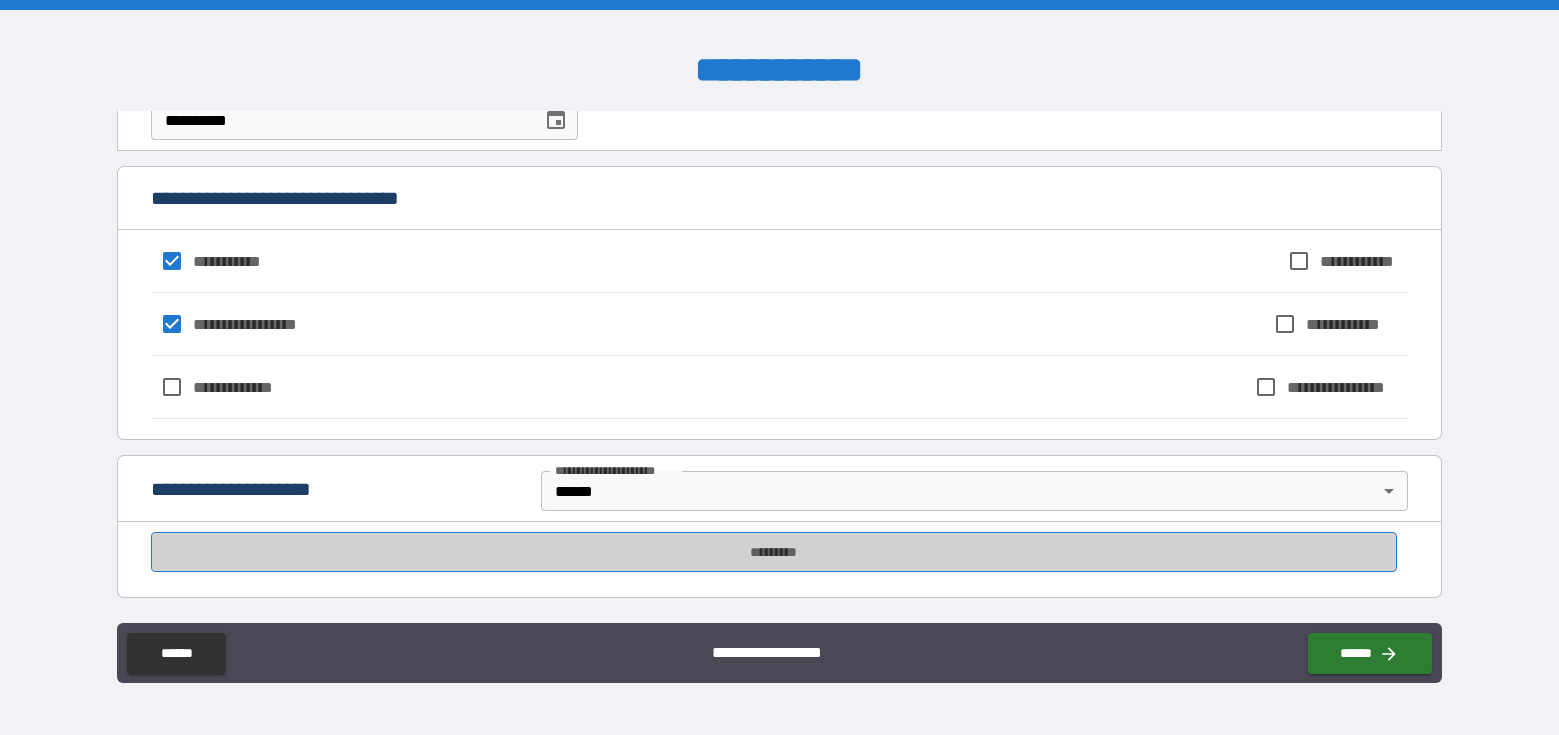 click on "*********" at bounding box center (774, 552) 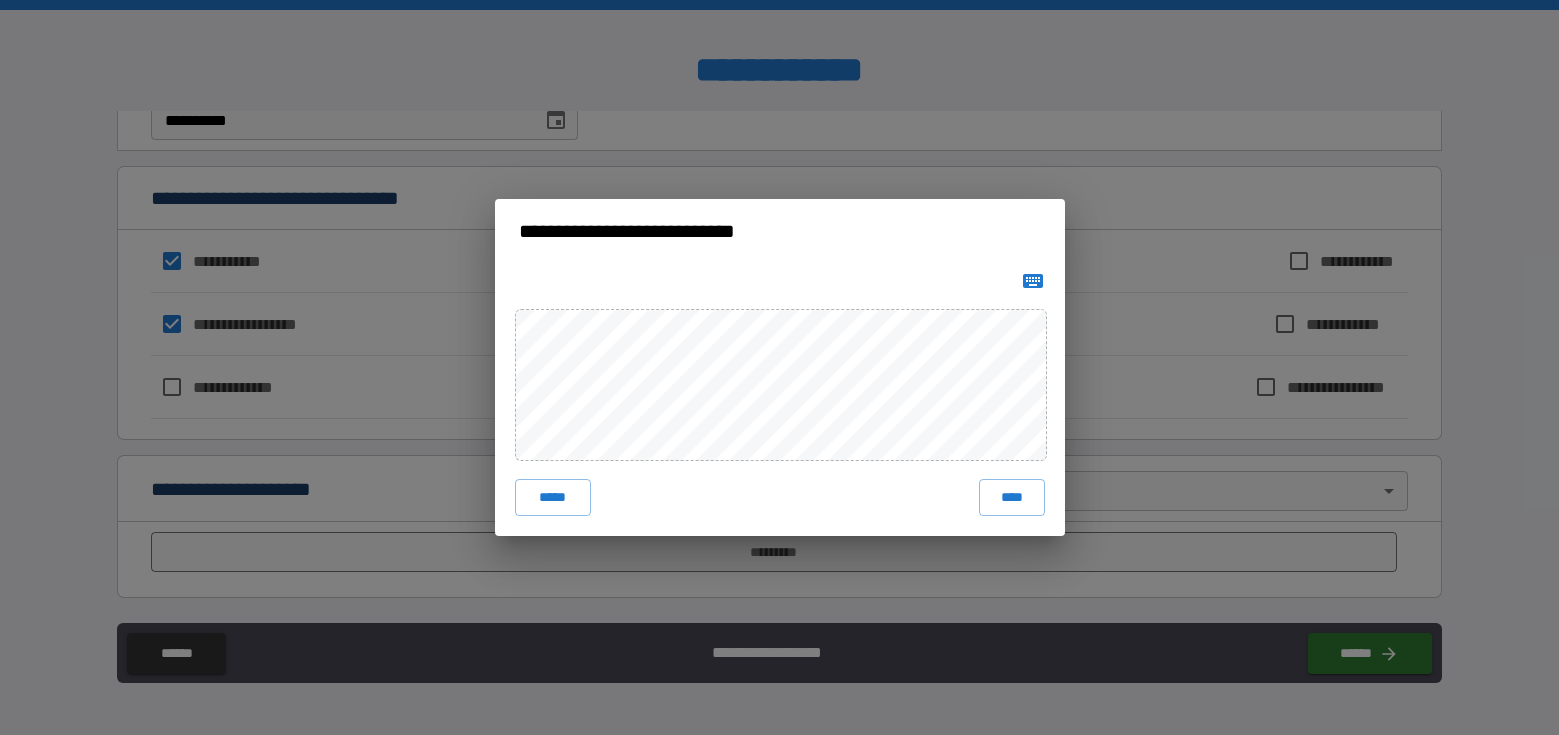 click on "****" at bounding box center [1012, 497] 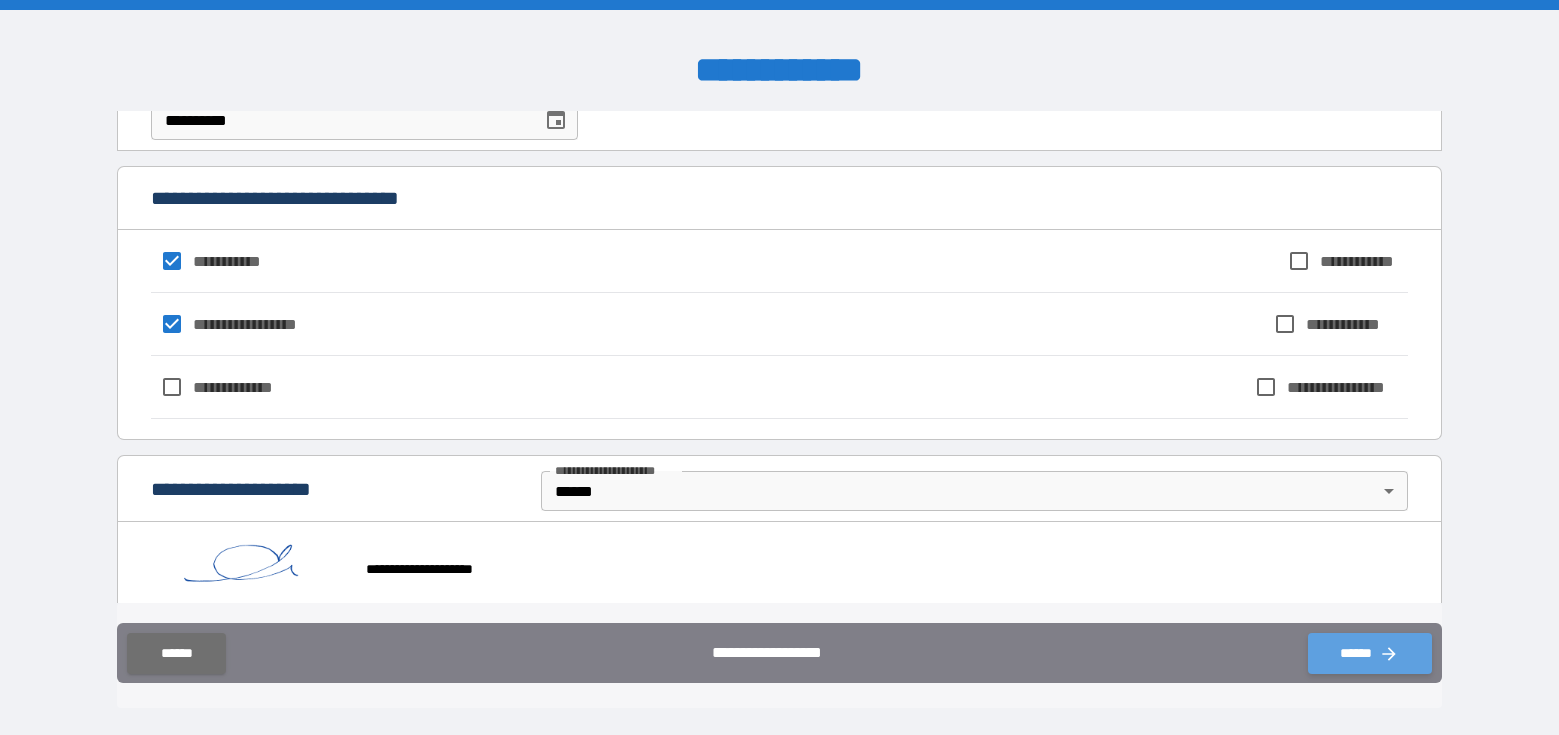 click on "******" at bounding box center [1370, 653] 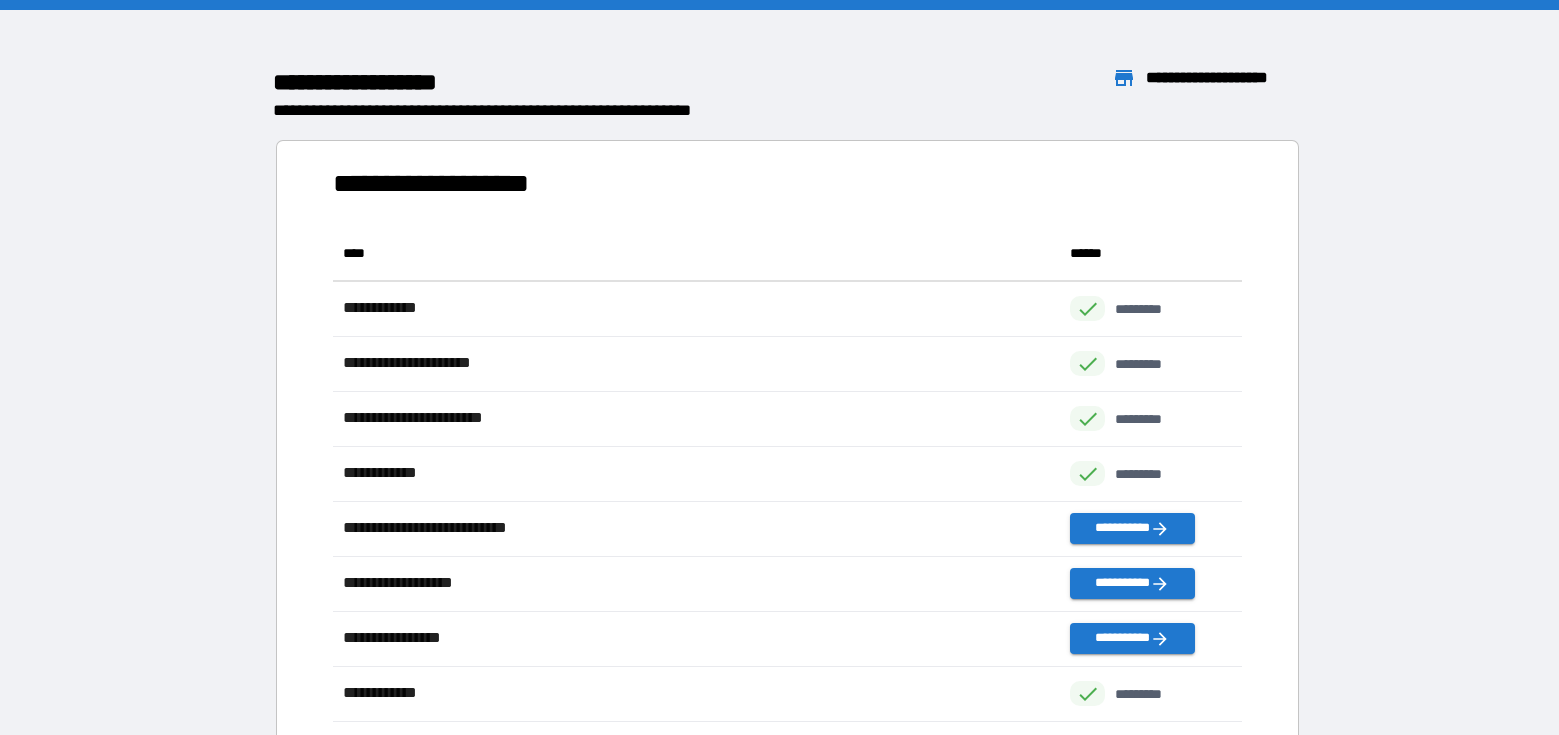 scroll, scrollTop: 1, scrollLeft: 1, axis: both 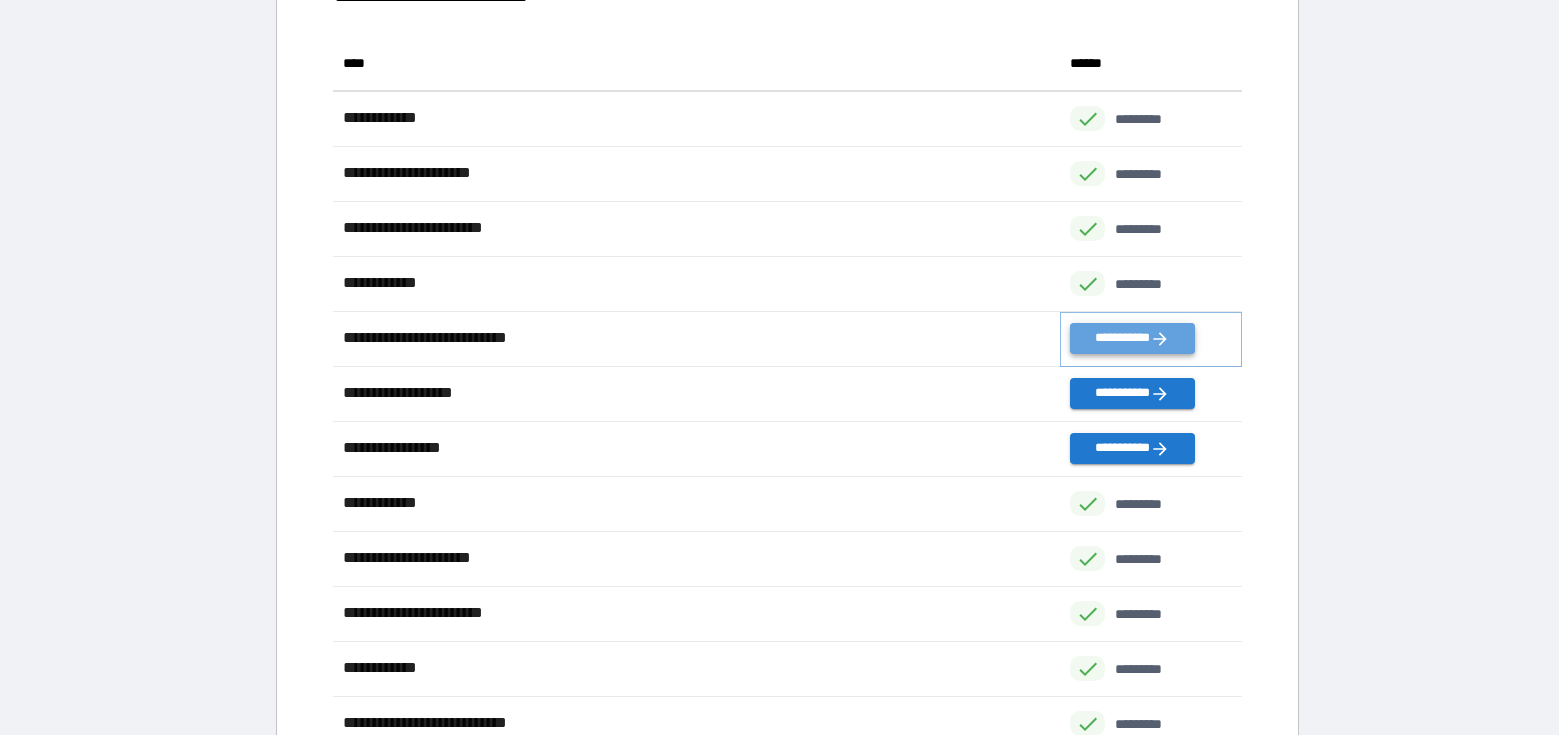 click on "**********" at bounding box center (1132, 338) 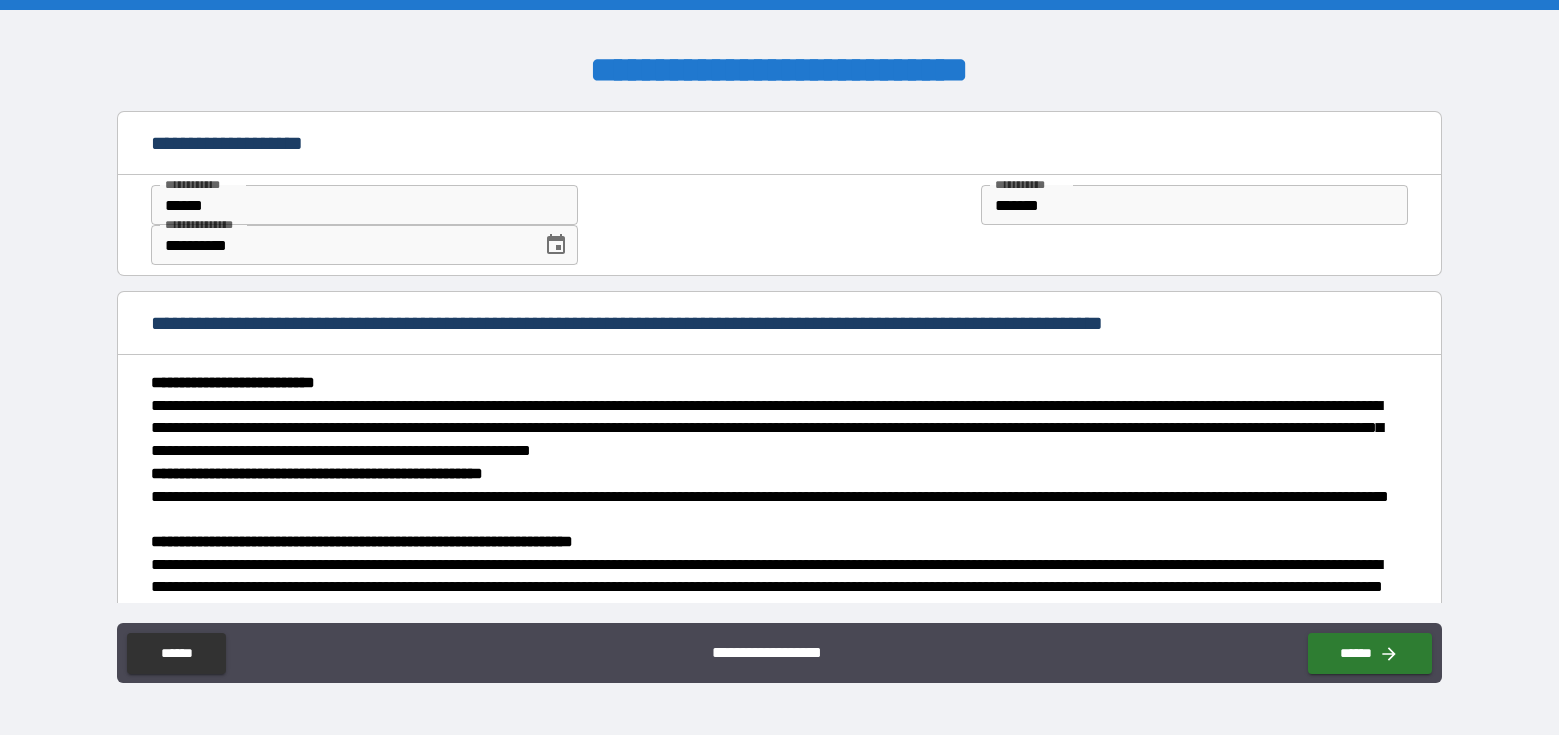 scroll, scrollTop: 304, scrollLeft: 0, axis: vertical 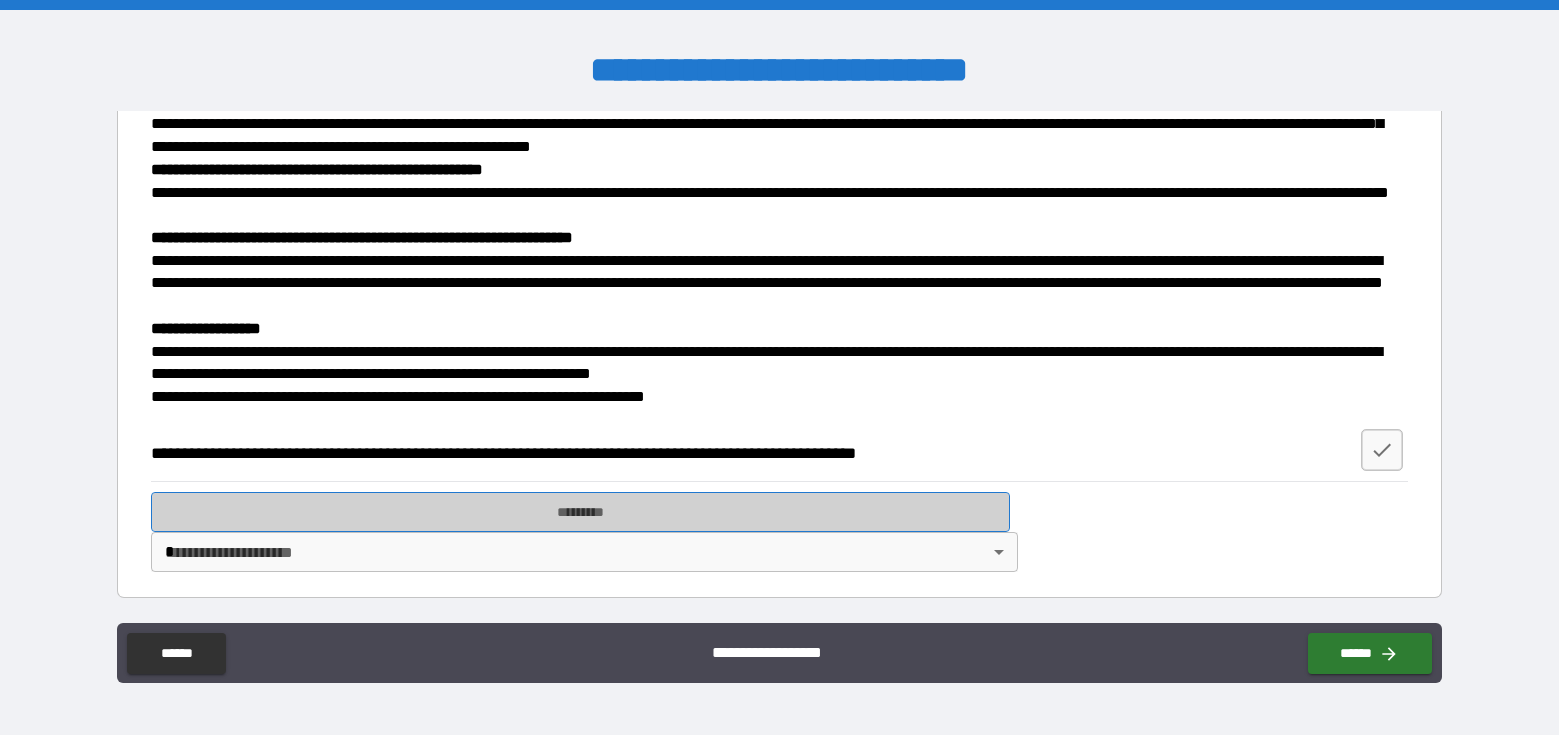 click on "*********" at bounding box center [580, 512] 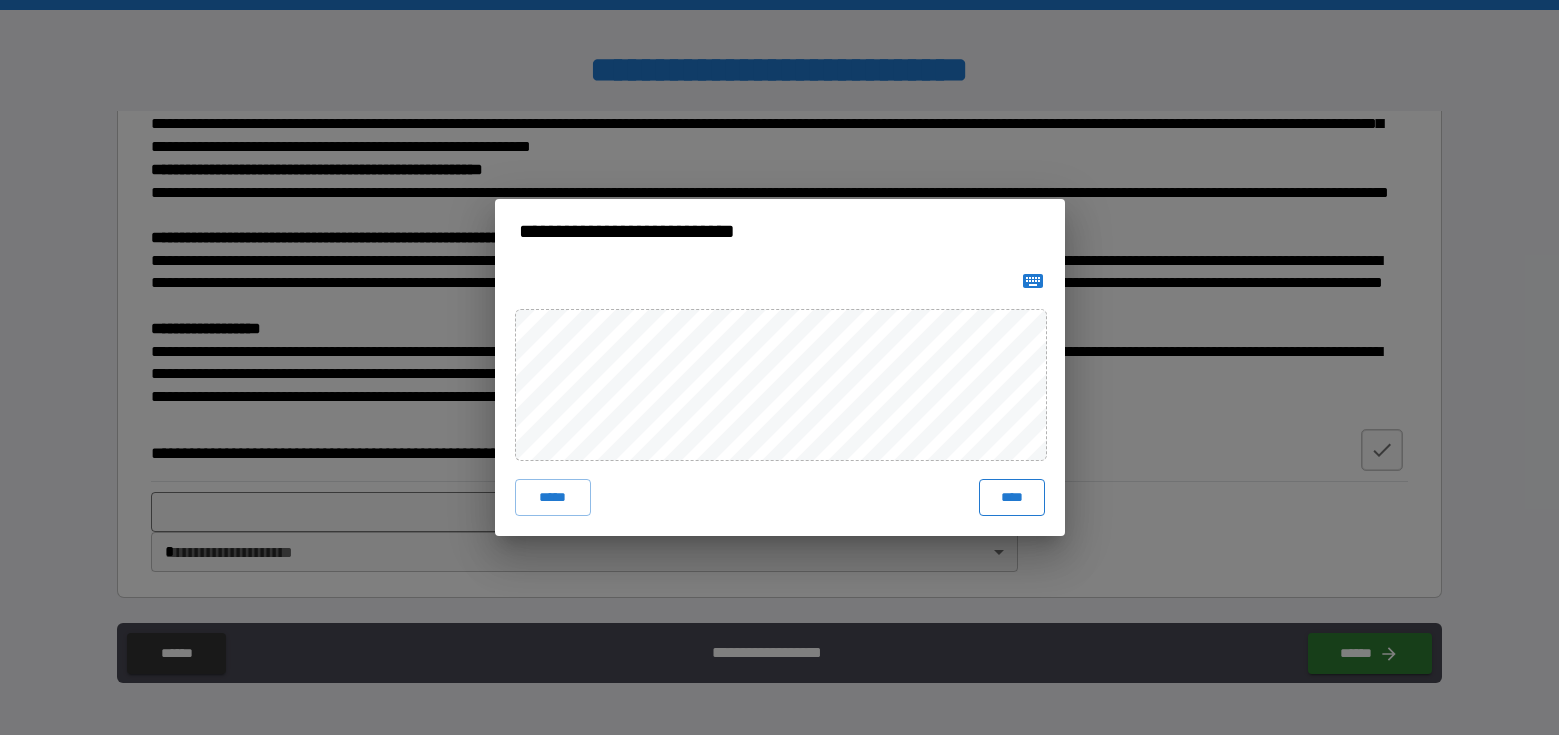 drag, startPoint x: 1014, startPoint y: 499, endPoint x: 1004, endPoint y: 502, distance: 10.440307 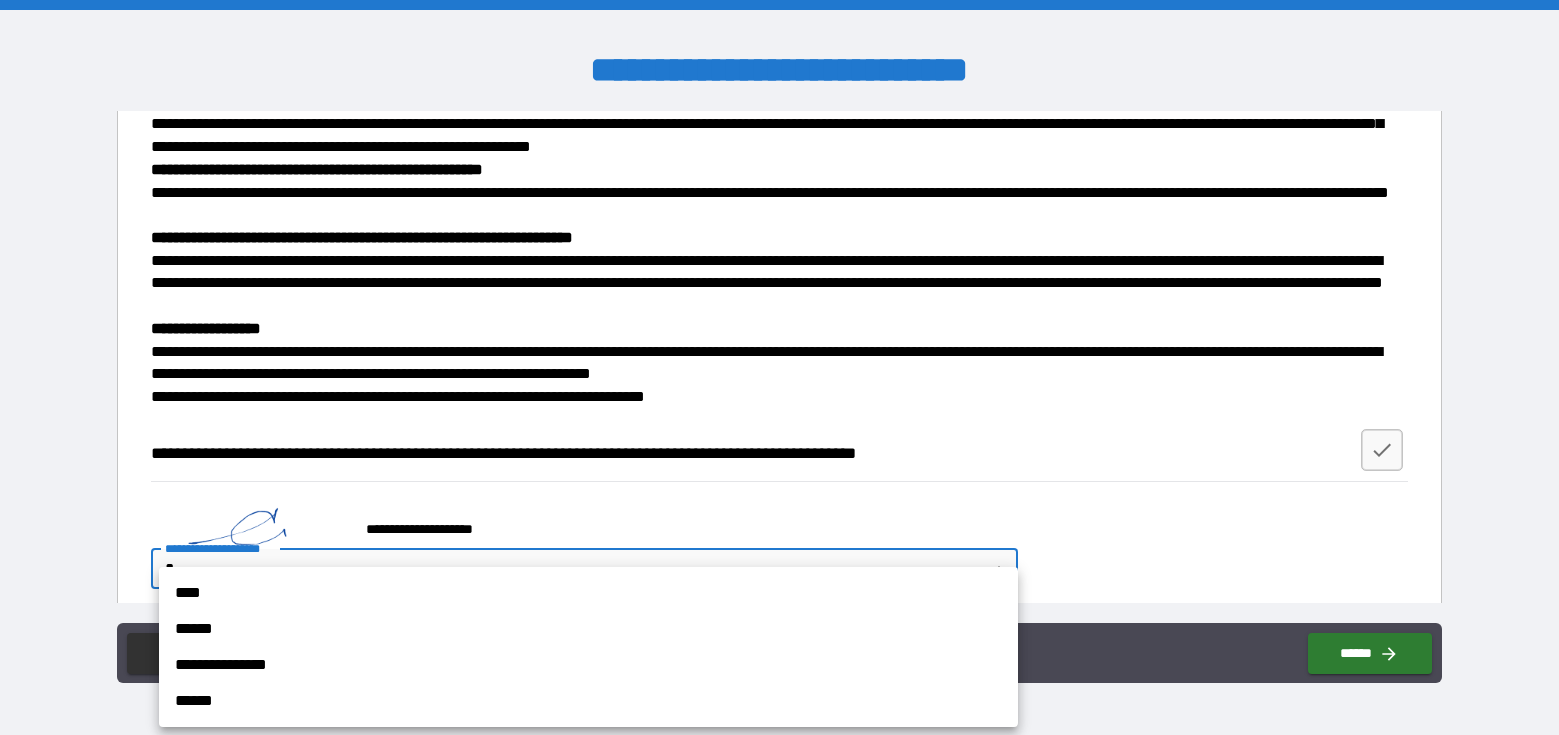click on "[FIRST] [LAST] [STREET_NAME] [CITY] [STATE] [ZIP_CODE] [COUNTRY] [PHONE] [EMAIL] [DOB] [SSN] [LICENSE_NUMBER] [CREDIT_CARD_NUMBER]" at bounding box center (779, 367) 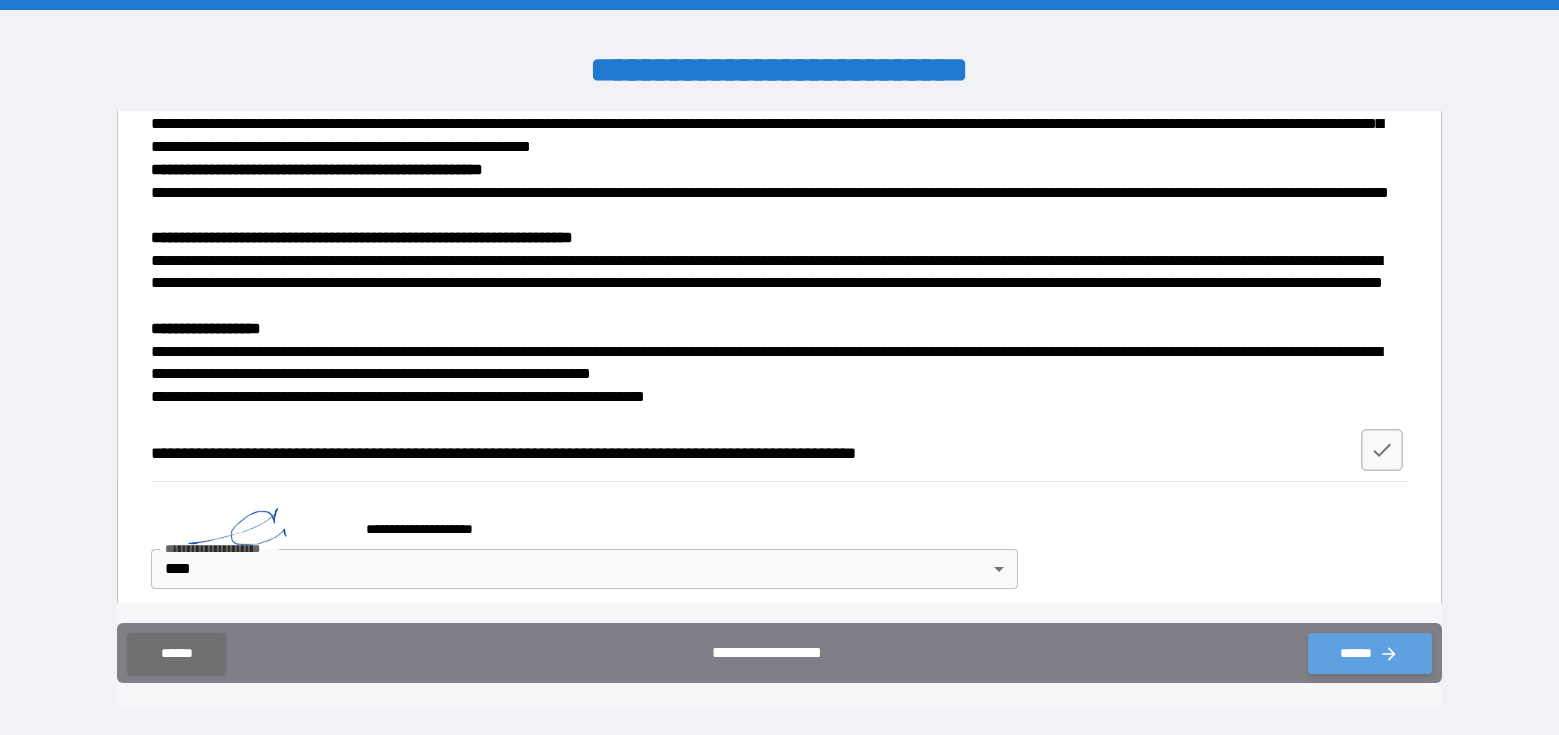 click on "******" at bounding box center (1370, 653) 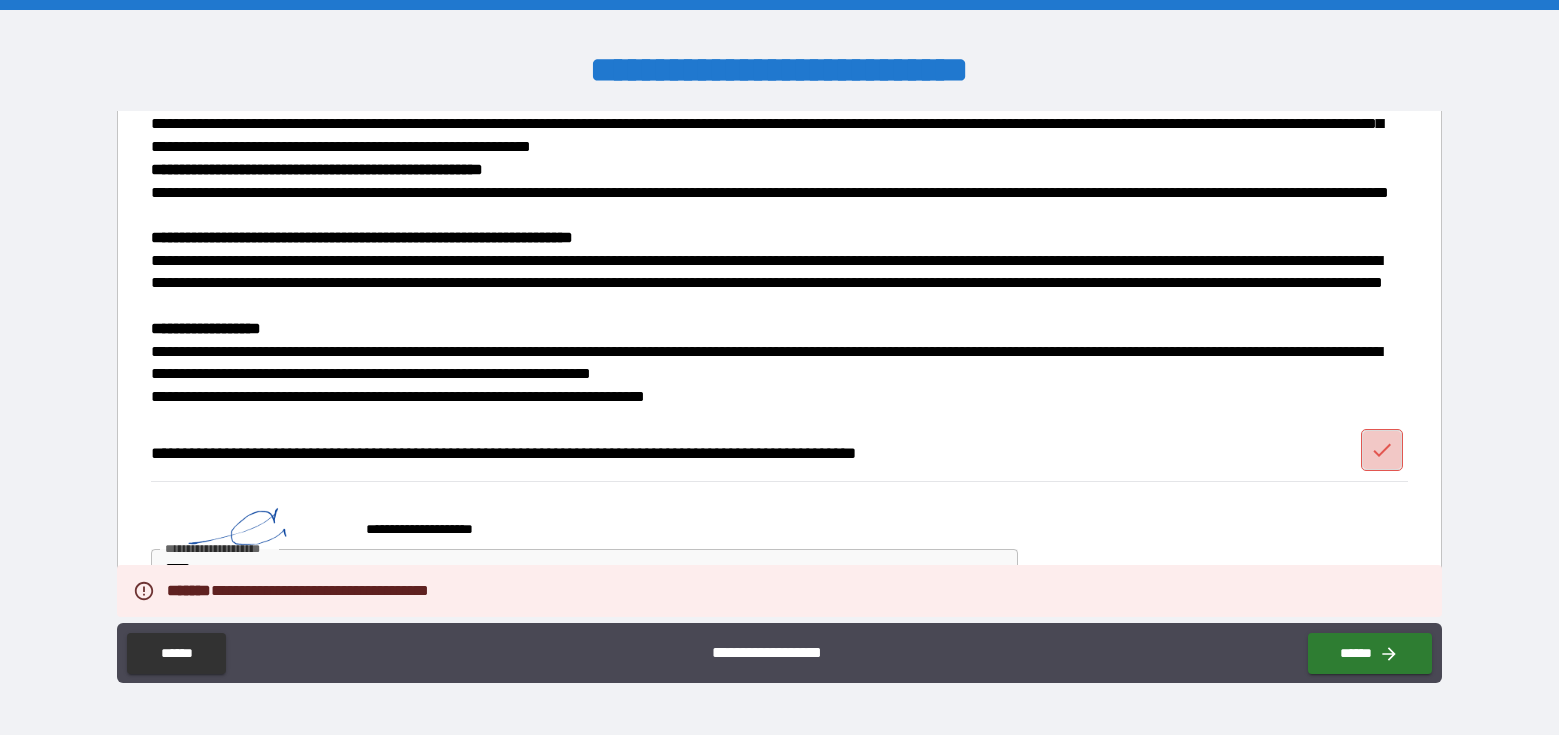 drag, startPoint x: 1364, startPoint y: 451, endPoint x: 1363, endPoint y: 498, distance: 47.010635 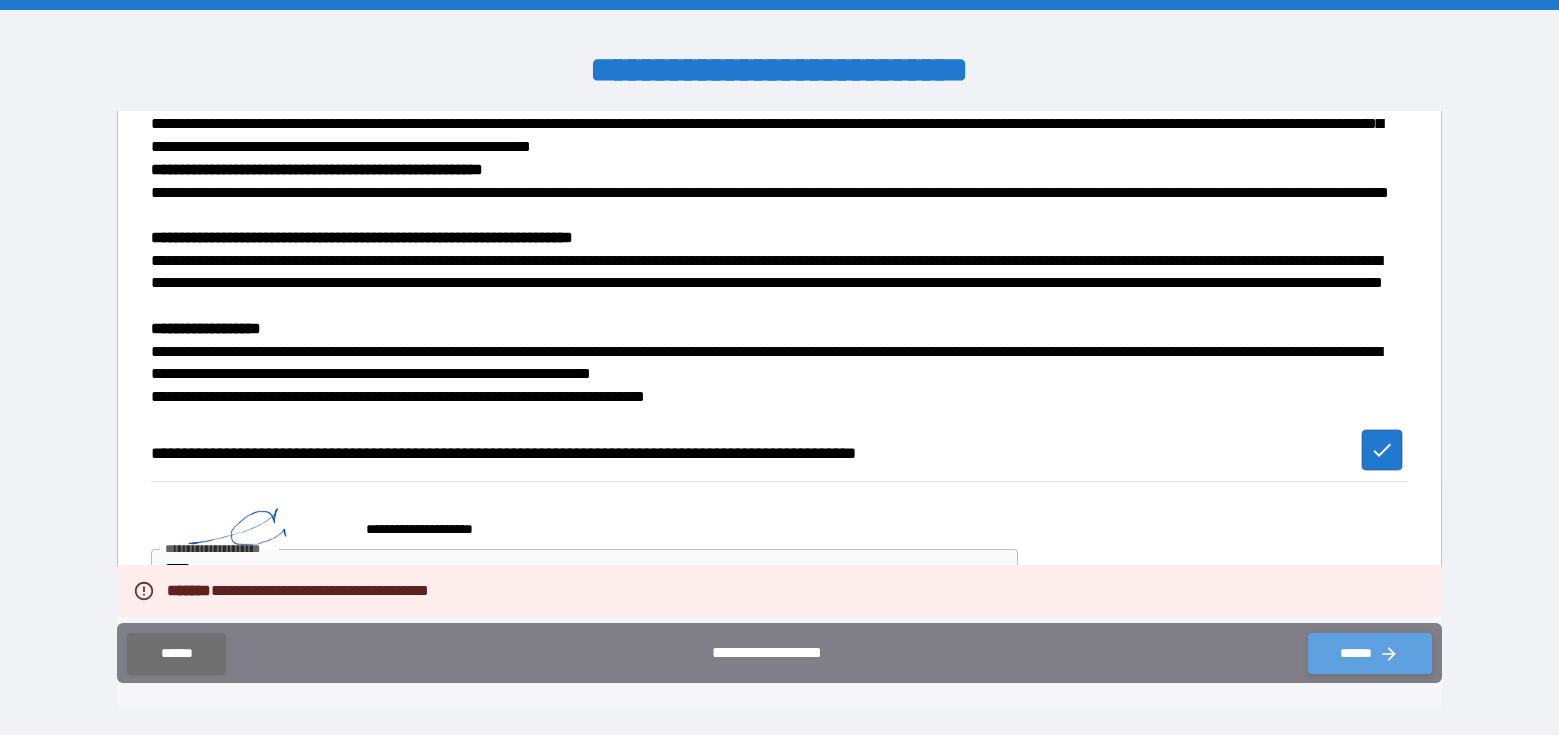 click on "******" at bounding box center [1370, 653] 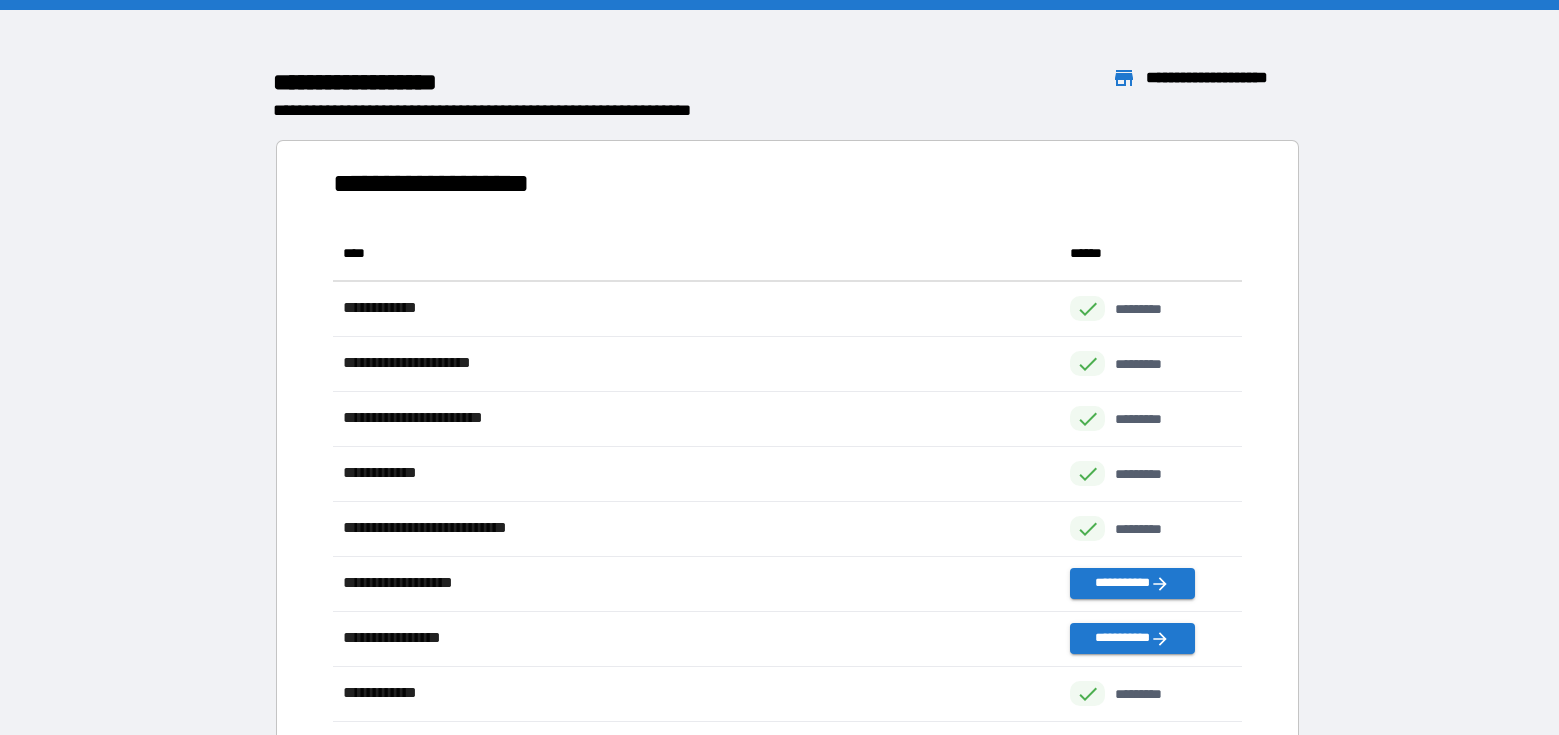 scroll, scrollTop: 1, scrollLeft: 1, axis: both 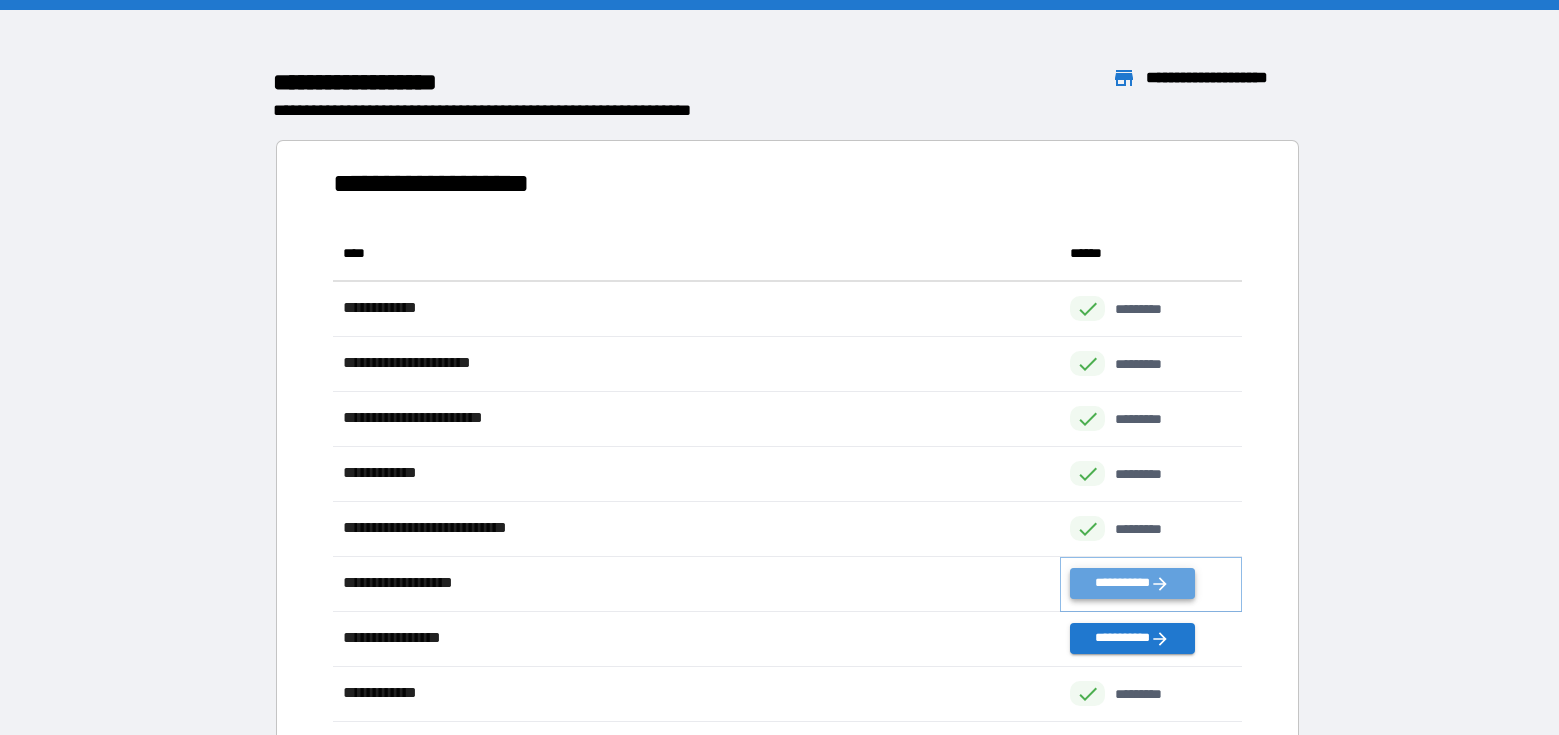 click on "**********" at bounding box center [1132, 583] 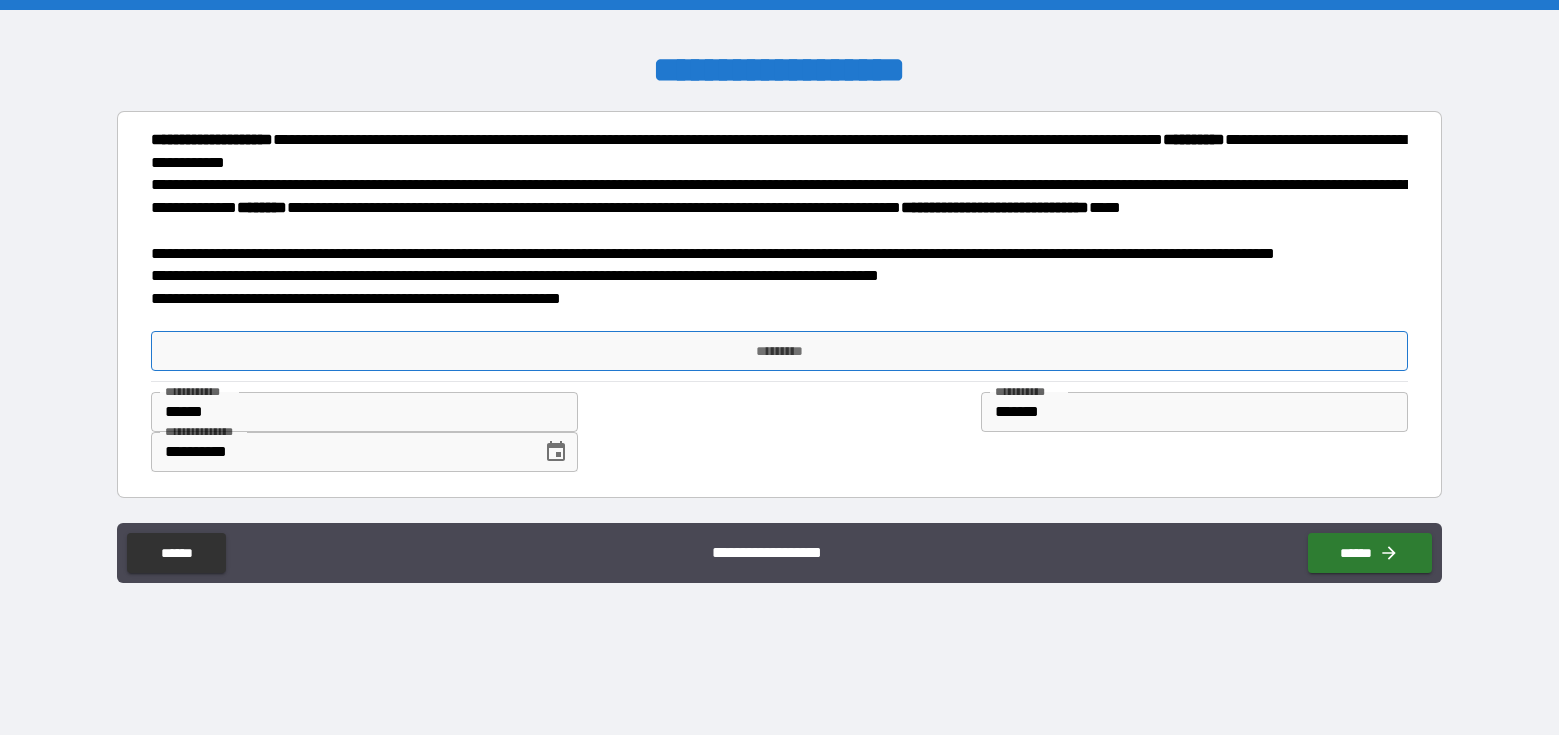 click on "*********" at bounding box center [779, 351] 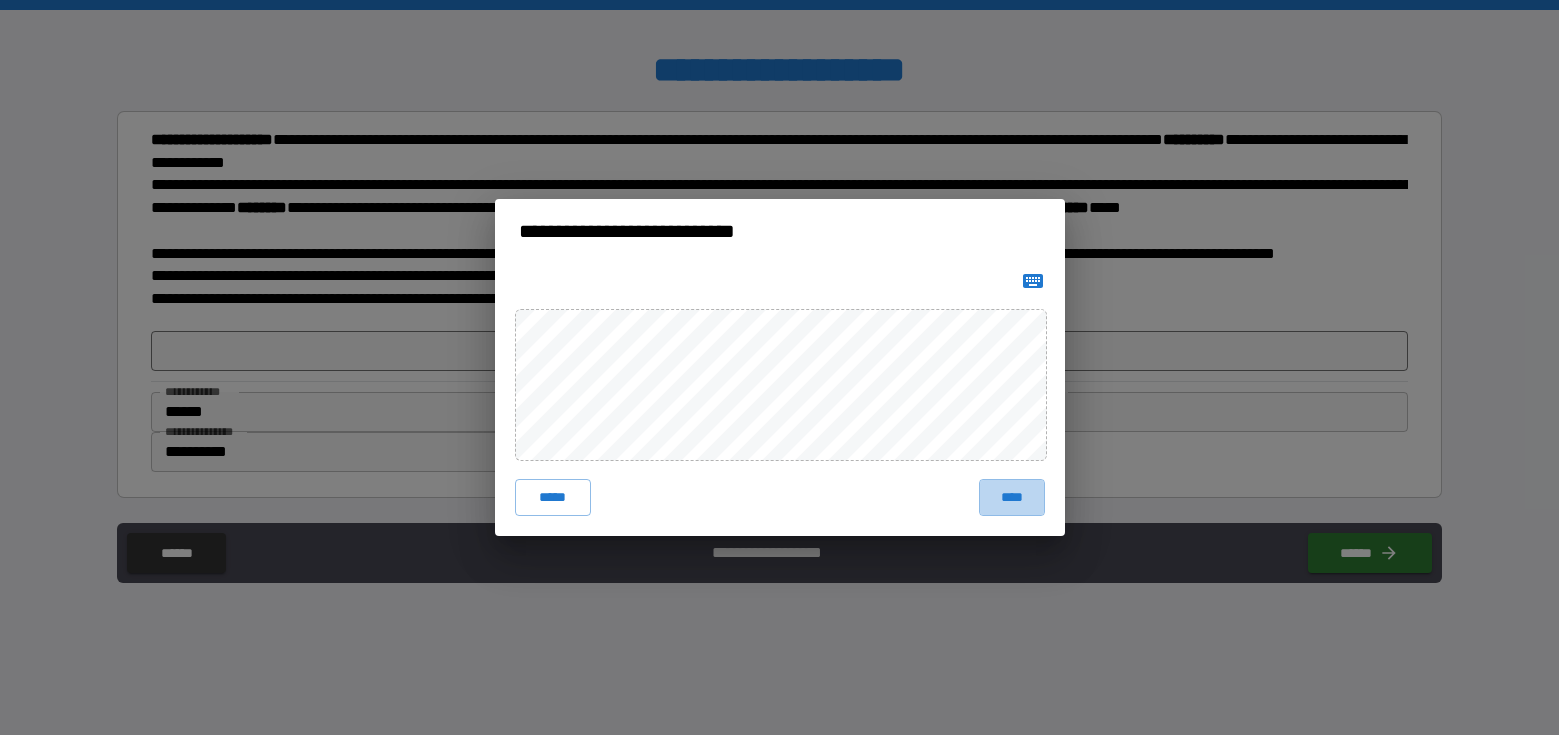 drag, startPoint x: 1014, startPoint y: 500, endPoint x: 814, endPoint y: 475, distance: 201.55644 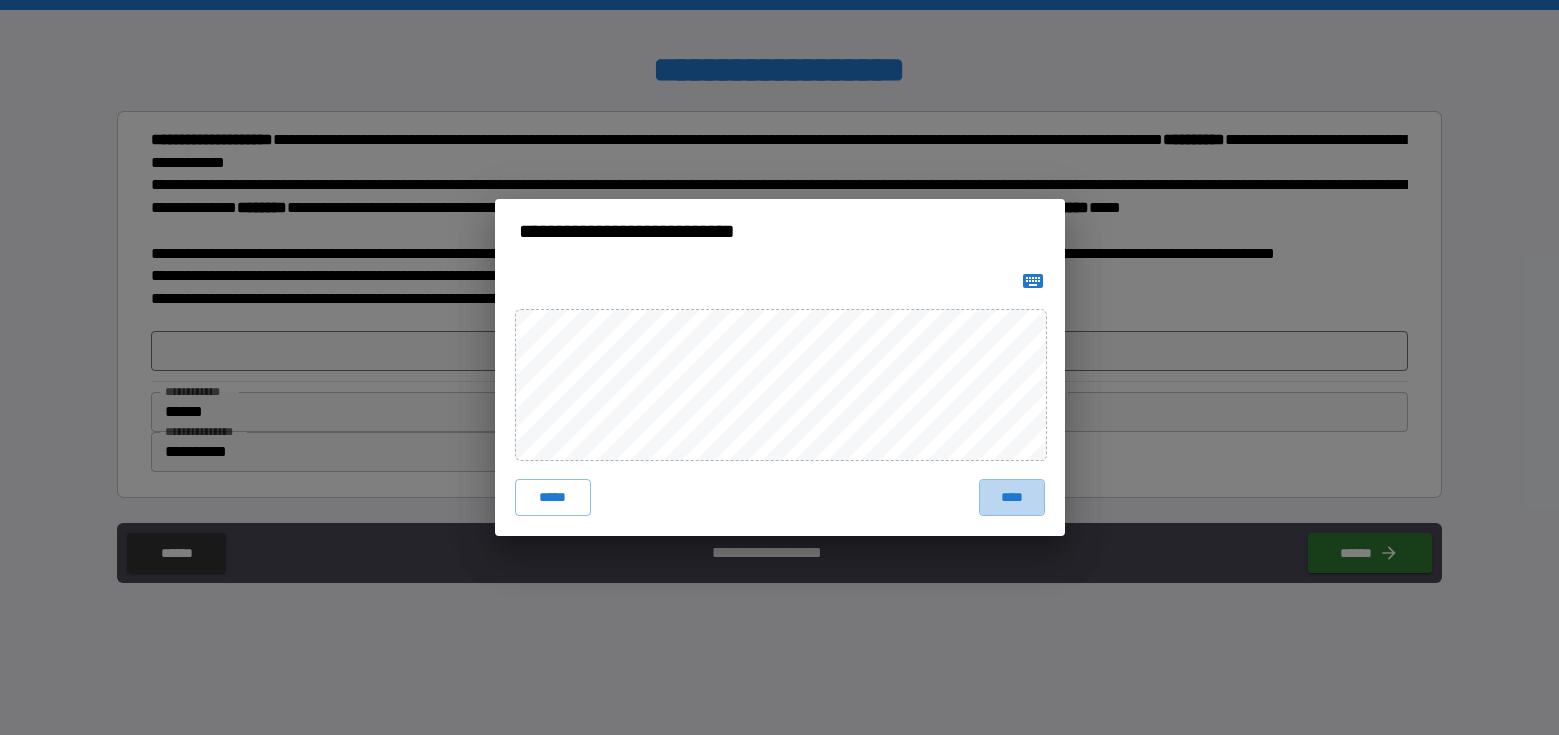 click on "****" at bounding box center (1012, 497) 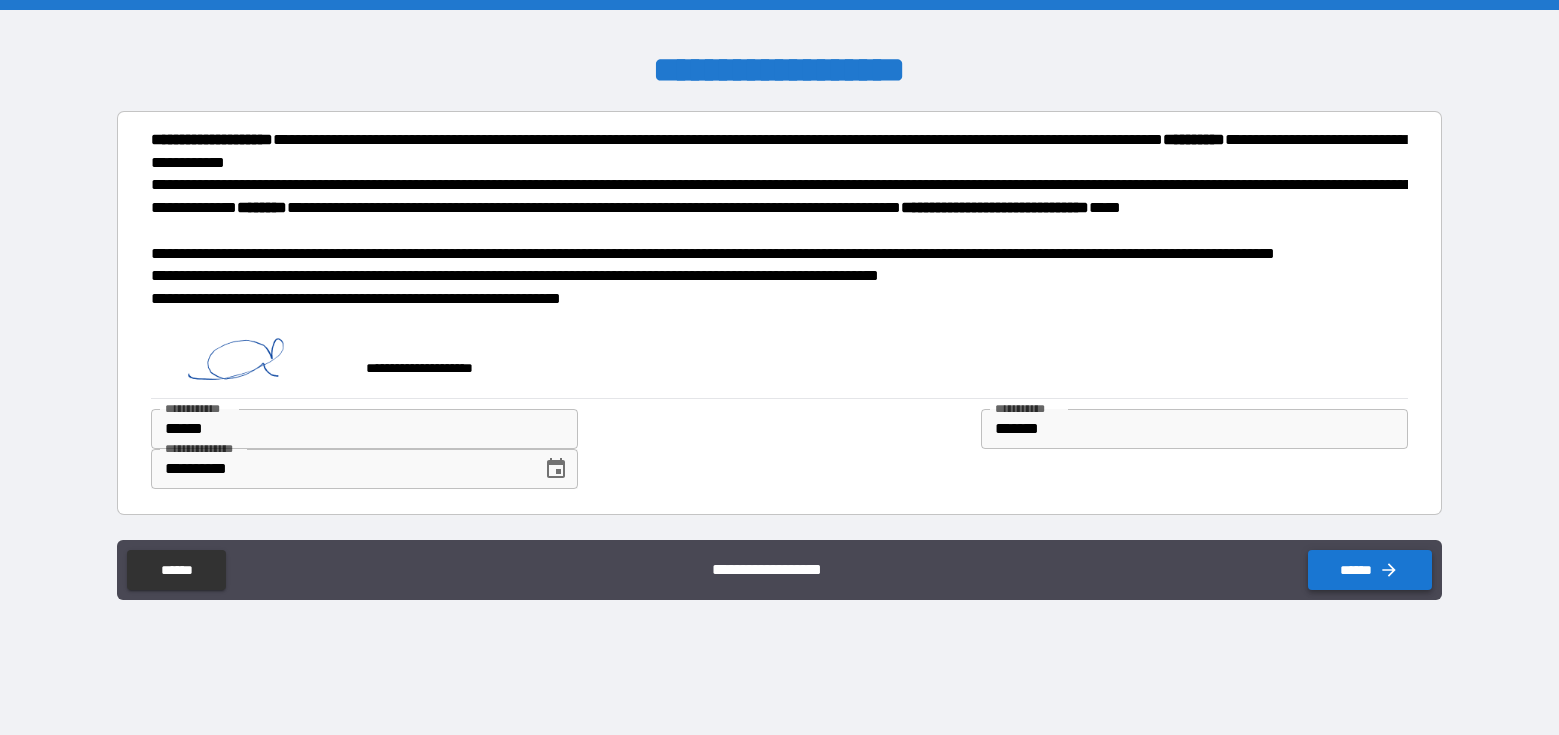 click on "******" at bounding box center [1370, 570] 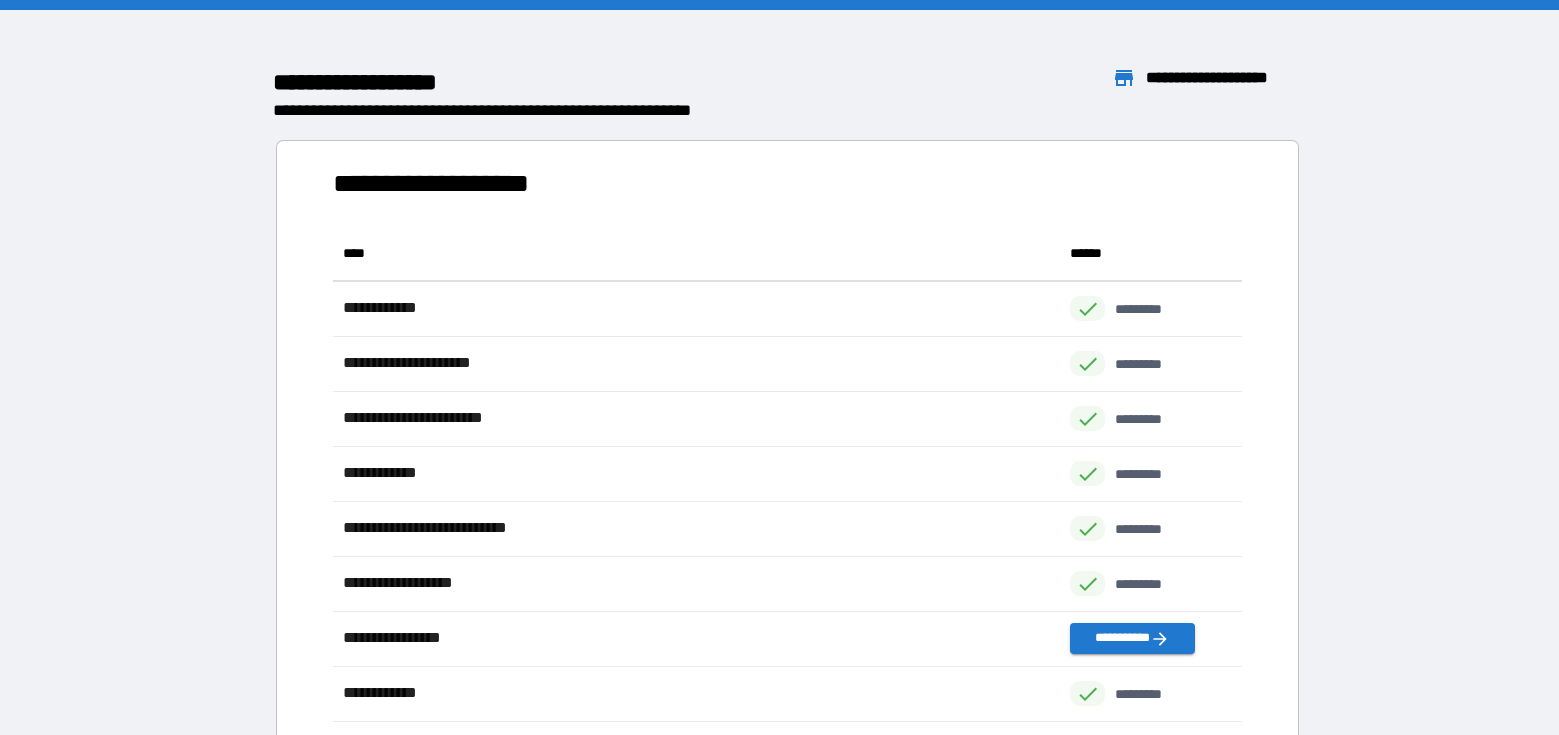 scroll, scrollTop: 1, scrollLeft: 1, axis: both 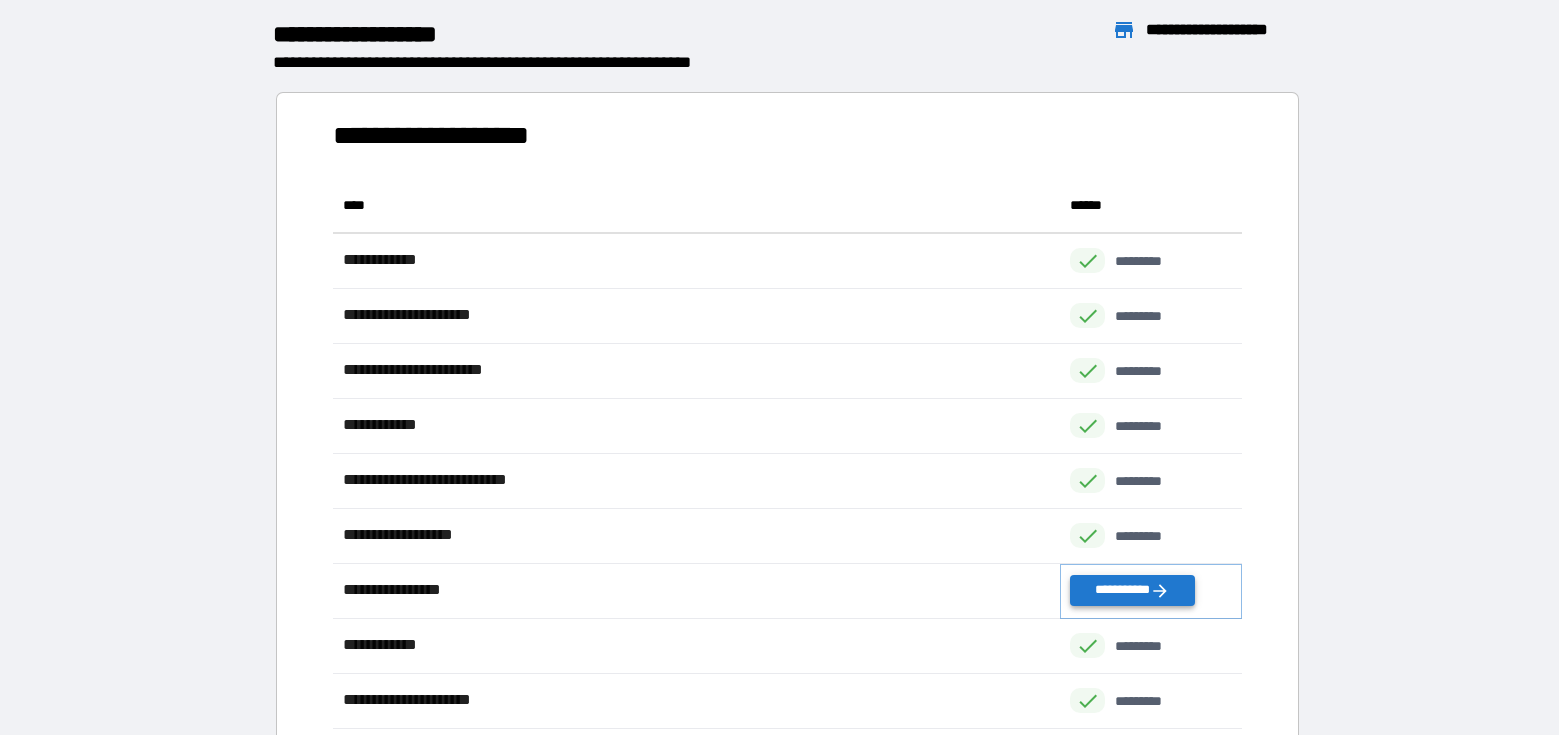 click on "**********" at bounding box center (1132, 590) 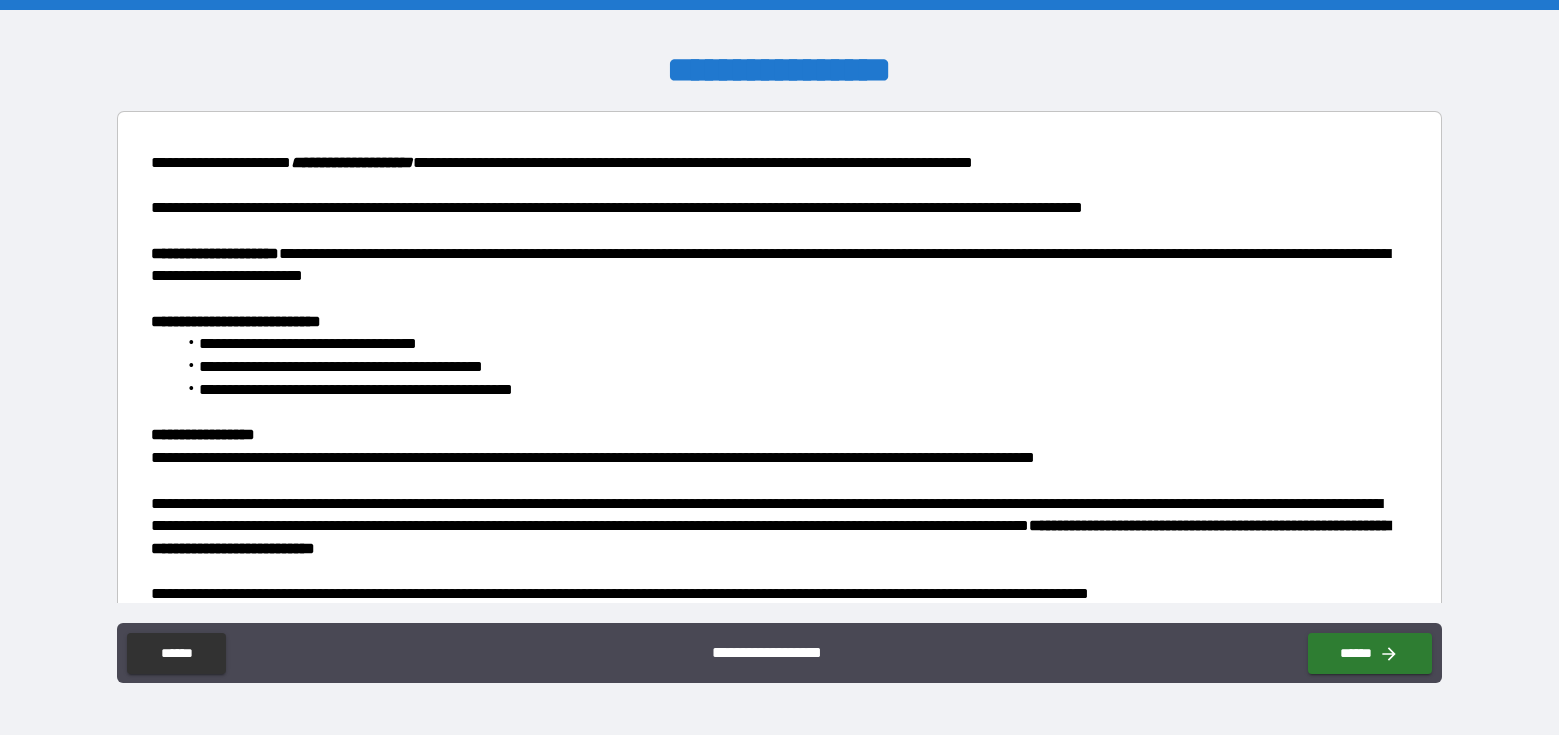 scroll, scrollTop: 201, scrollLeft: 0, axis: vertical 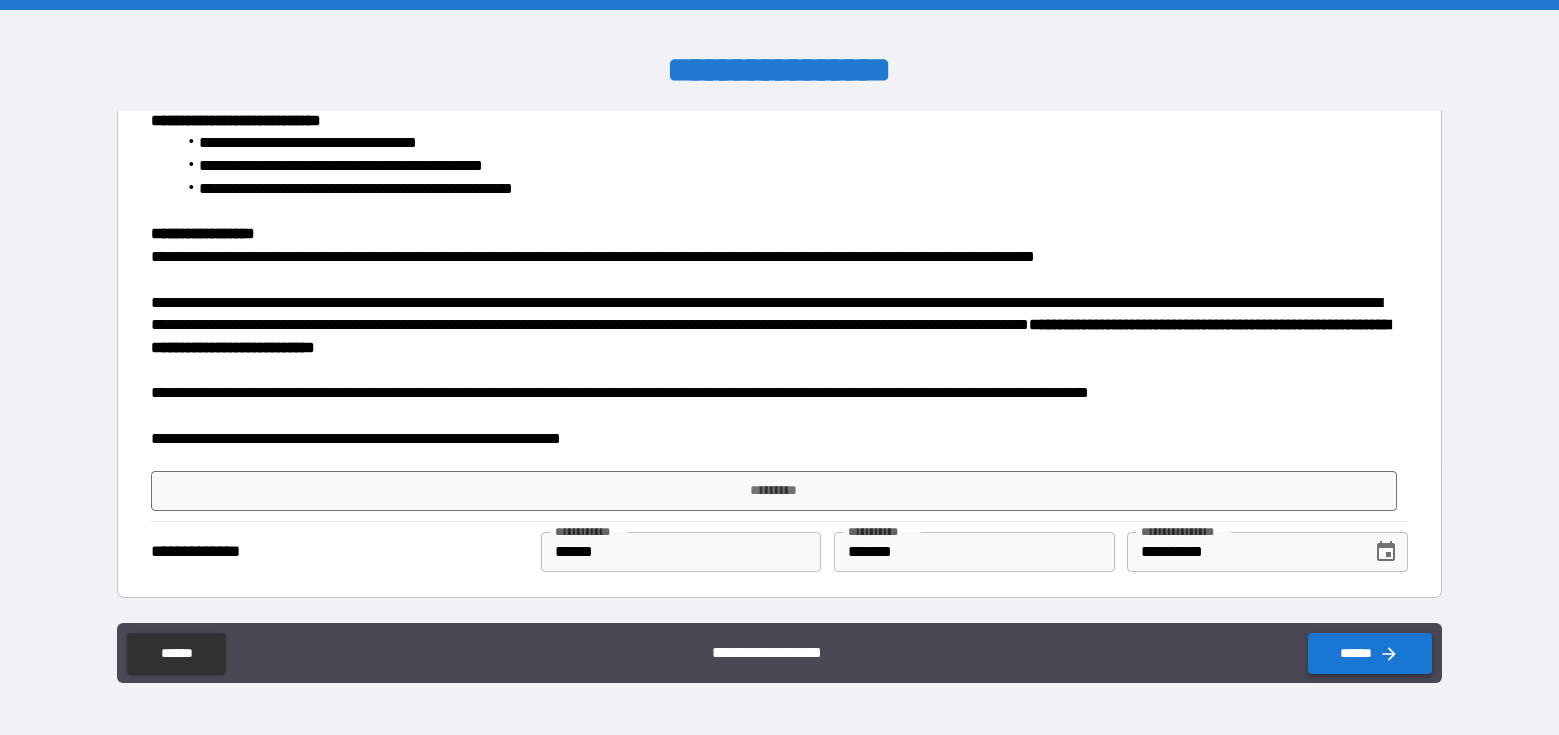 click on "******" at bounding box center (1370, 653) 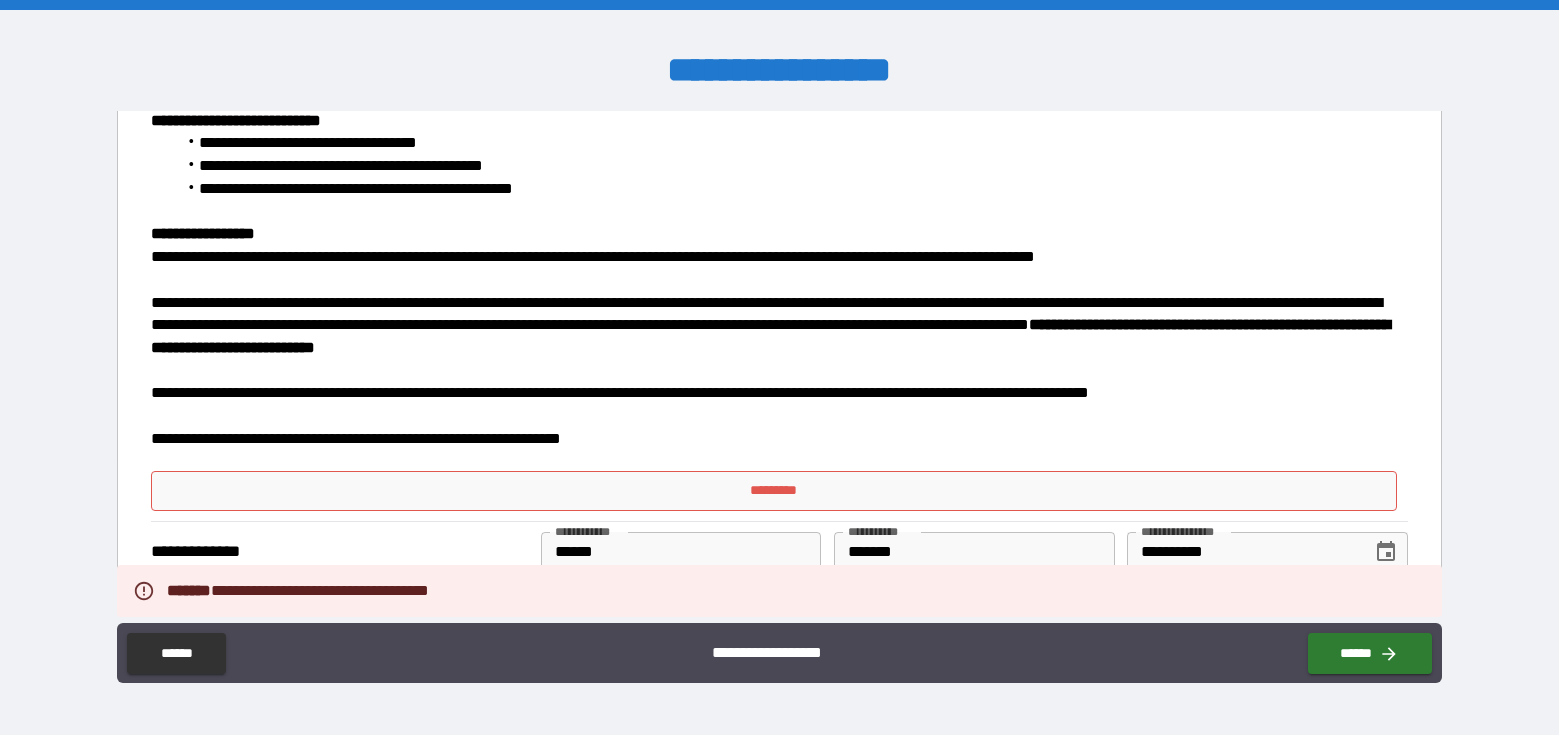 click on "*********" at bounding box center (774, 491) 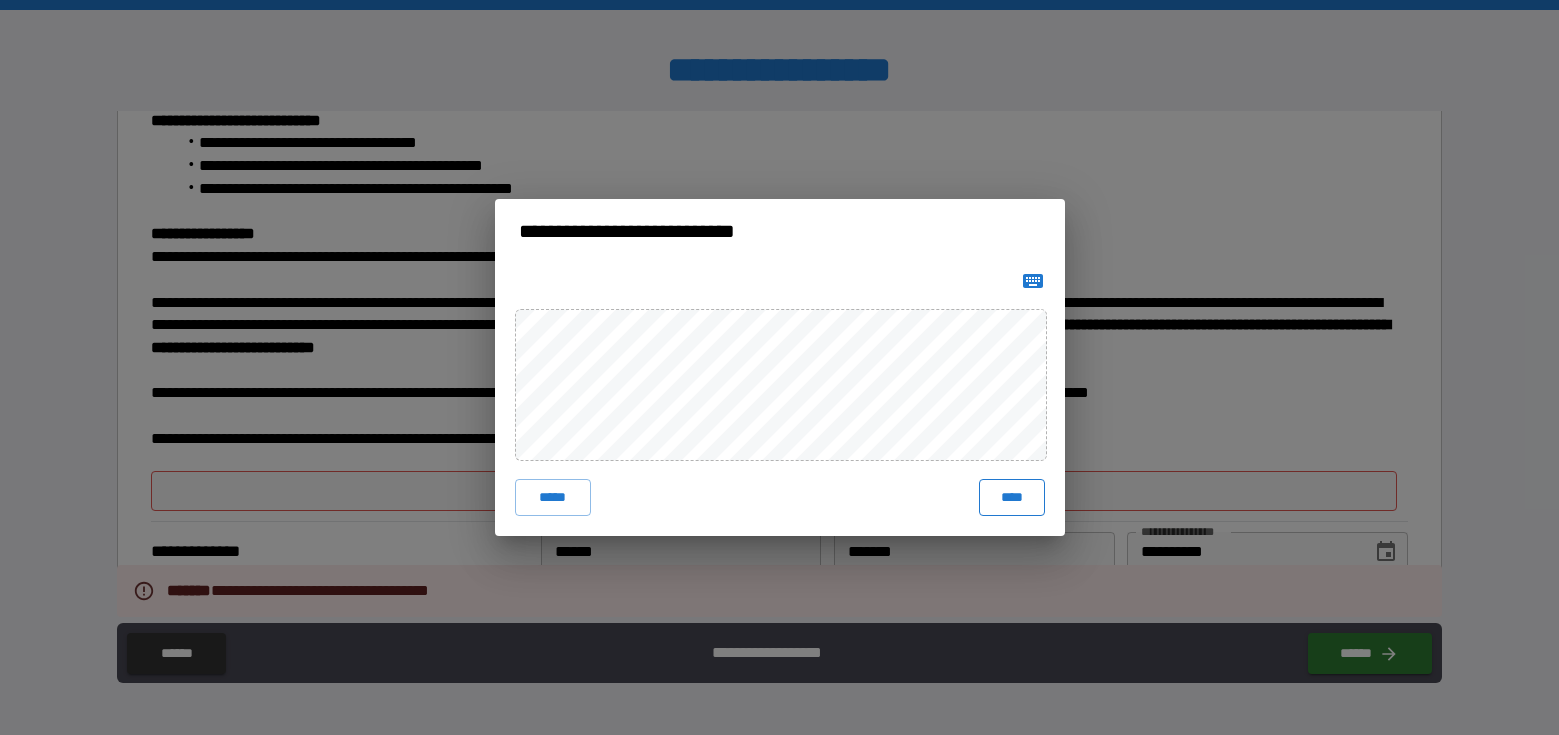 click on "****" at bounding box center (1012, 497) 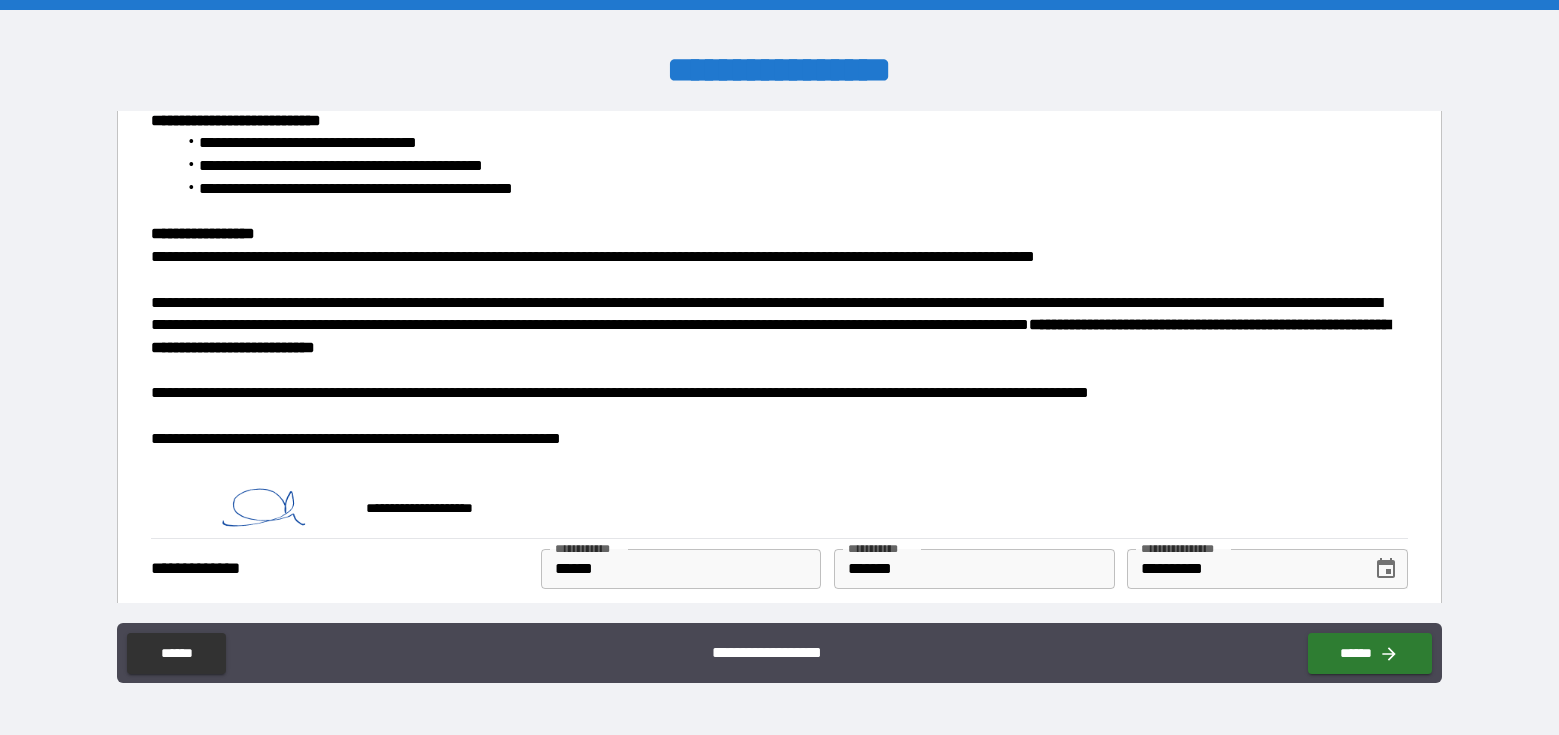 scroll, scrollTop: 218, scrollLeft: 0, axis: vertical 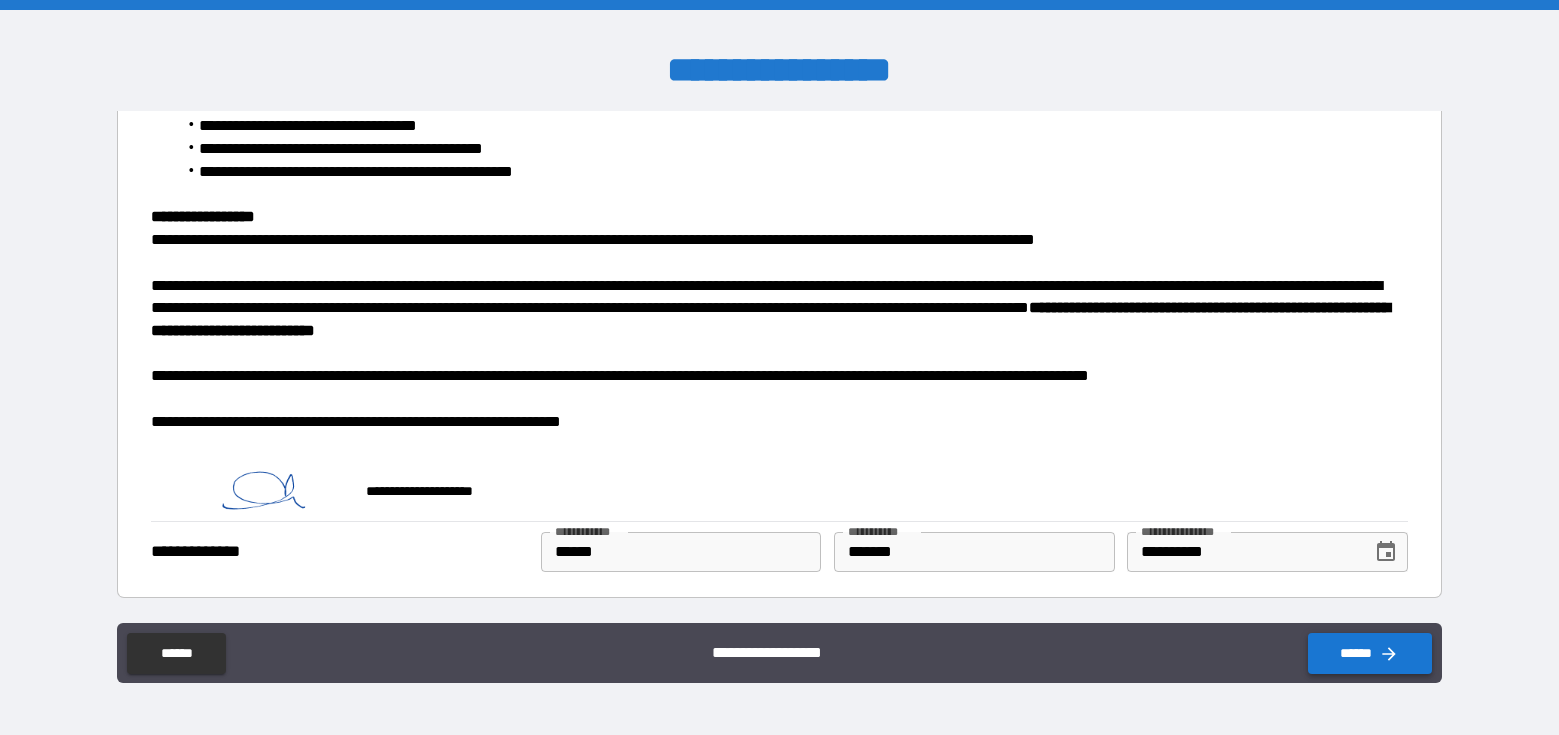 click on "******" at bounding box center [1370, 653] 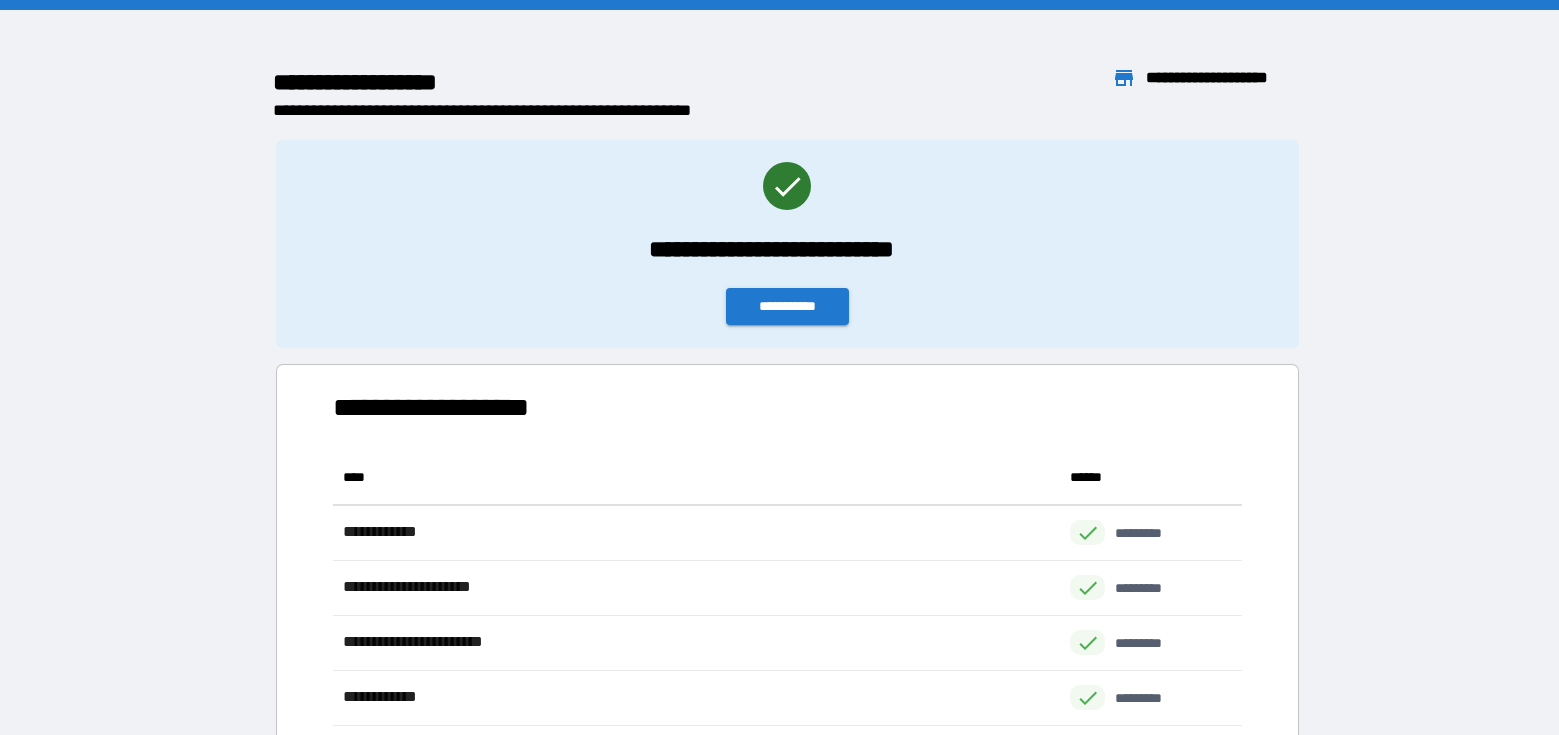 scroll, scrollTop: 1, scrollLeft: 1, axis: both 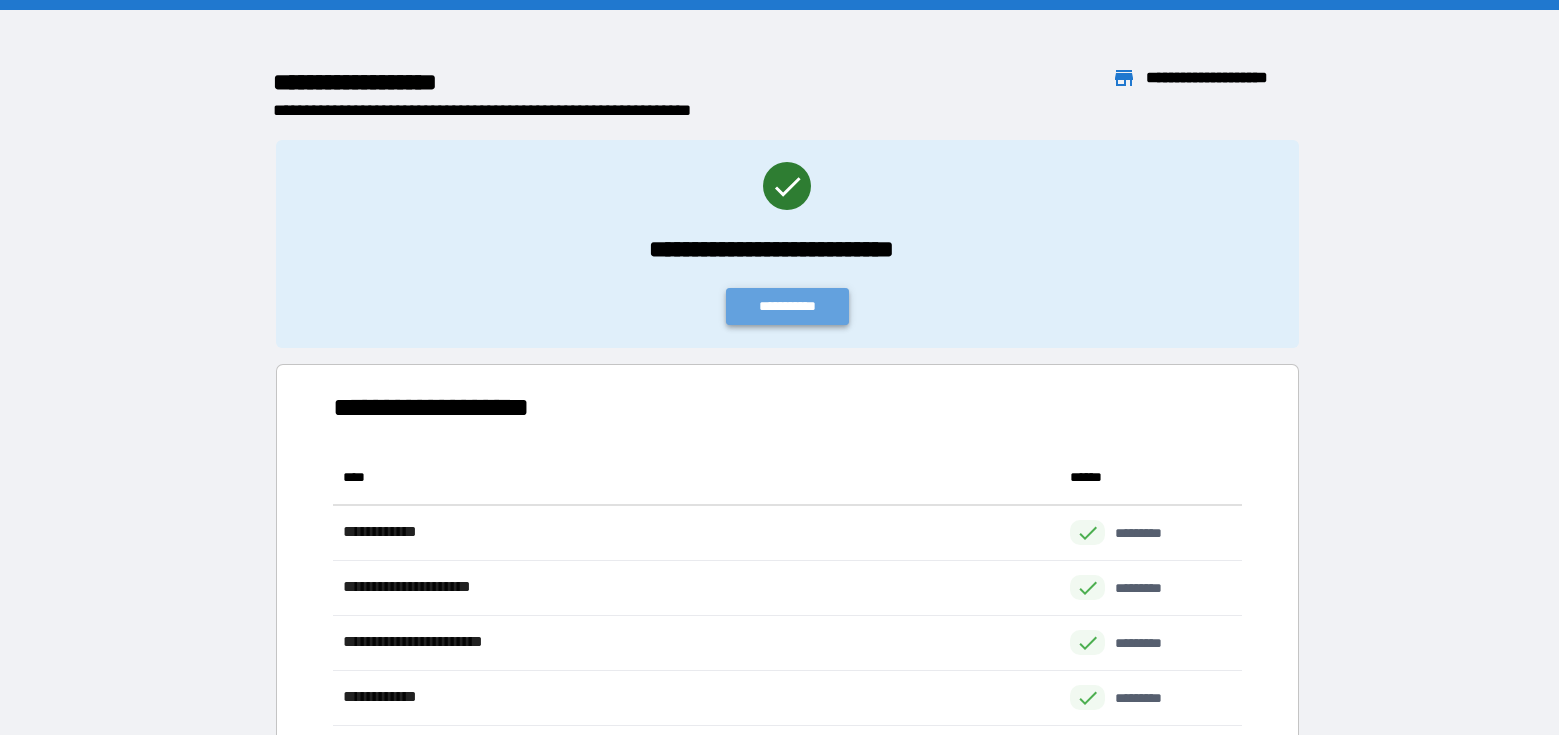 click on "**********" at bounding box center (788, 306) 